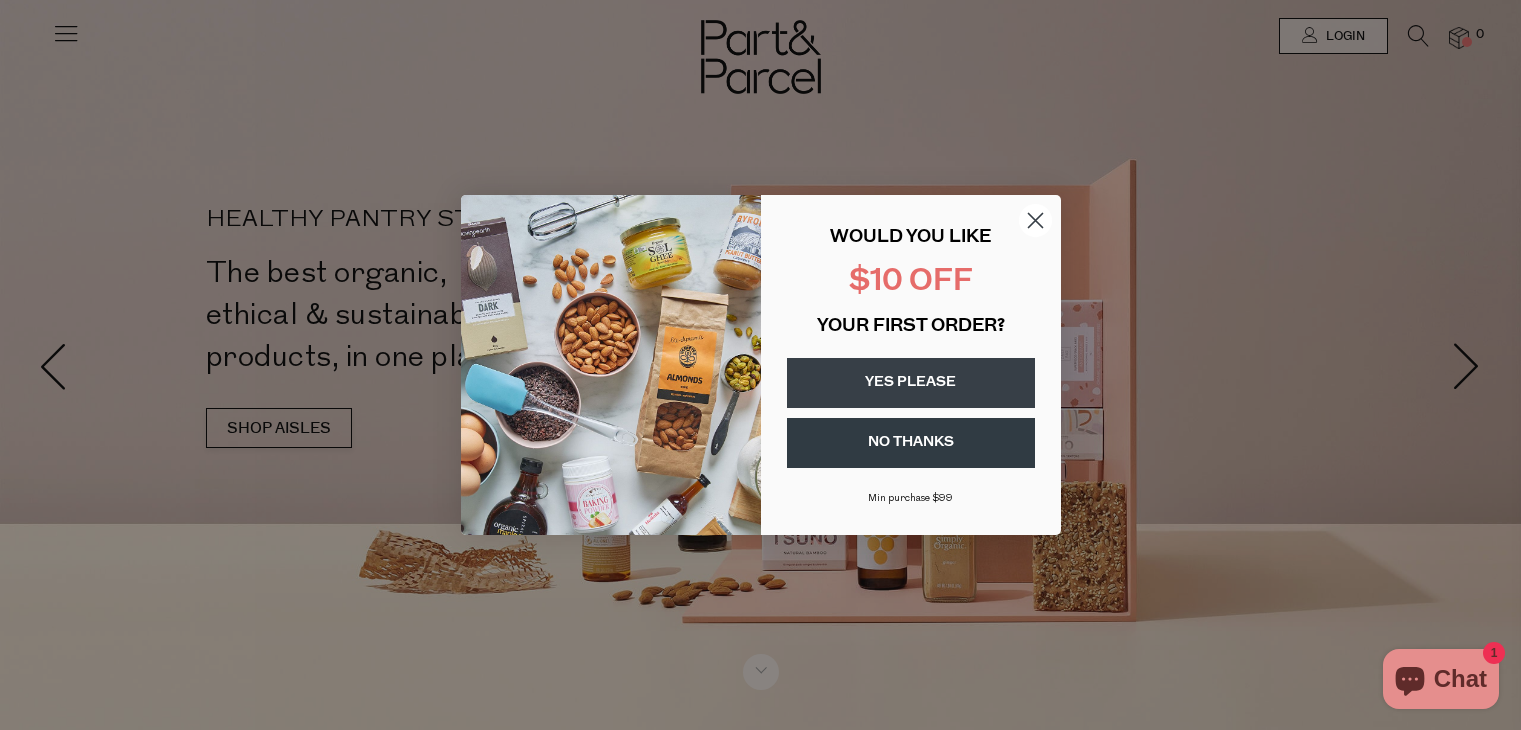 scroll, scrollTop: 0, scrollLeft: 0, axis: both 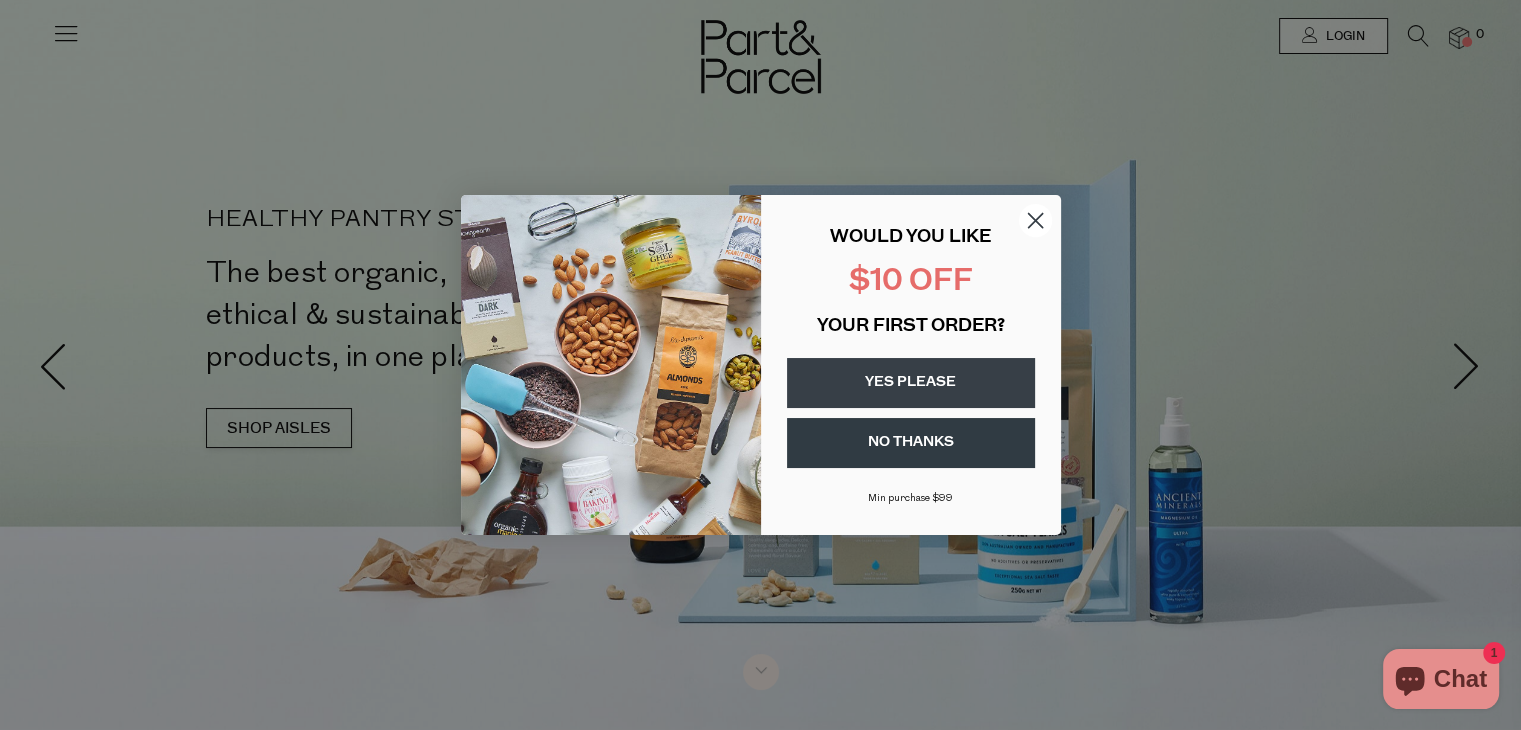 click on "YES PLEASE" at bounding box center (911, 383) 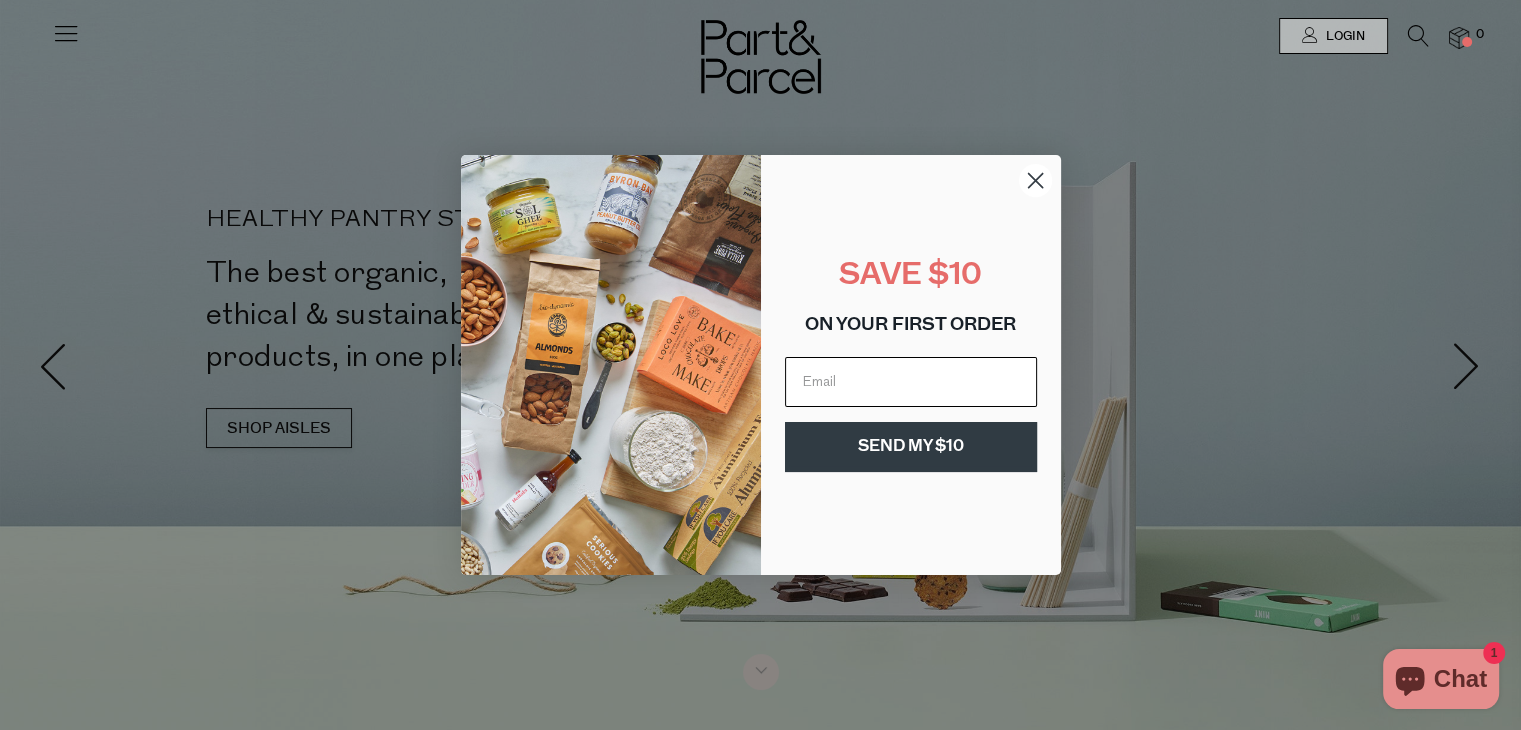click at bounding box center (911, 382) 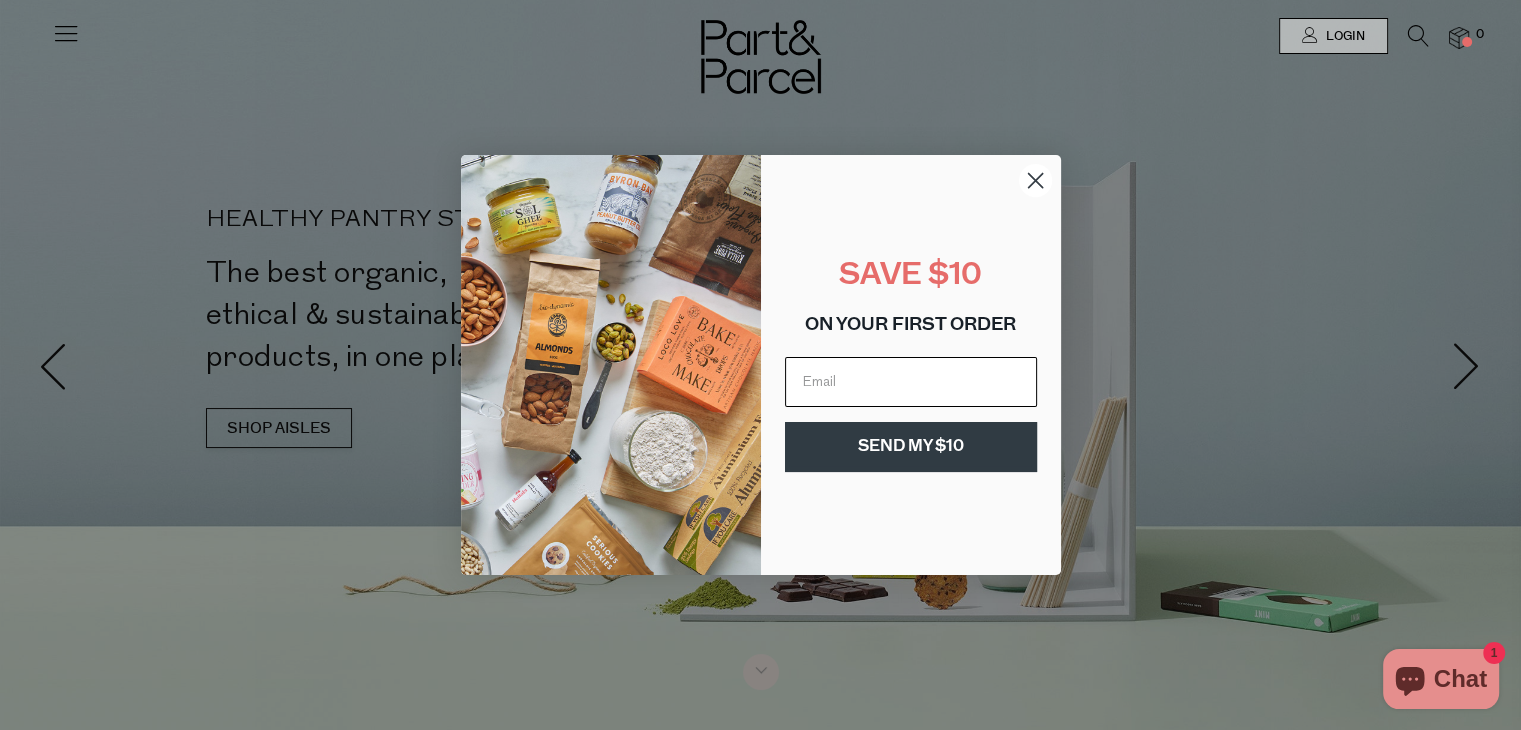 type on "koorn.mol@gmail.com" 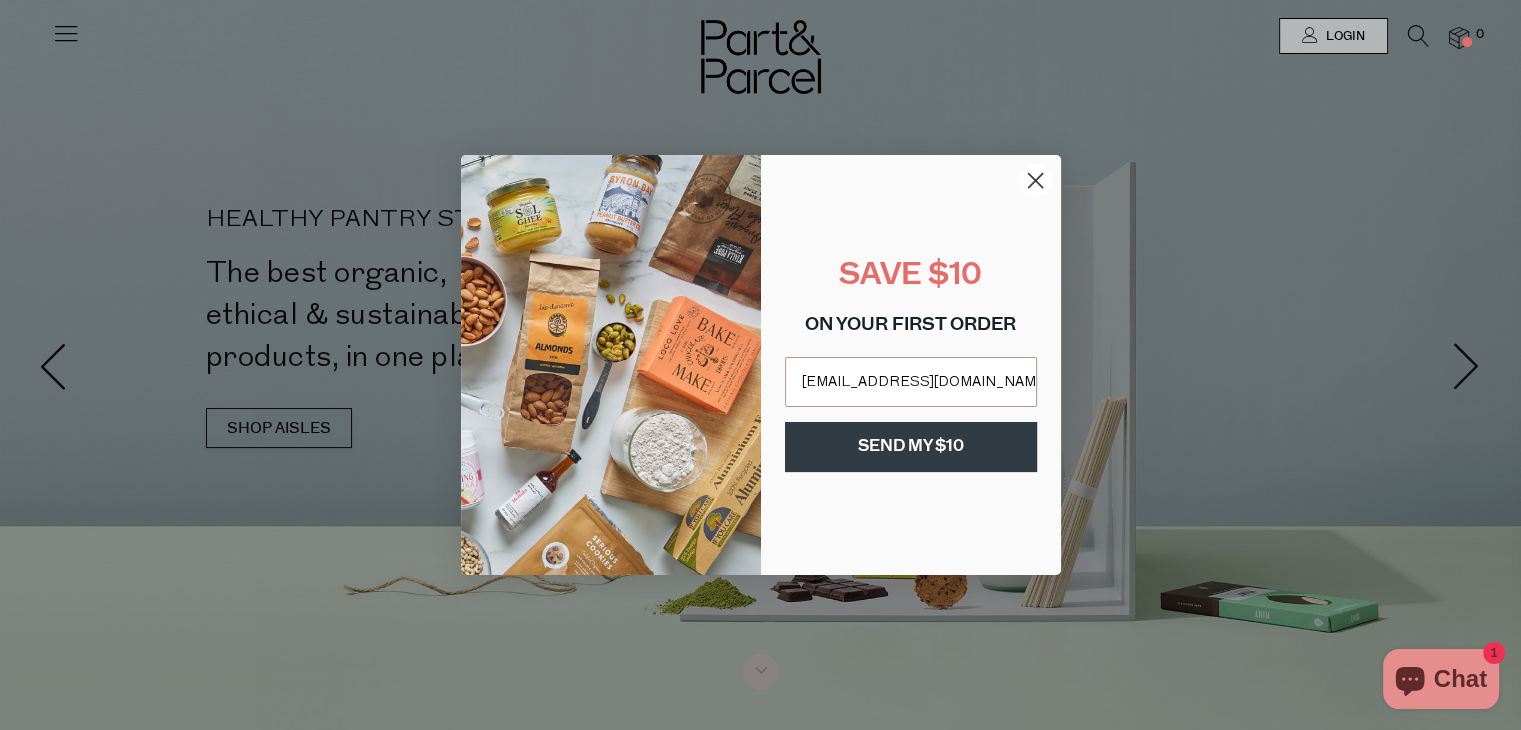 click on "SEND MY $10" at bounding box center [911, 447] 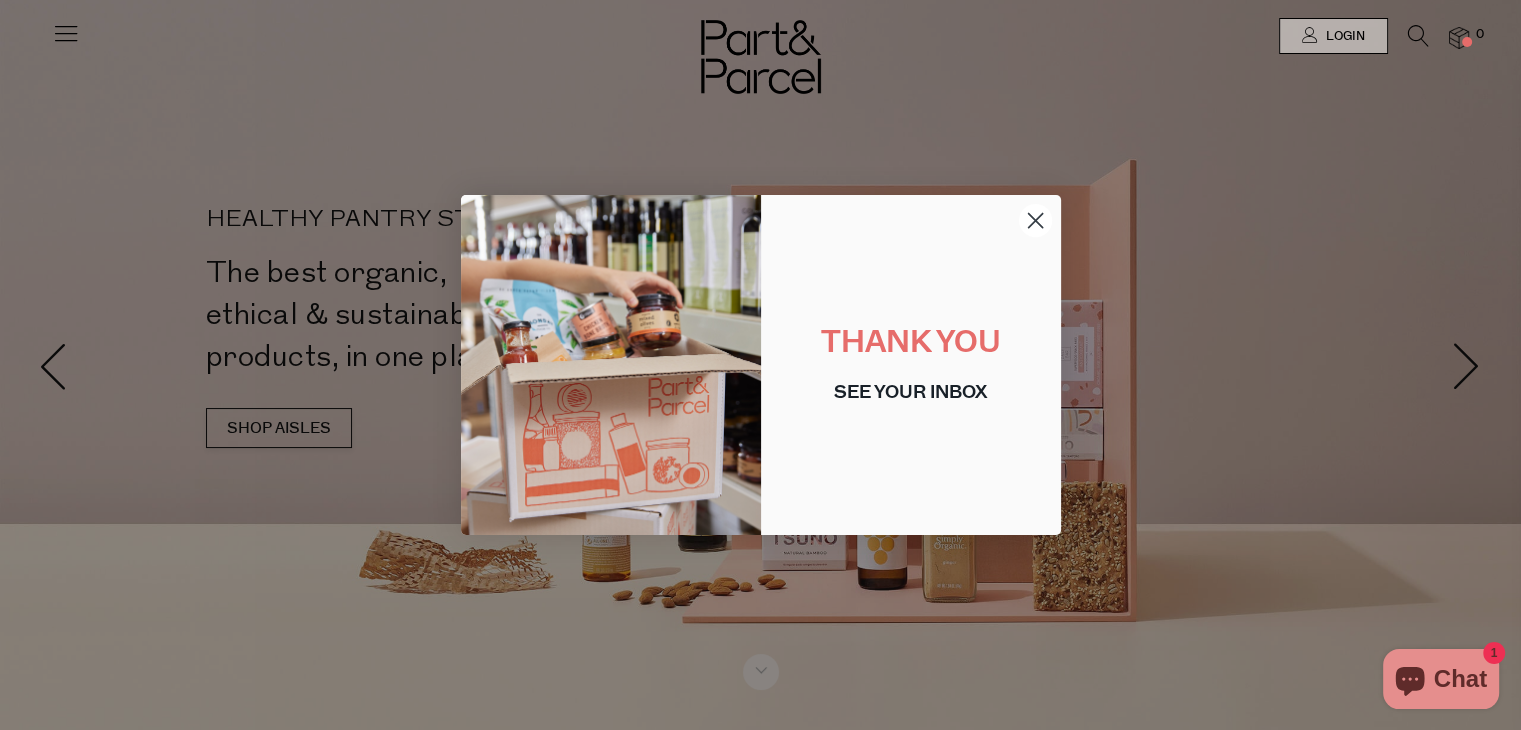 click 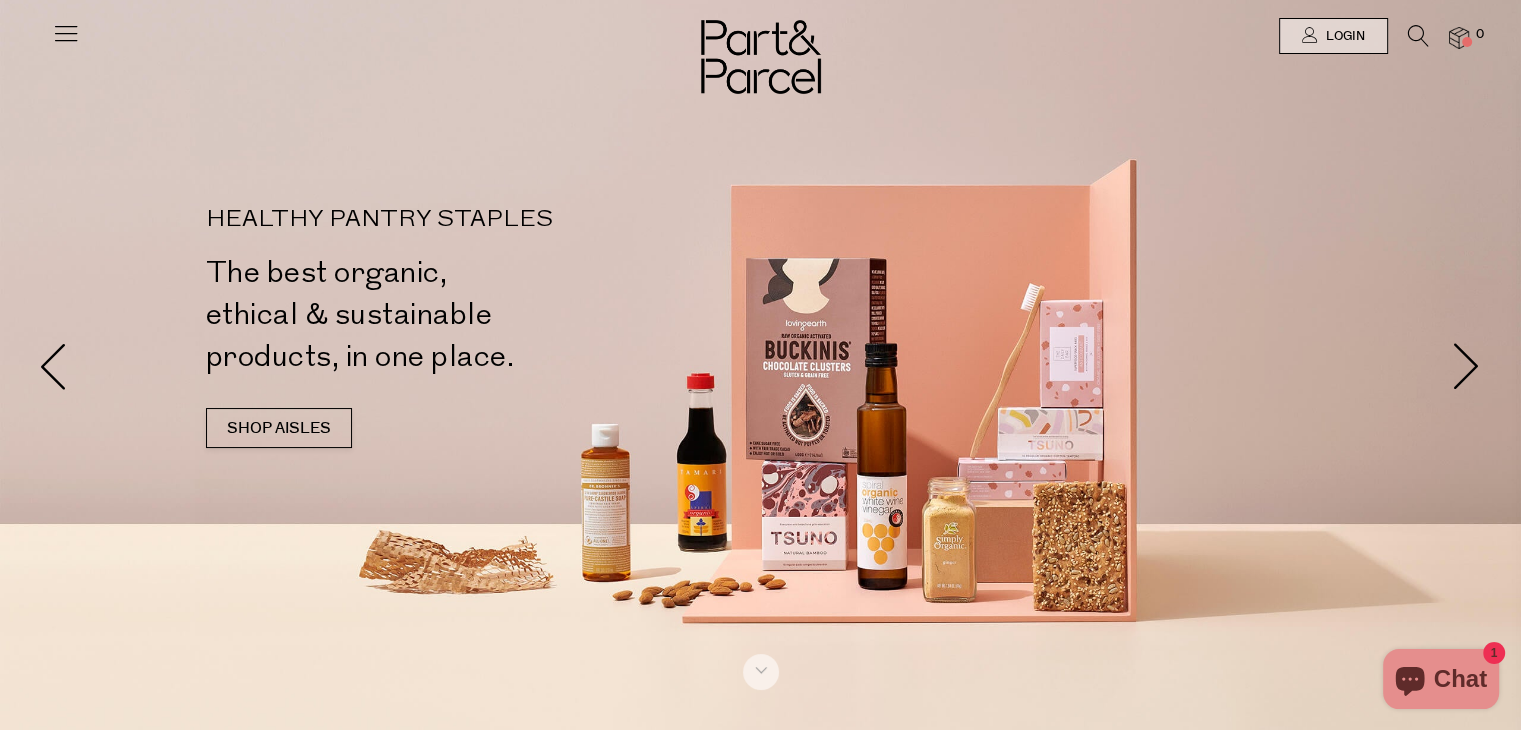 click at bounding box center [760, 36] 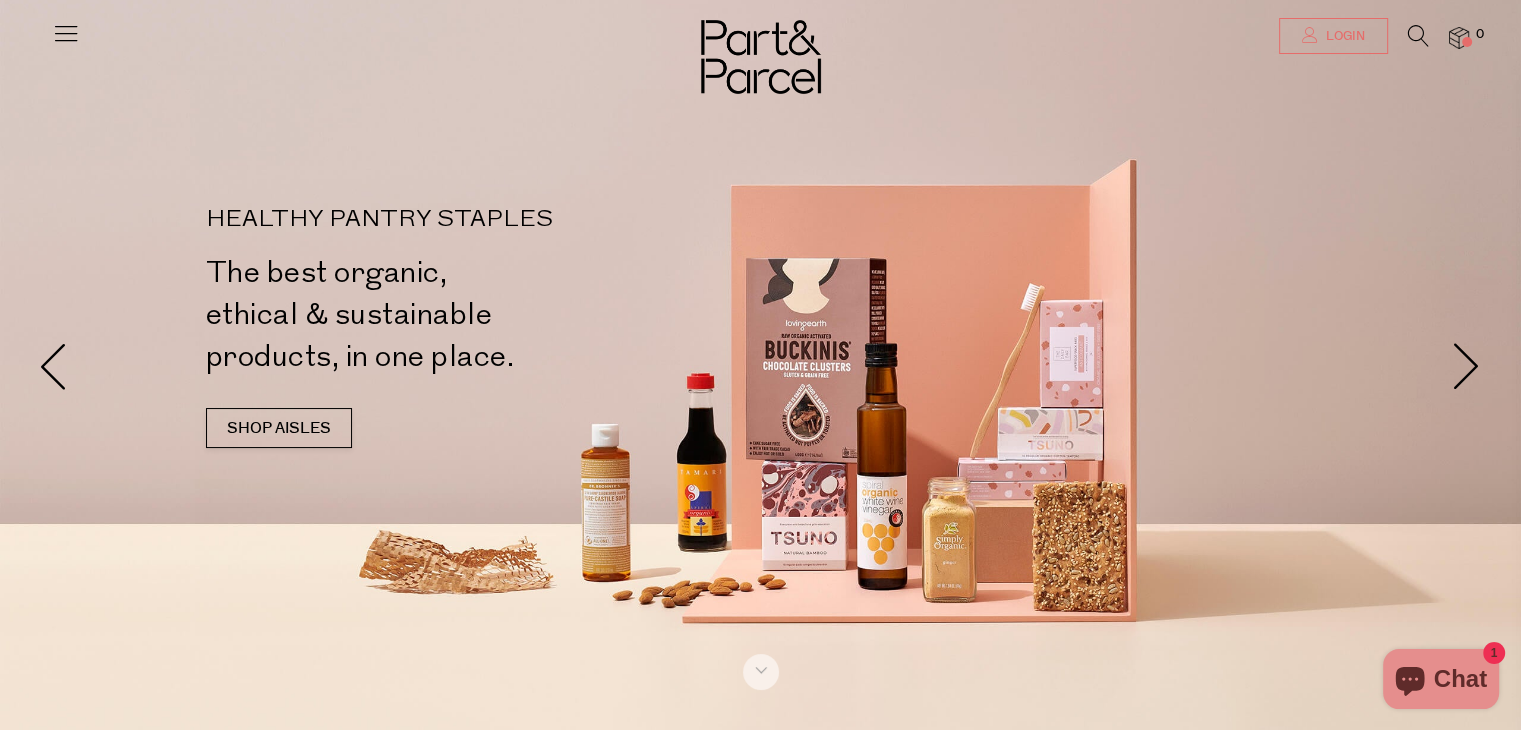 click on "Login" at bounding box center (1343, 36) 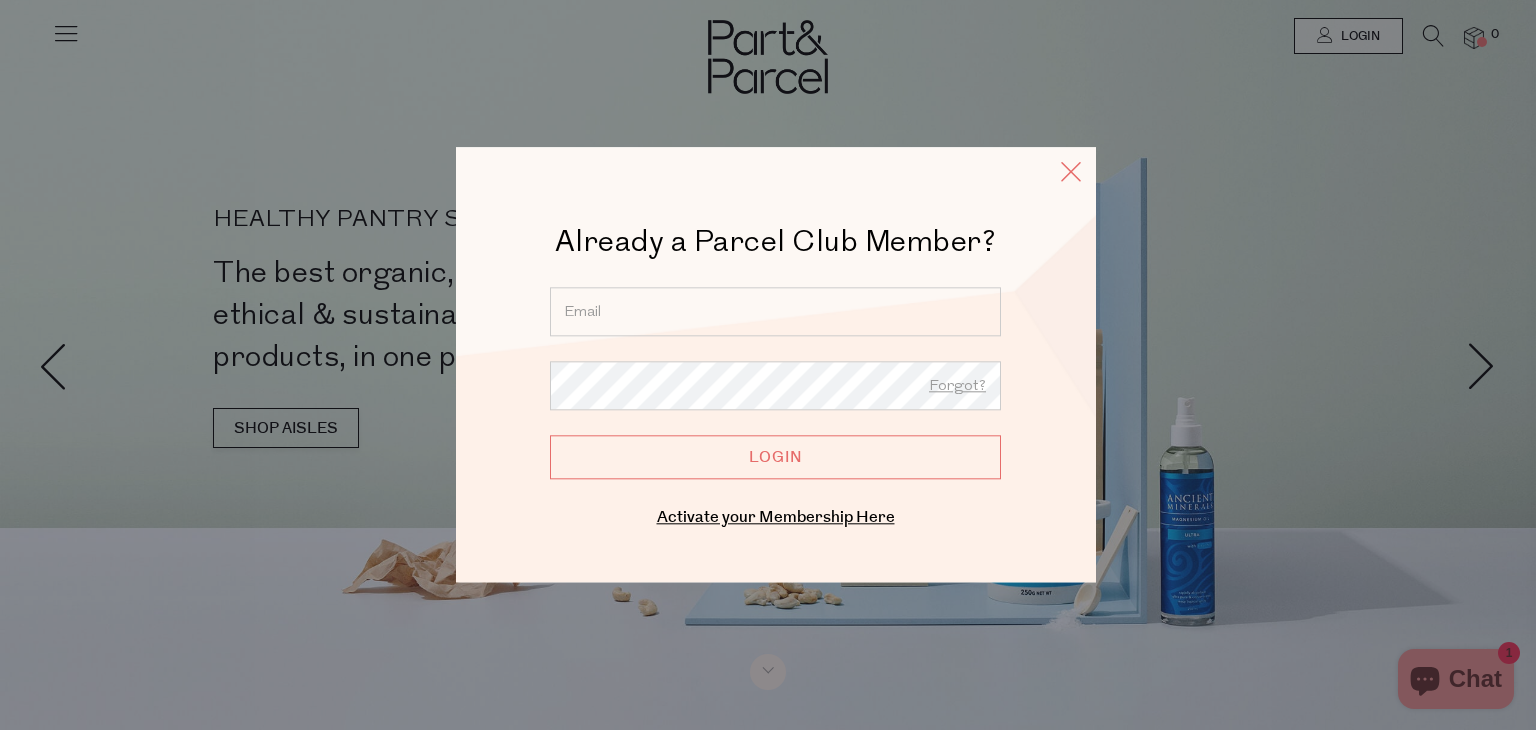 click at bounding box center (1071, 171) 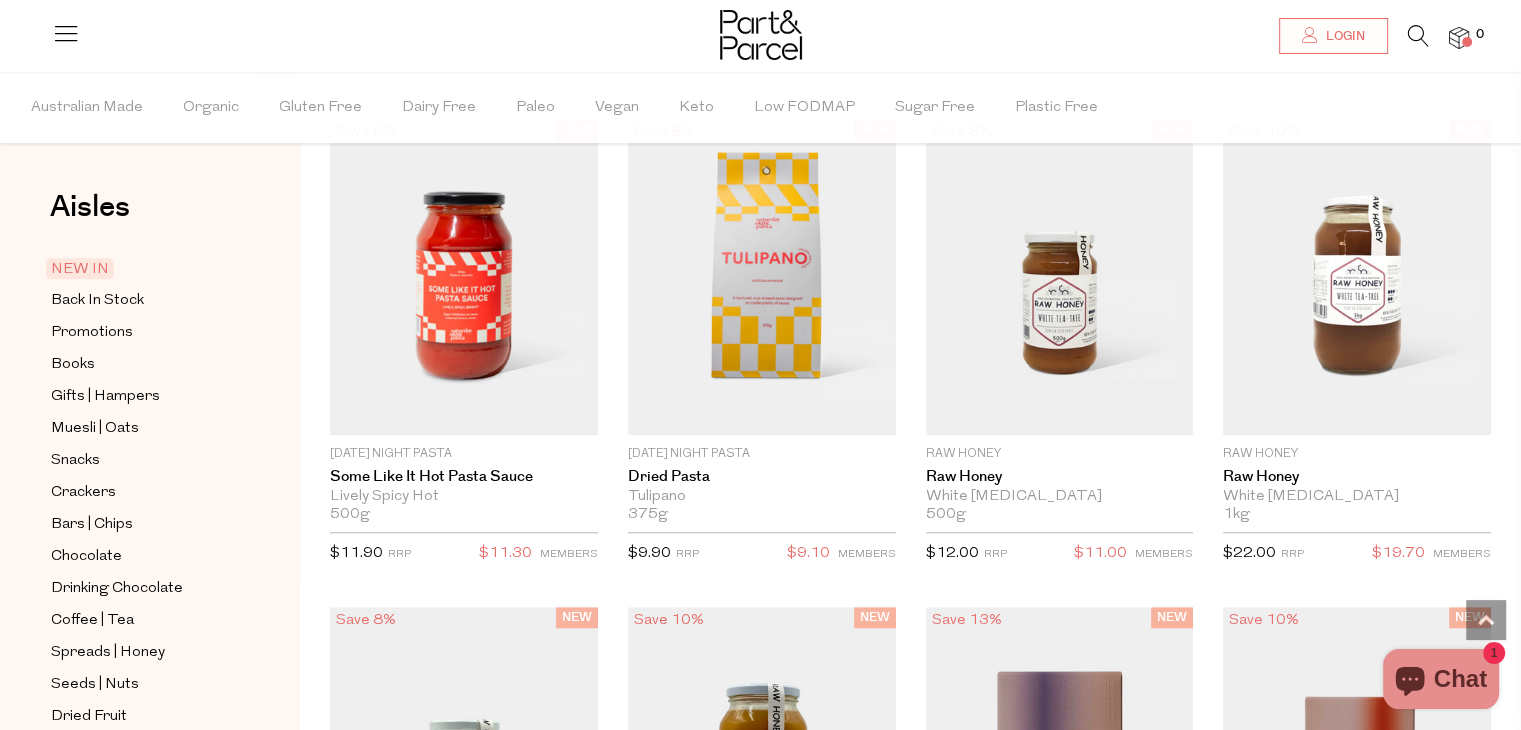scroll, scrollTop: 1624, scrollLeft: 0, axis: vertical 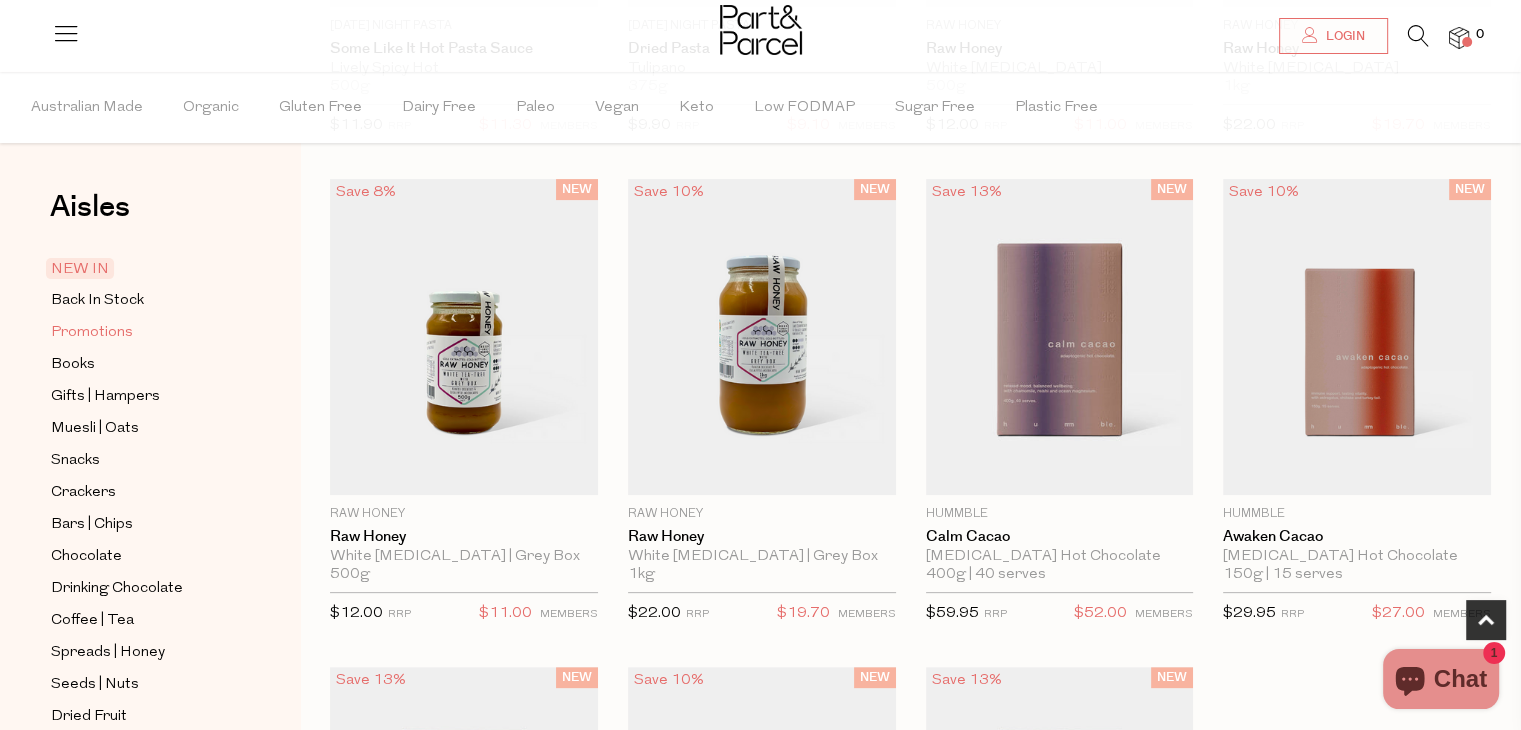 click on "Promotions" at bounding box center [92, 333] 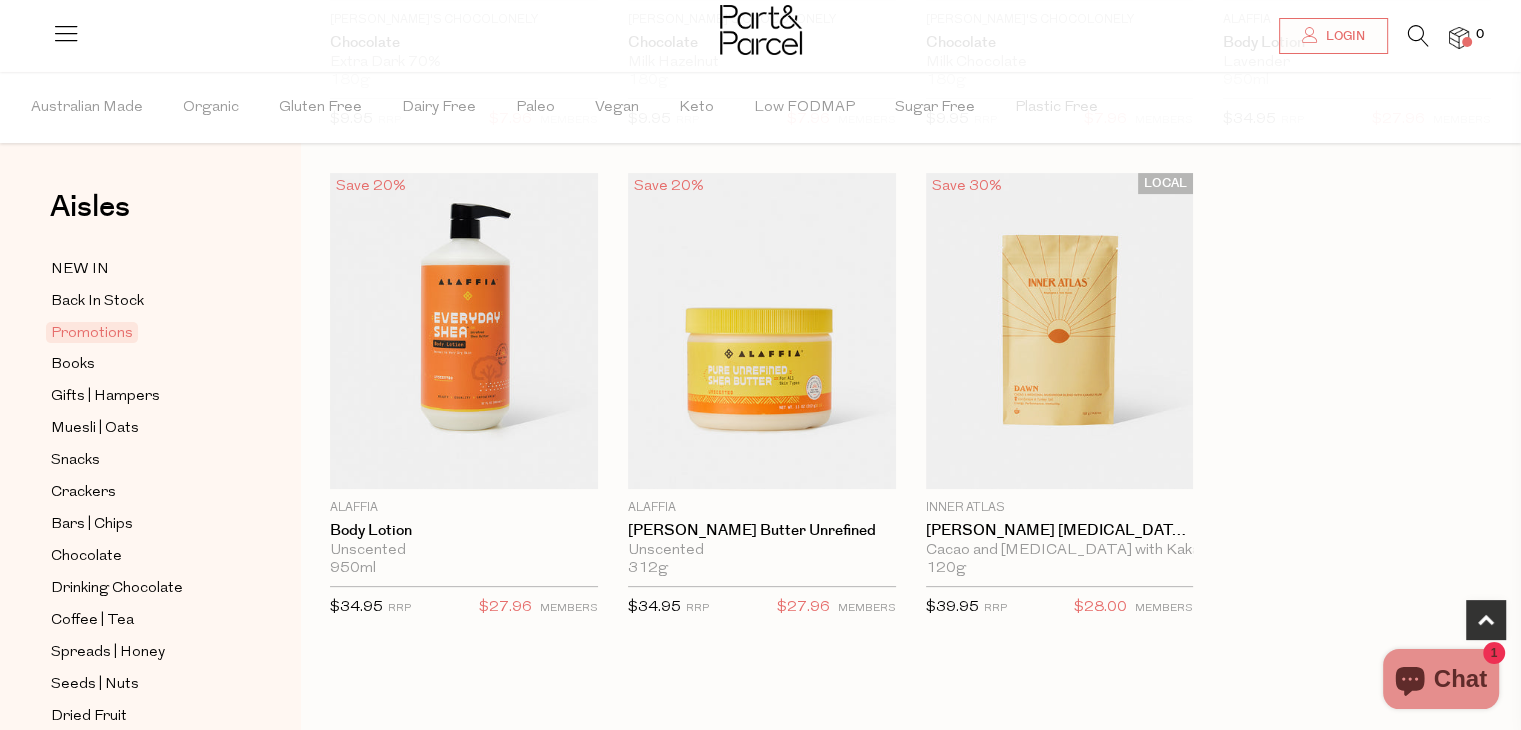 scroll, scrollTop: 592, scrollLeft: 0, axis: vertical 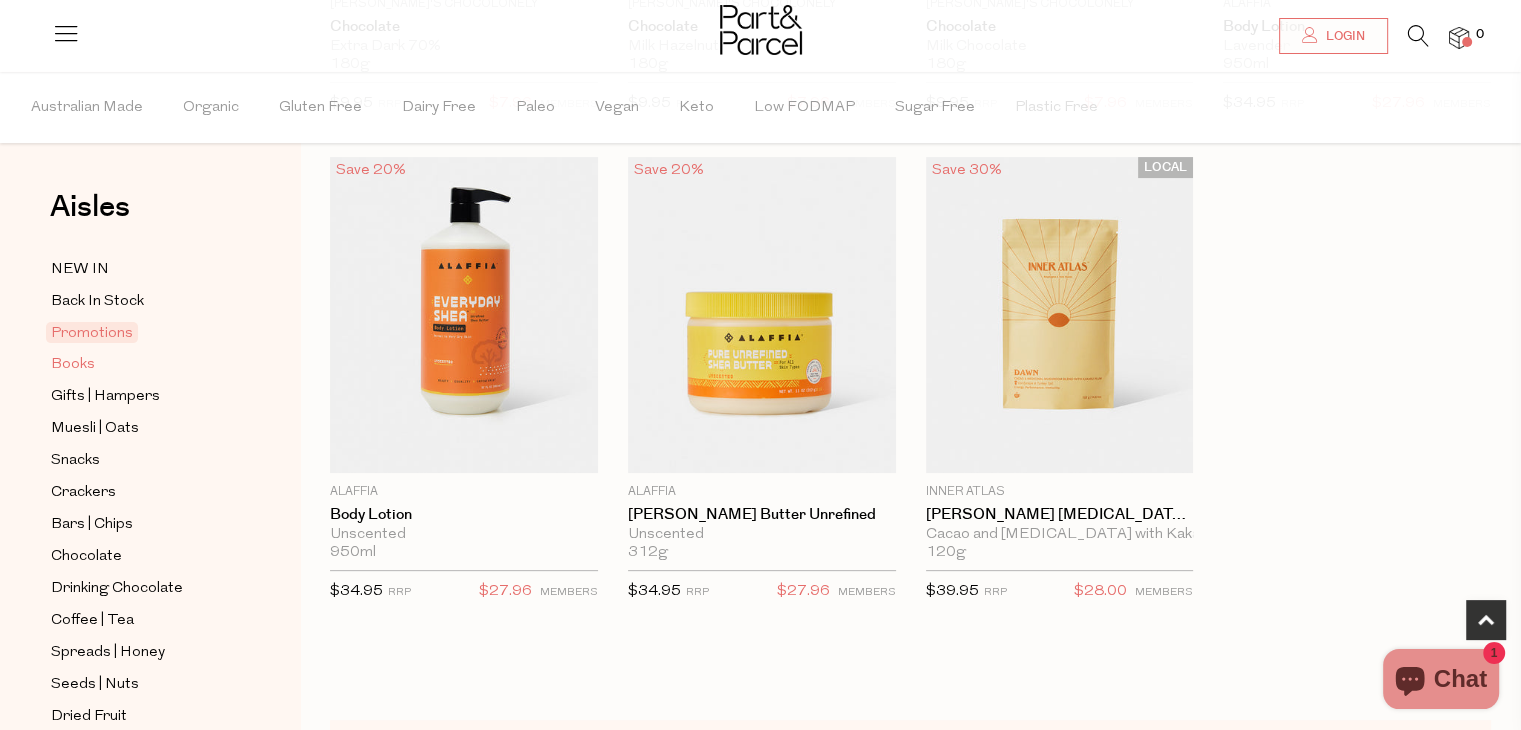 click on "Books" at bounding box center [142, 364] 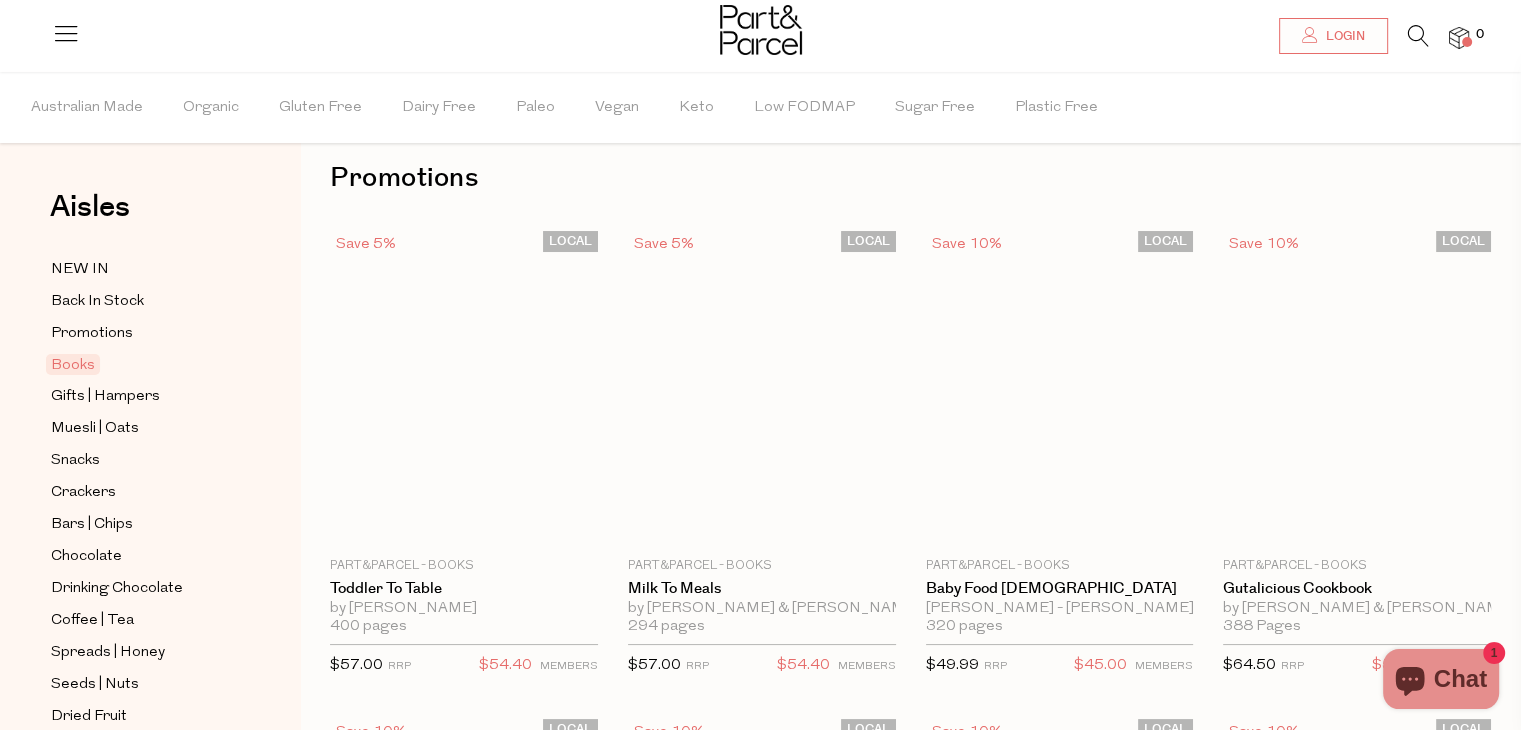scroll, scrollTop: 0, scrollLeft: 0, axis: both 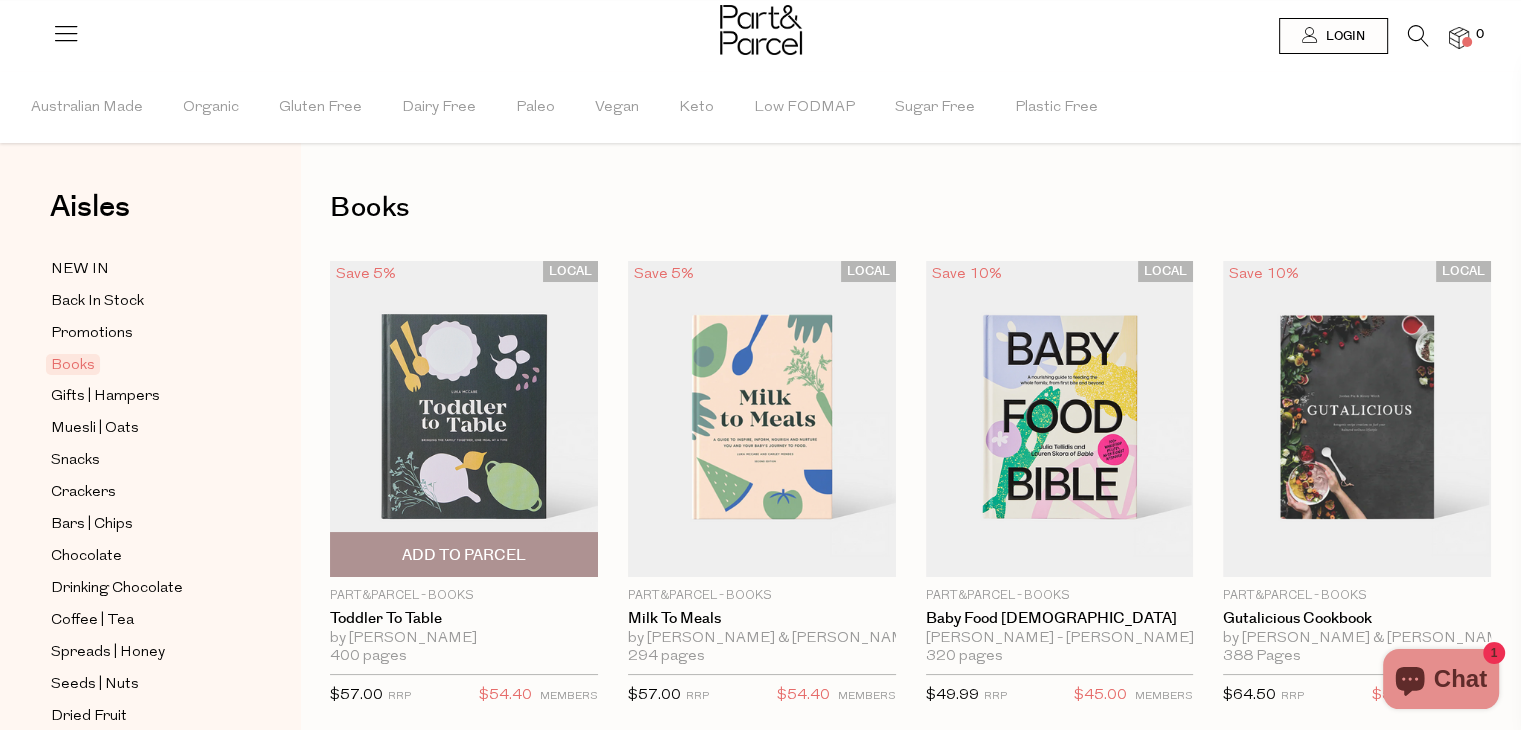 click on "Add To Parcel" at bounding box center [464, 555] 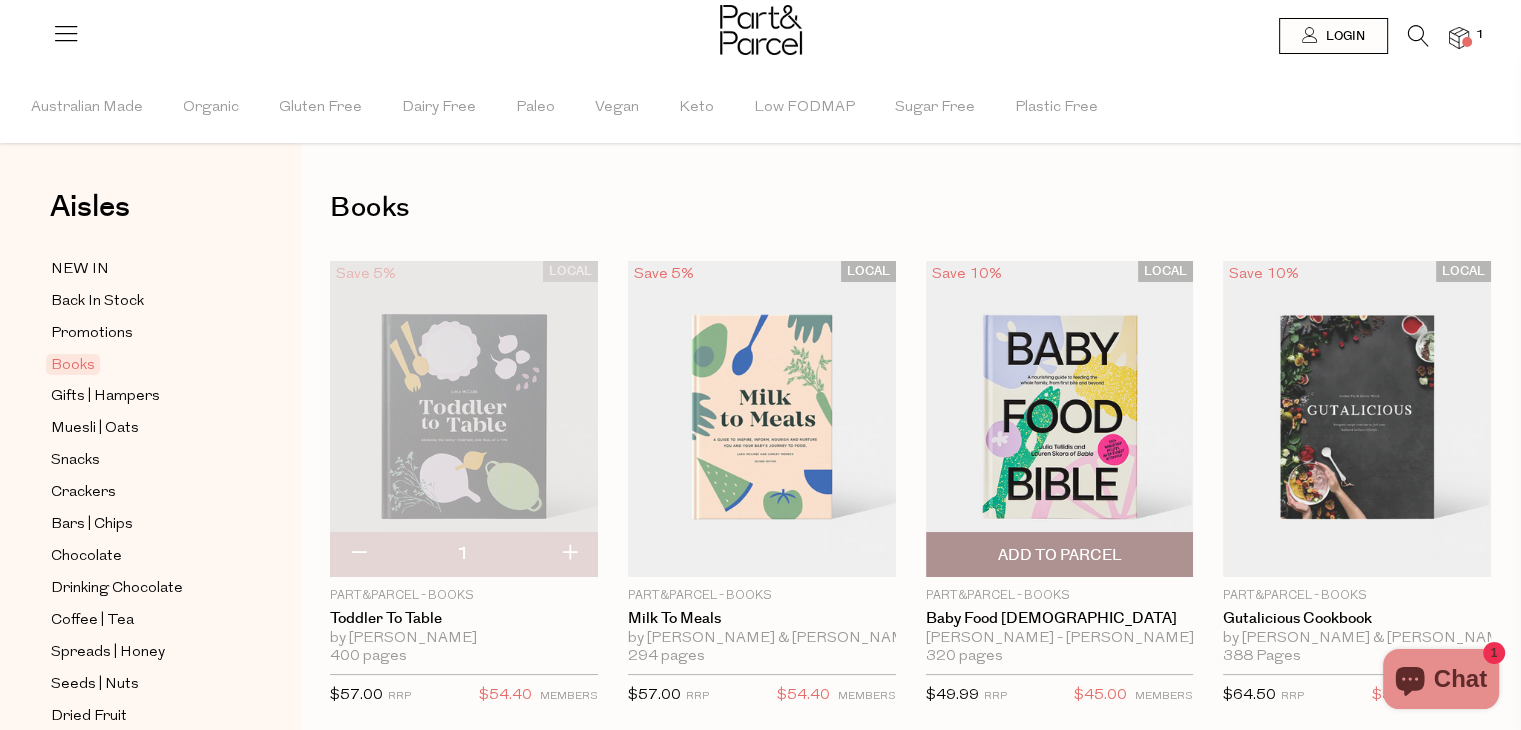 click on "Add To Parcel" at bounding box center [1059, 555] 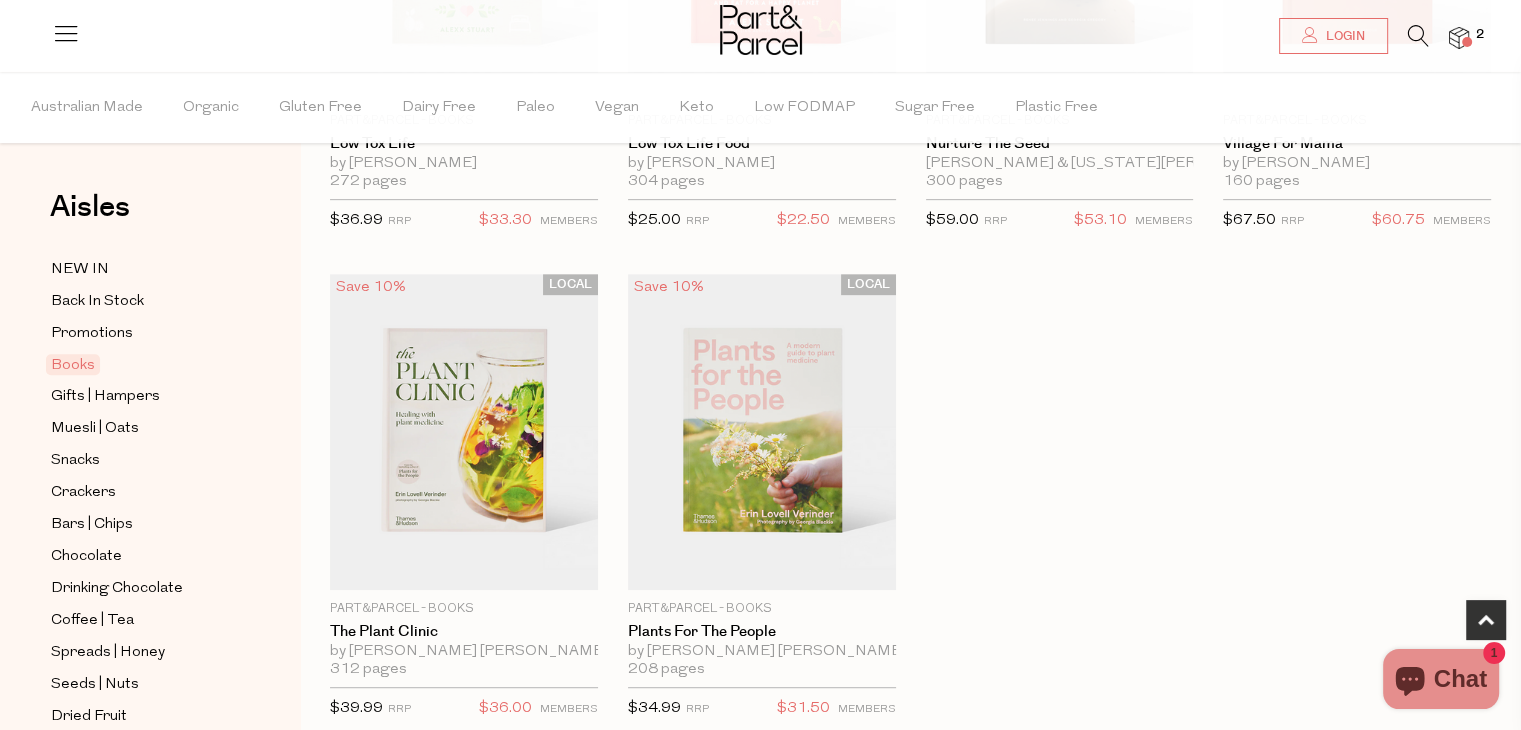 type 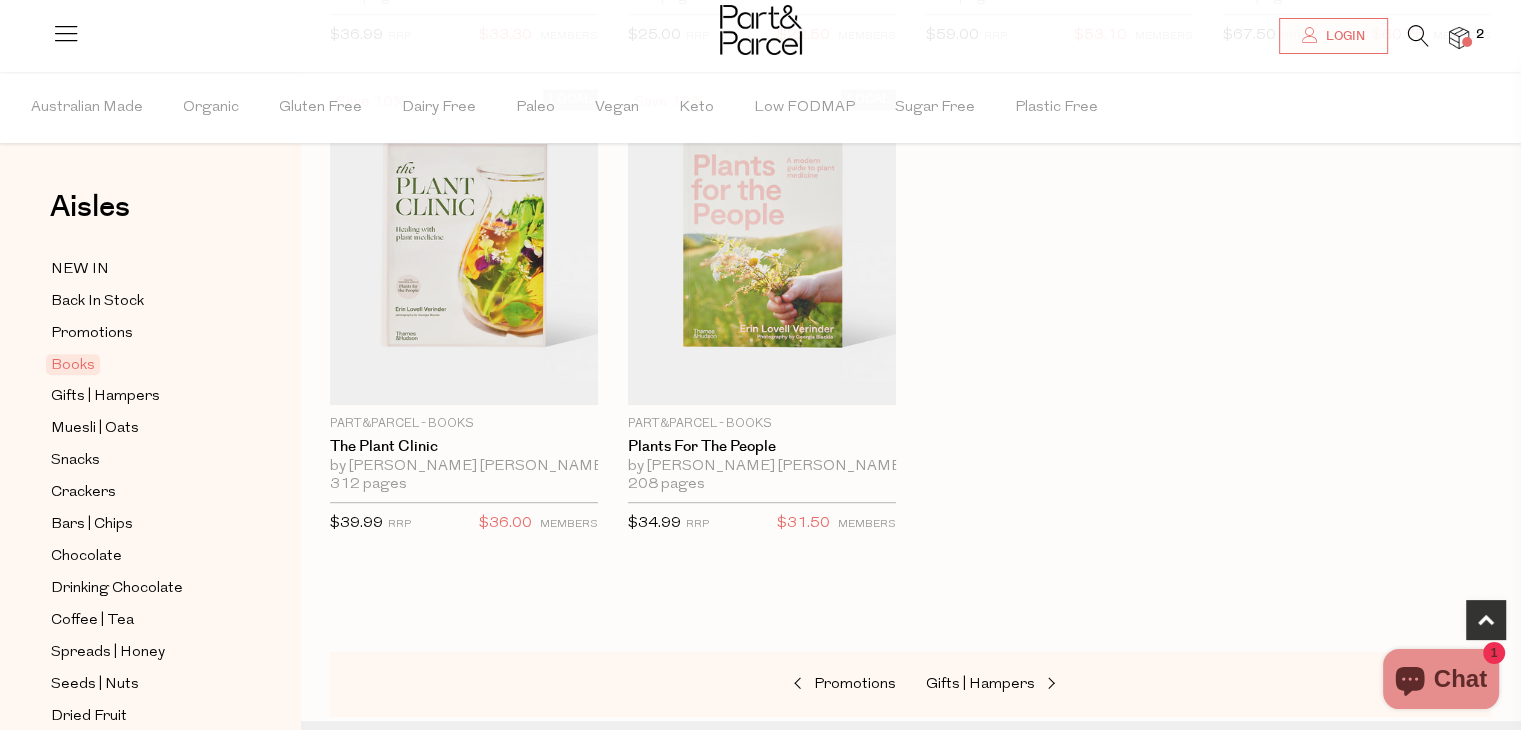 scroll, scrollTop: 1168, scrollLeft: 0, axis: vertical 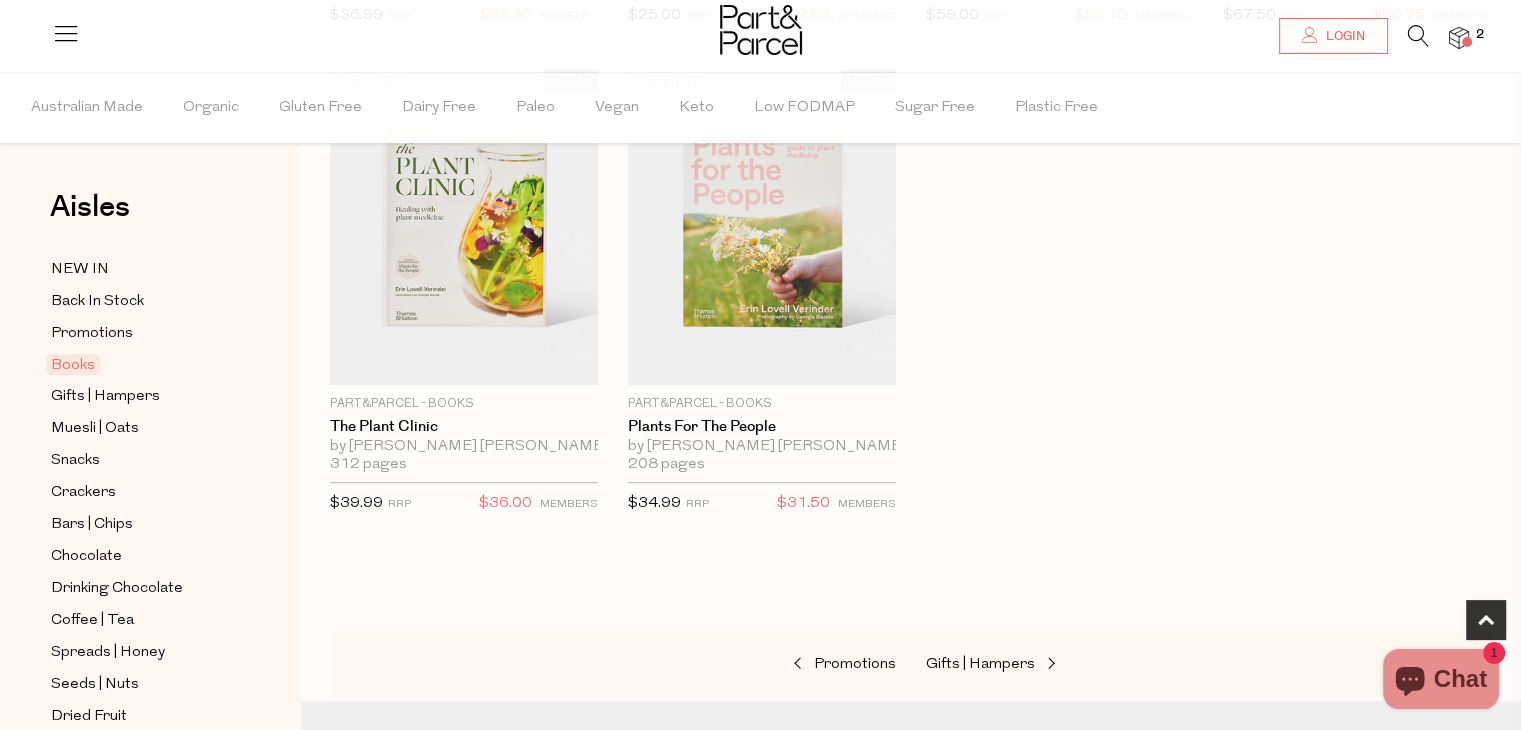click on "NEW IN
Back In Stock
Promotions
Books
Gifts | Hampers
Muesli | Oats
Snacks
Crackers
Bars | Chips
Chocolate
Drinking Chocolate
Coffee | Tea
Spreads | Honey
Seeds | Nuts" at bounding box center (150, 749) 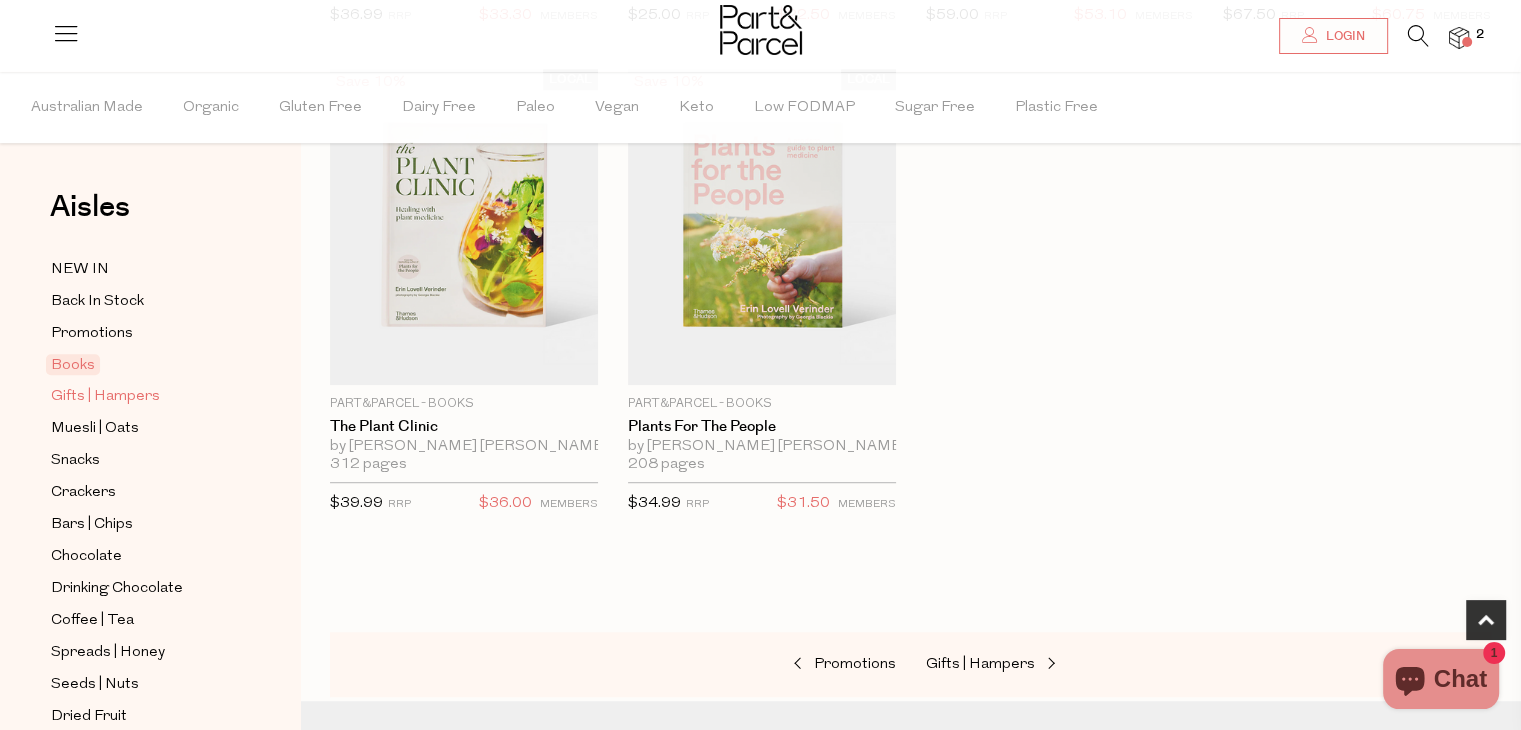 click on "Gifts | Hampers" at bounding box center (105, 397) 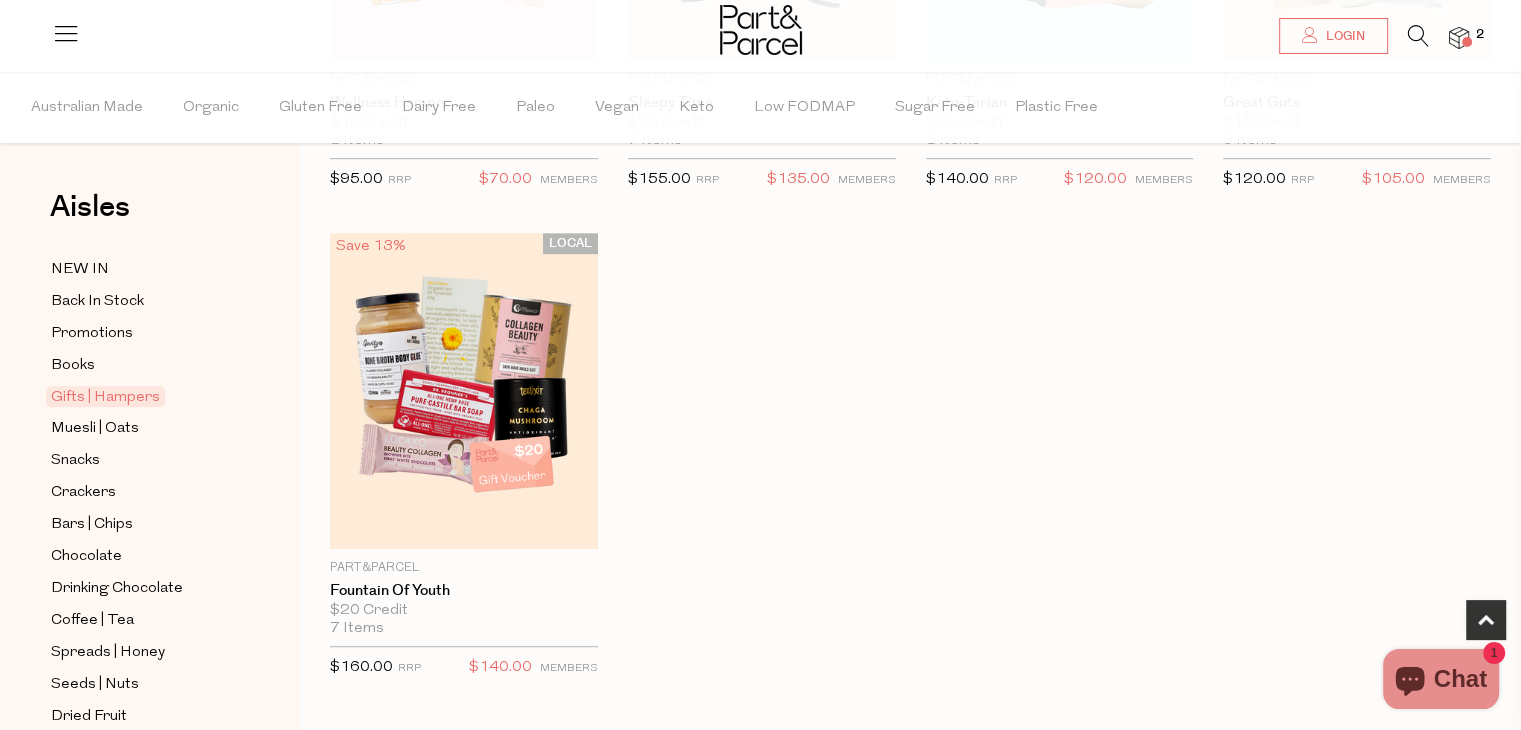scroll, scrollTop: 1046, scrollLeft: 0, axis: vertical 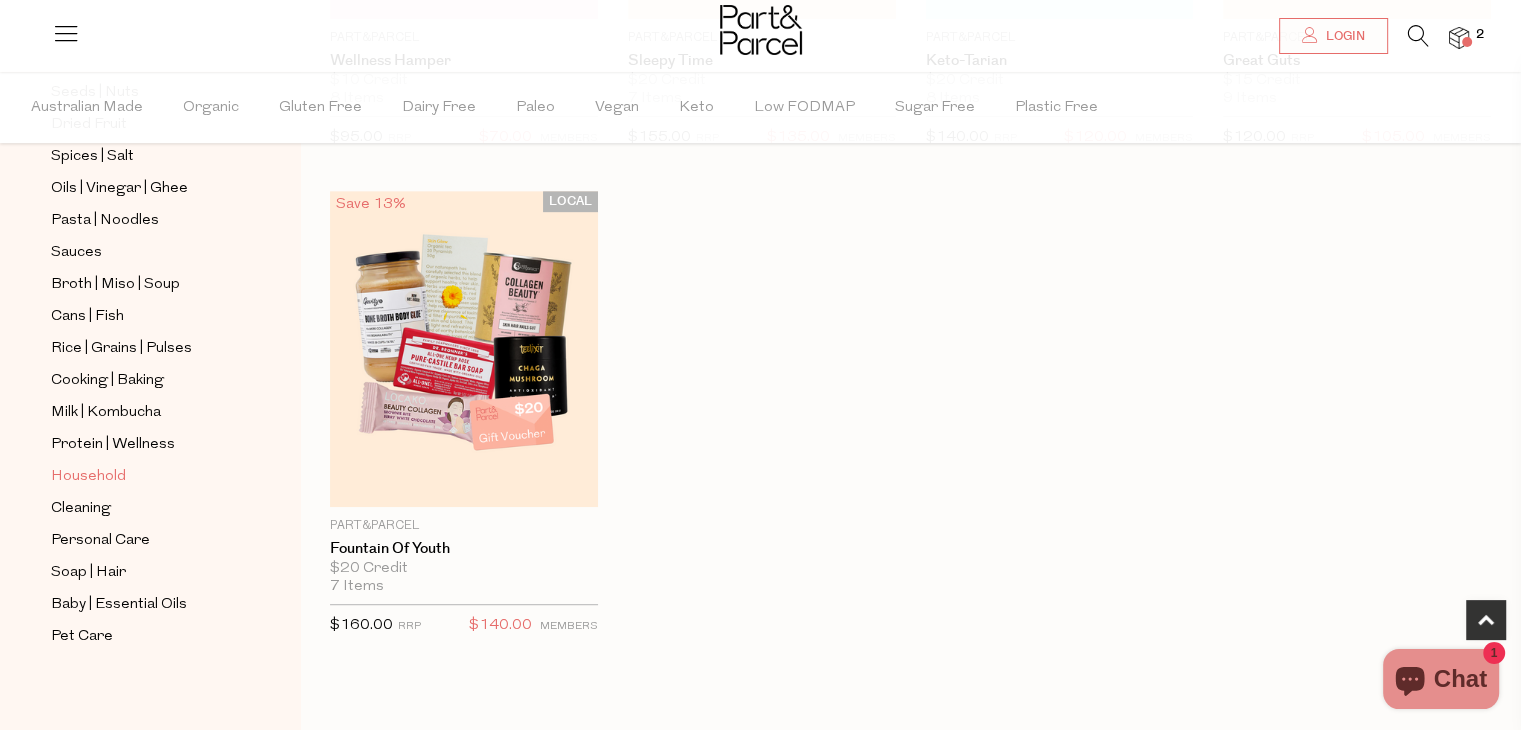 click on "Household" at bounding box center (88, 477) 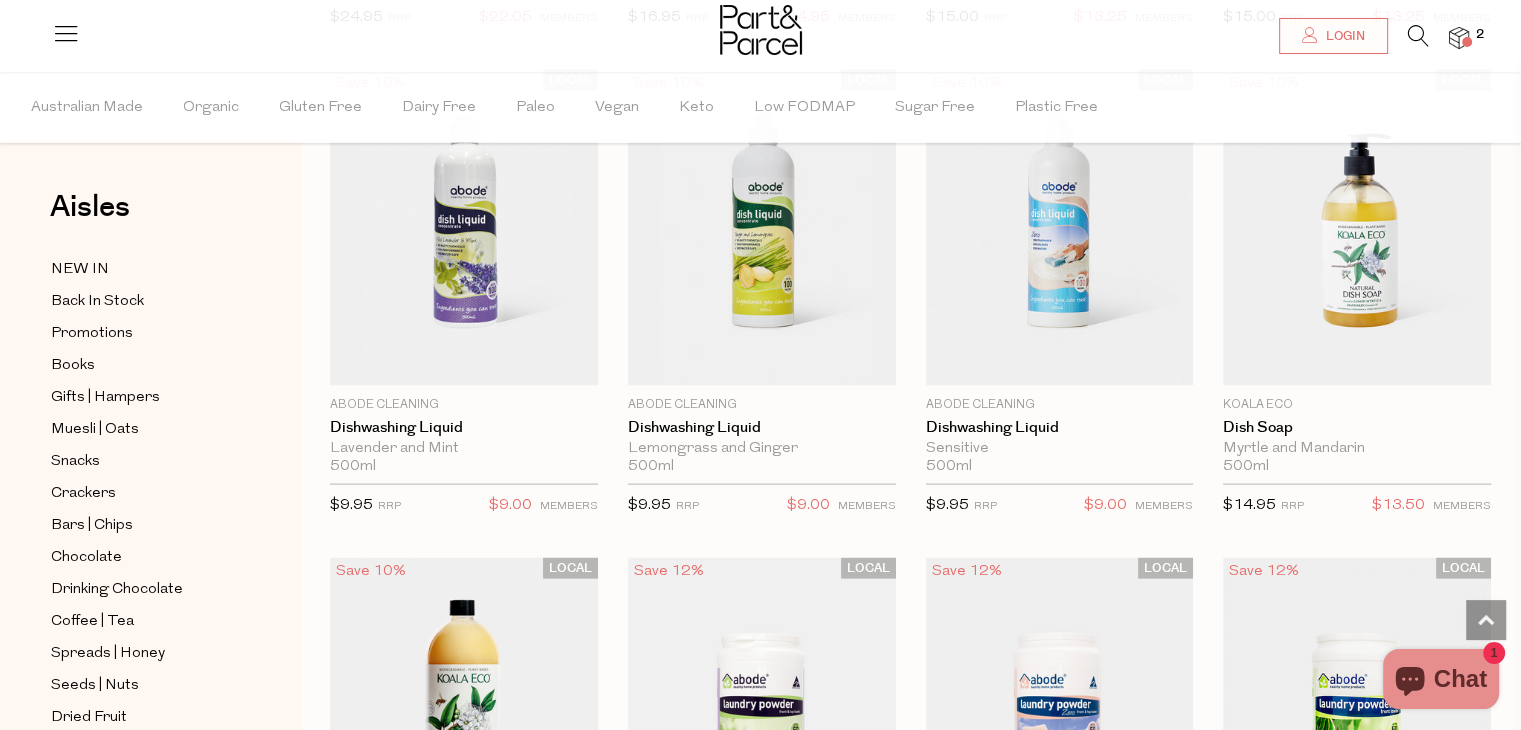scroll, scrollTop: 4092, scrollLeft: 0, axis: vertical 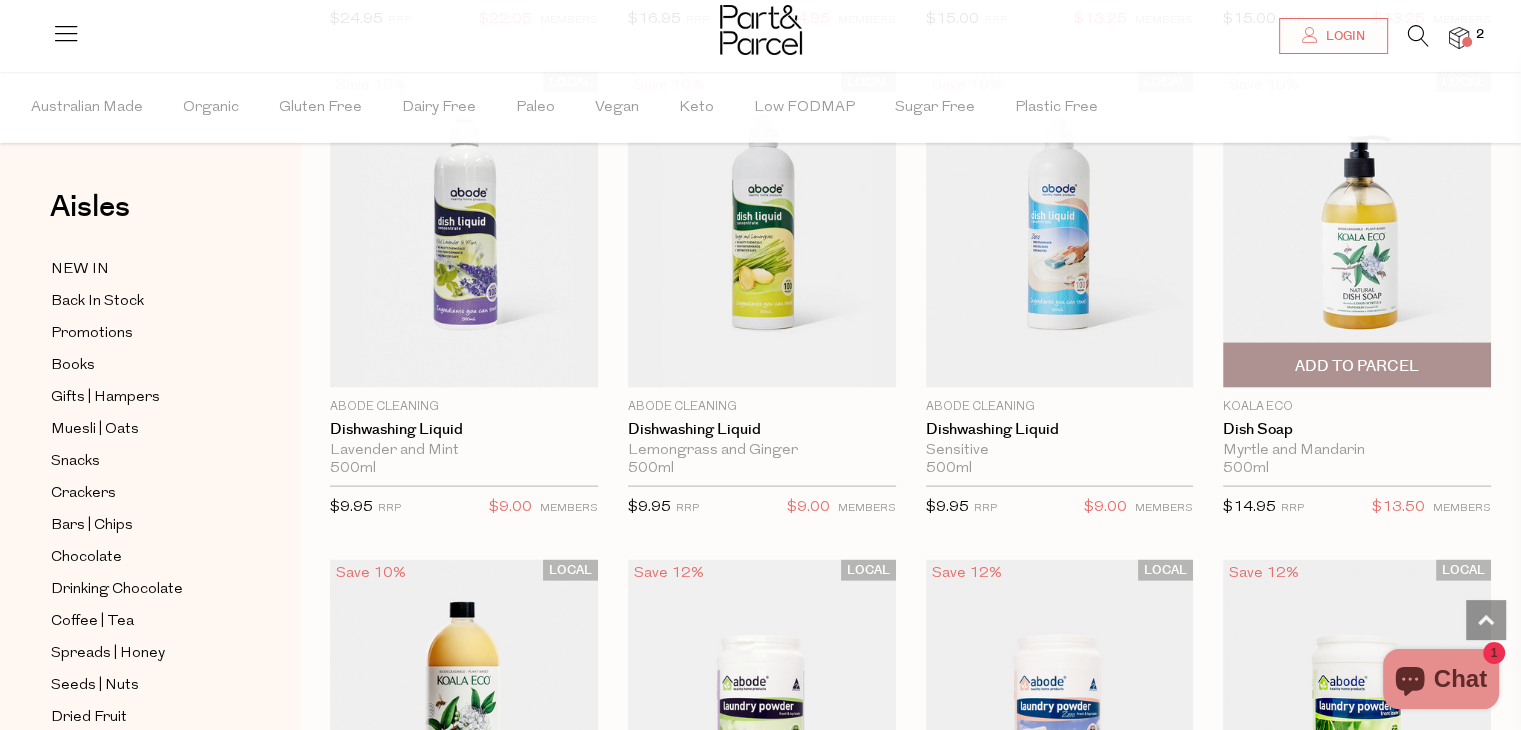 click on "Add To Parcel" at bounding box center [1357, 366] 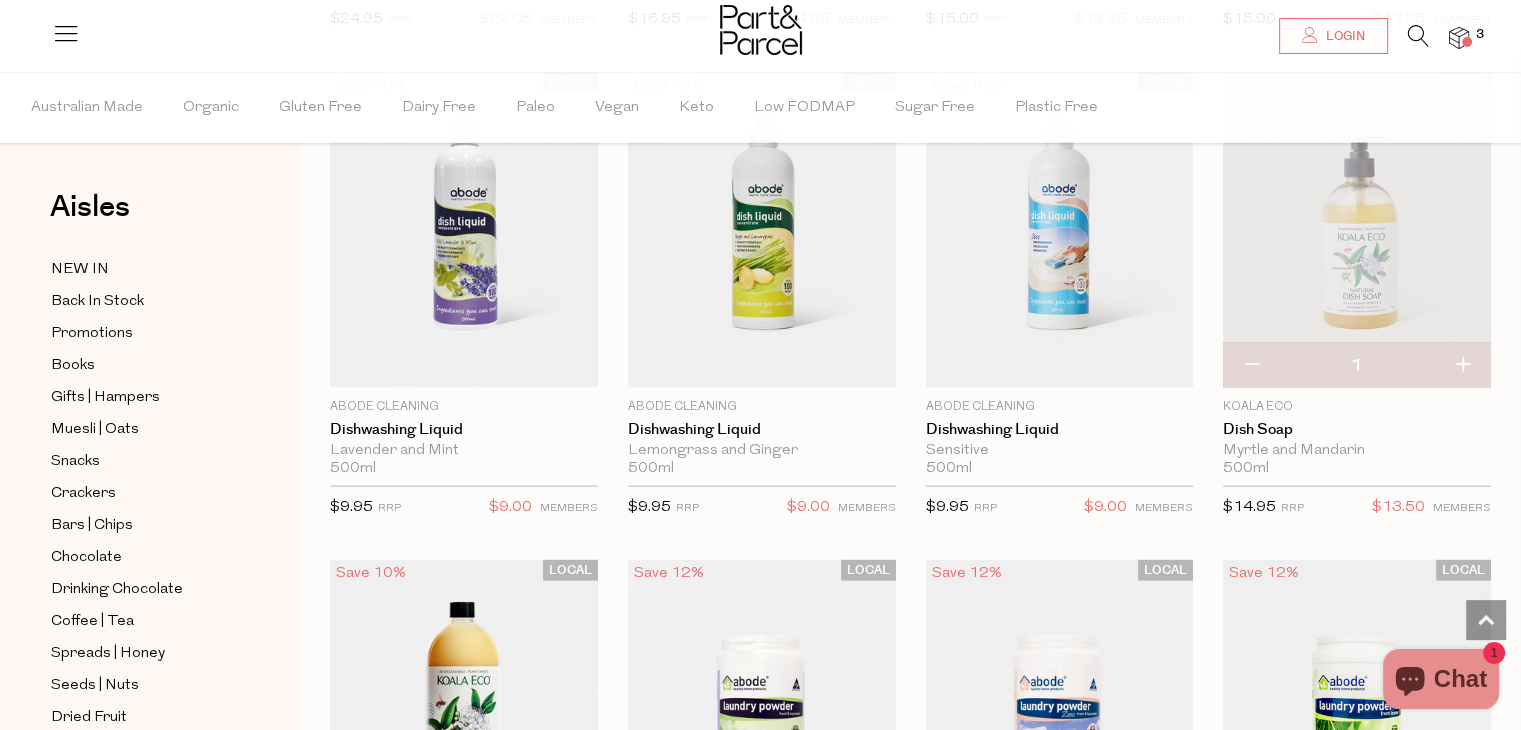 click at bounding box center [1462, 366] 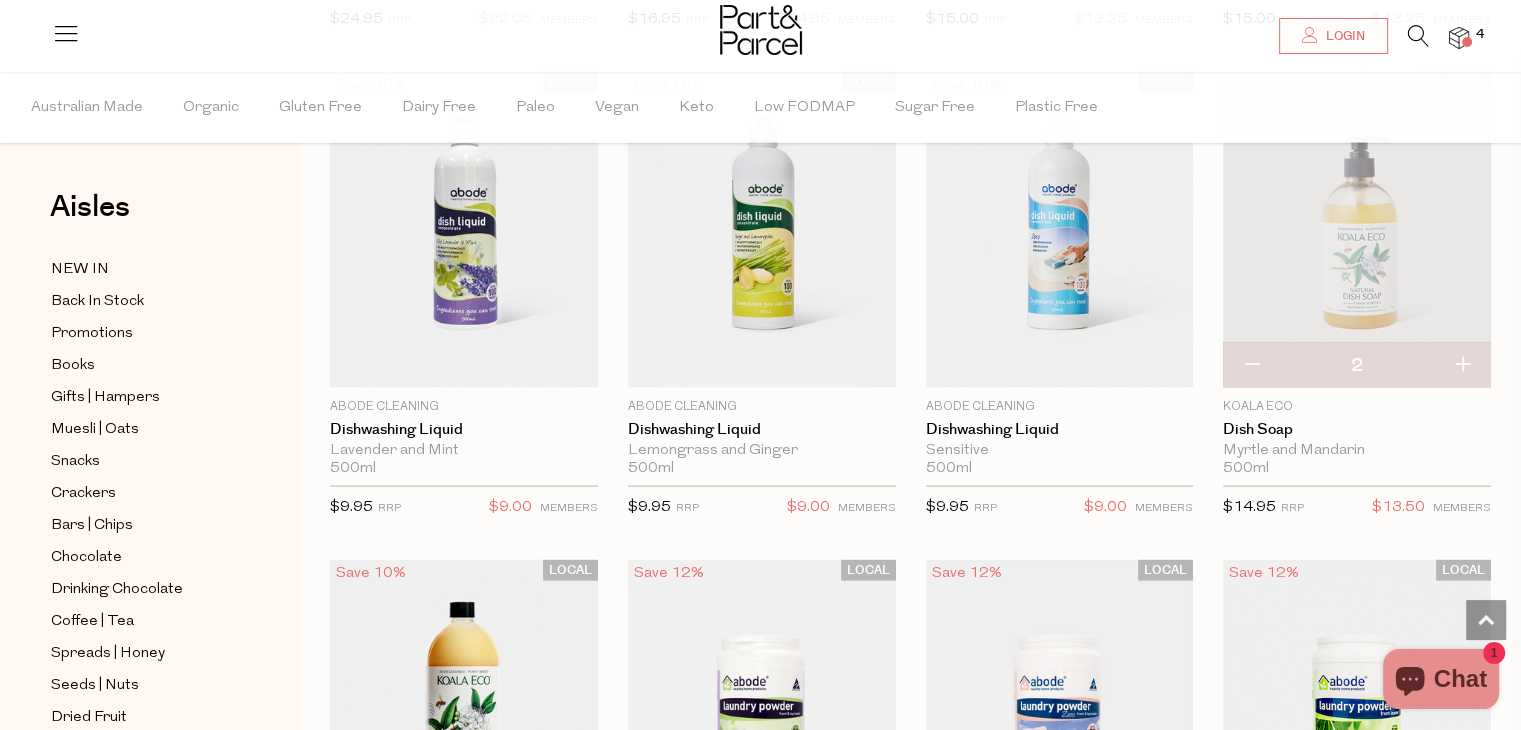 click at bounding box center (1462, 366) 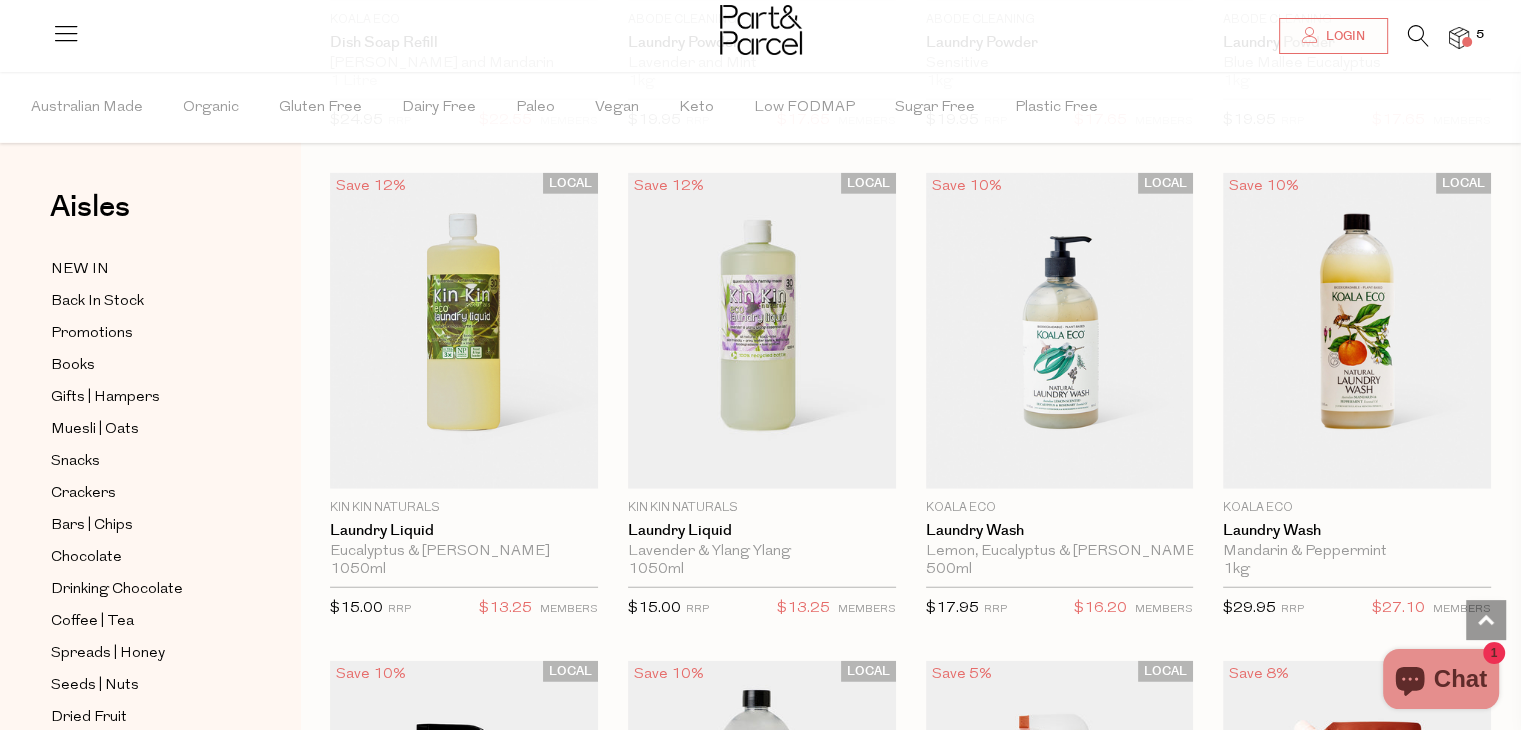 scroll, scrollTop: 5040, scrollLeft: 0, axis: vertical 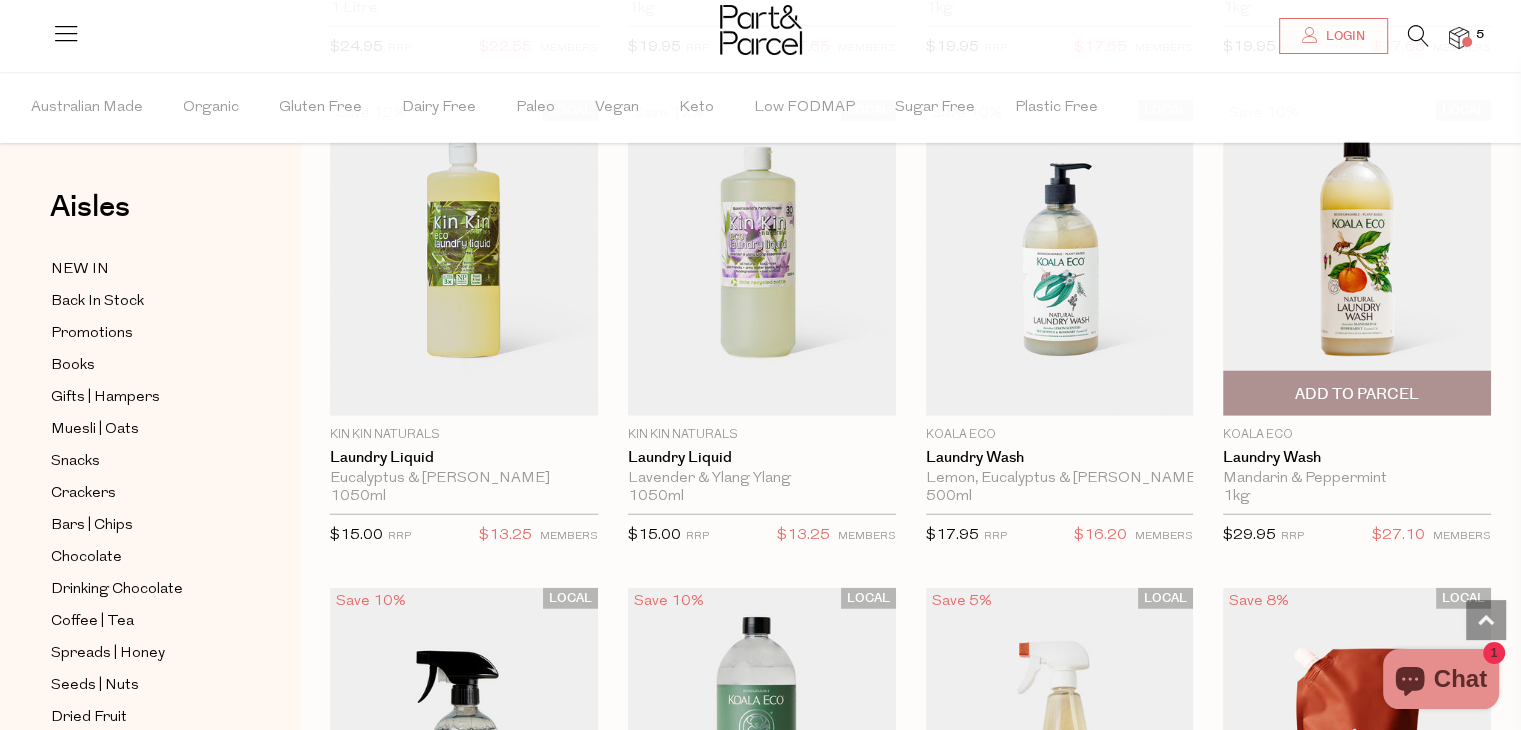 click on "Add To Parcel" at bounding box center (1357, 394) 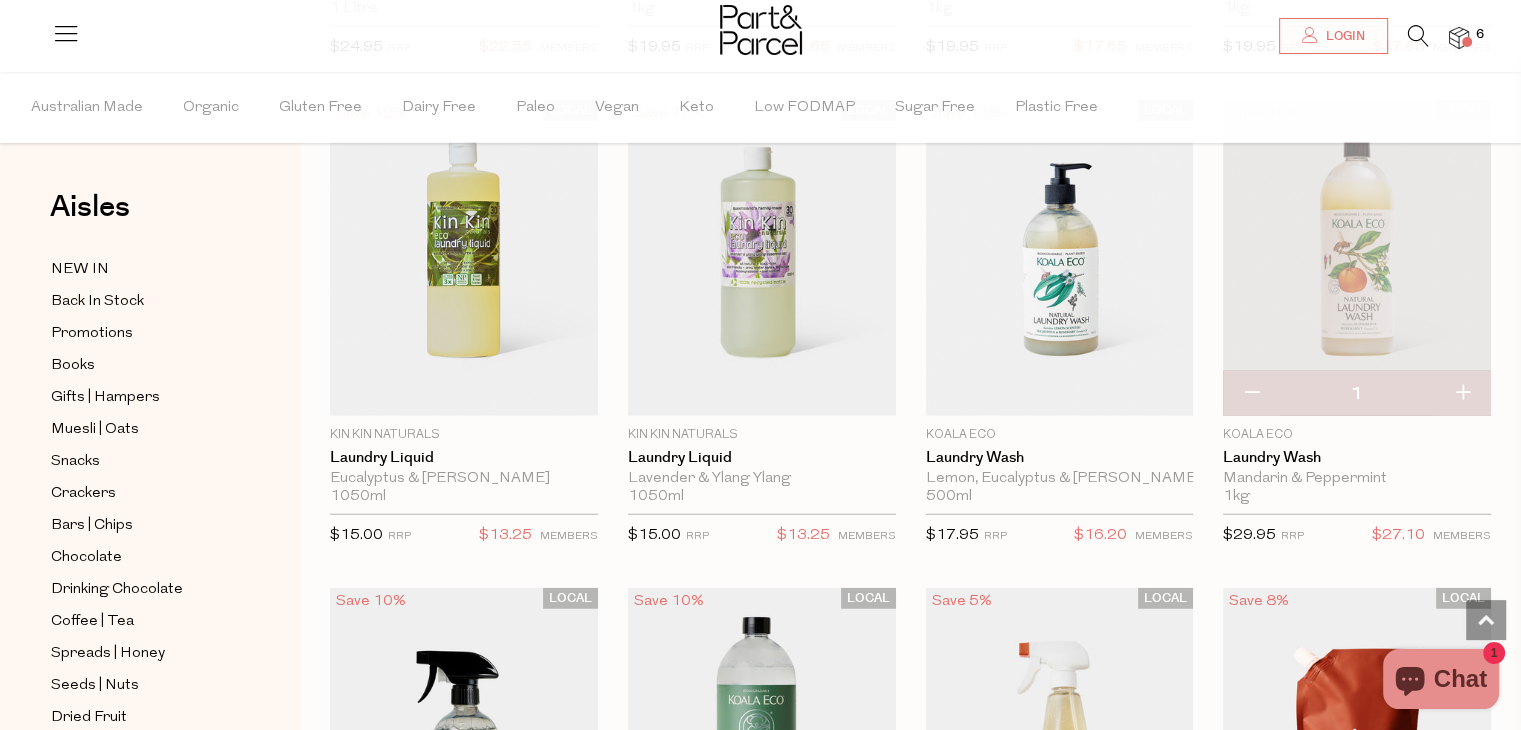 click at bounding box center [1462, 394] 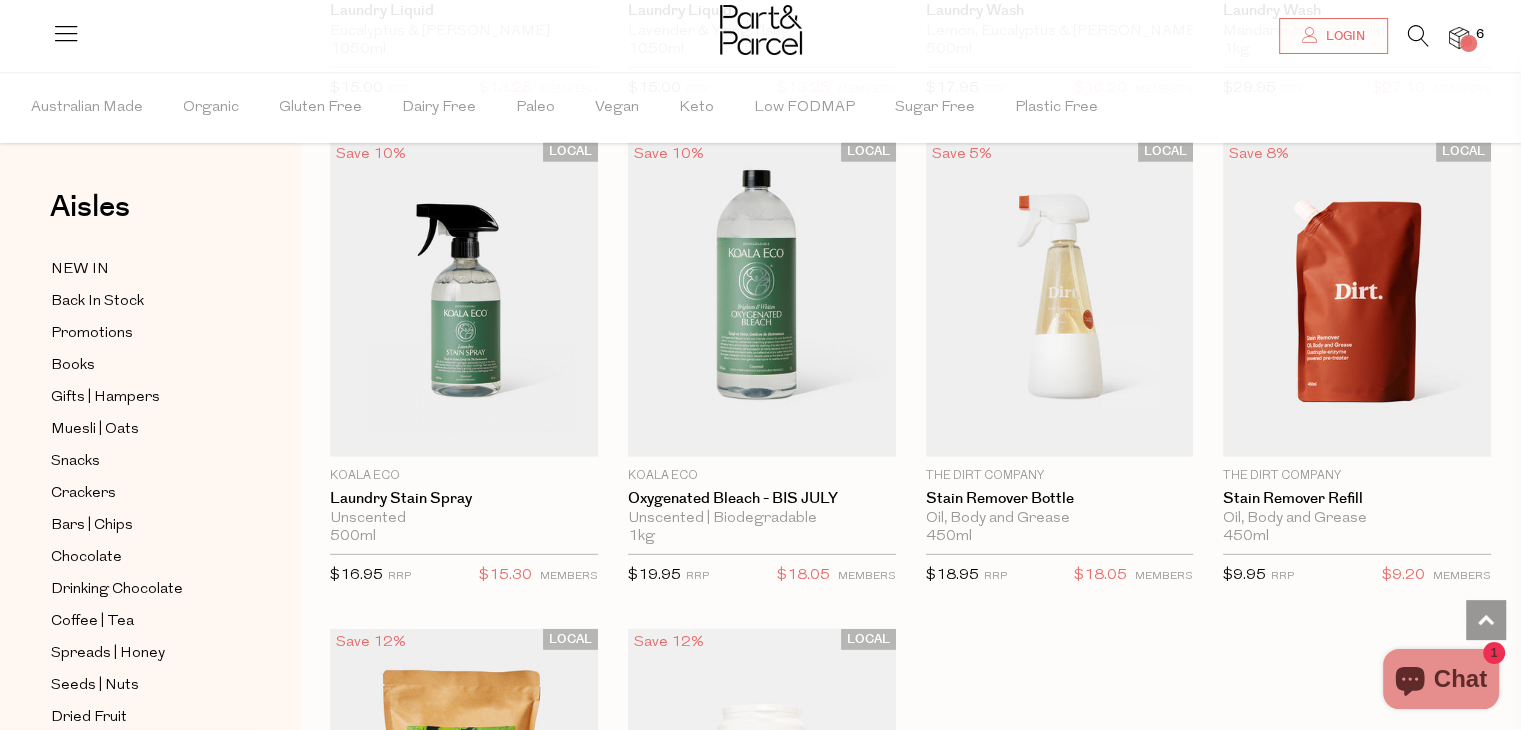 scroll, scrollTop: 5492, scrollLeft: 0, axis: vertical 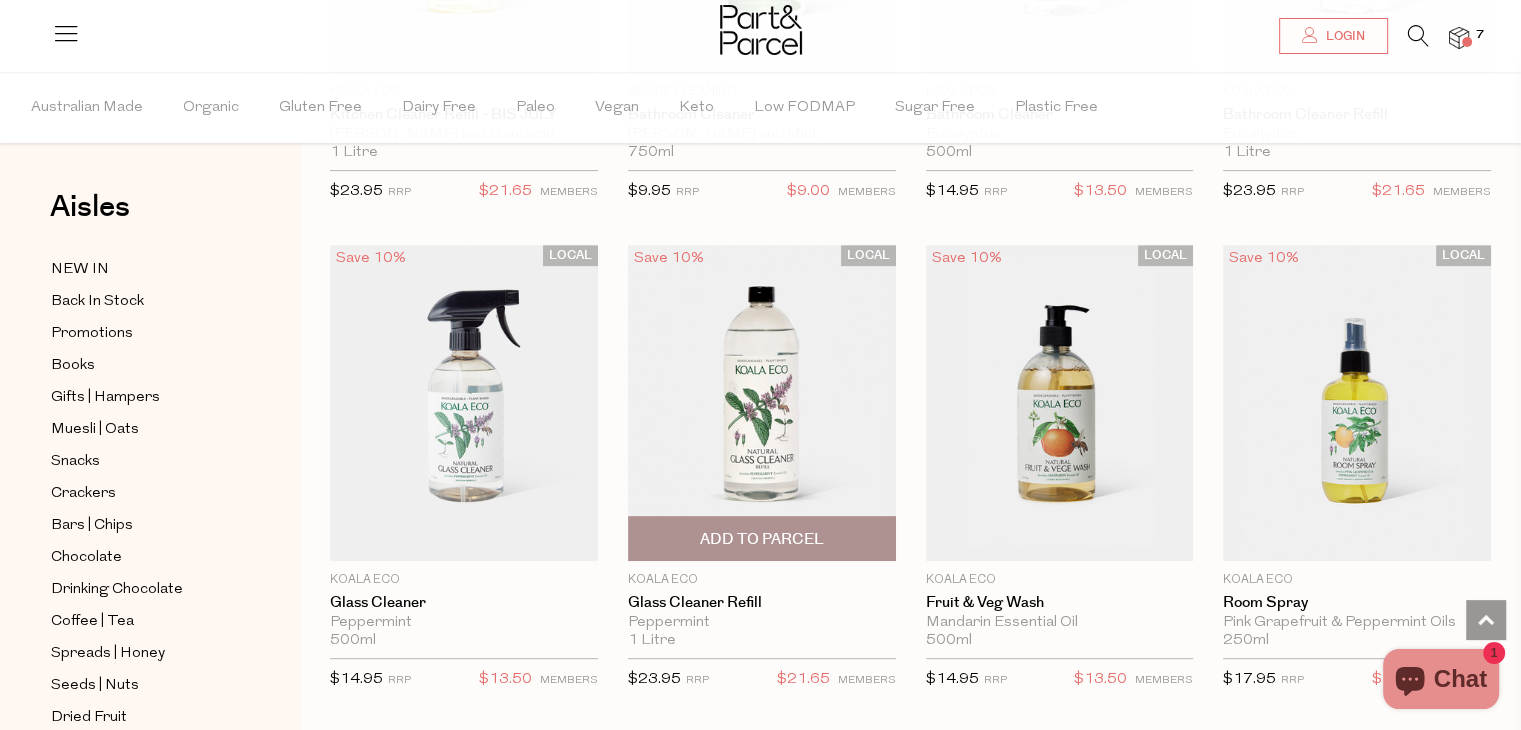 click on "Add To Parcel" at bounding box center [762, 538] 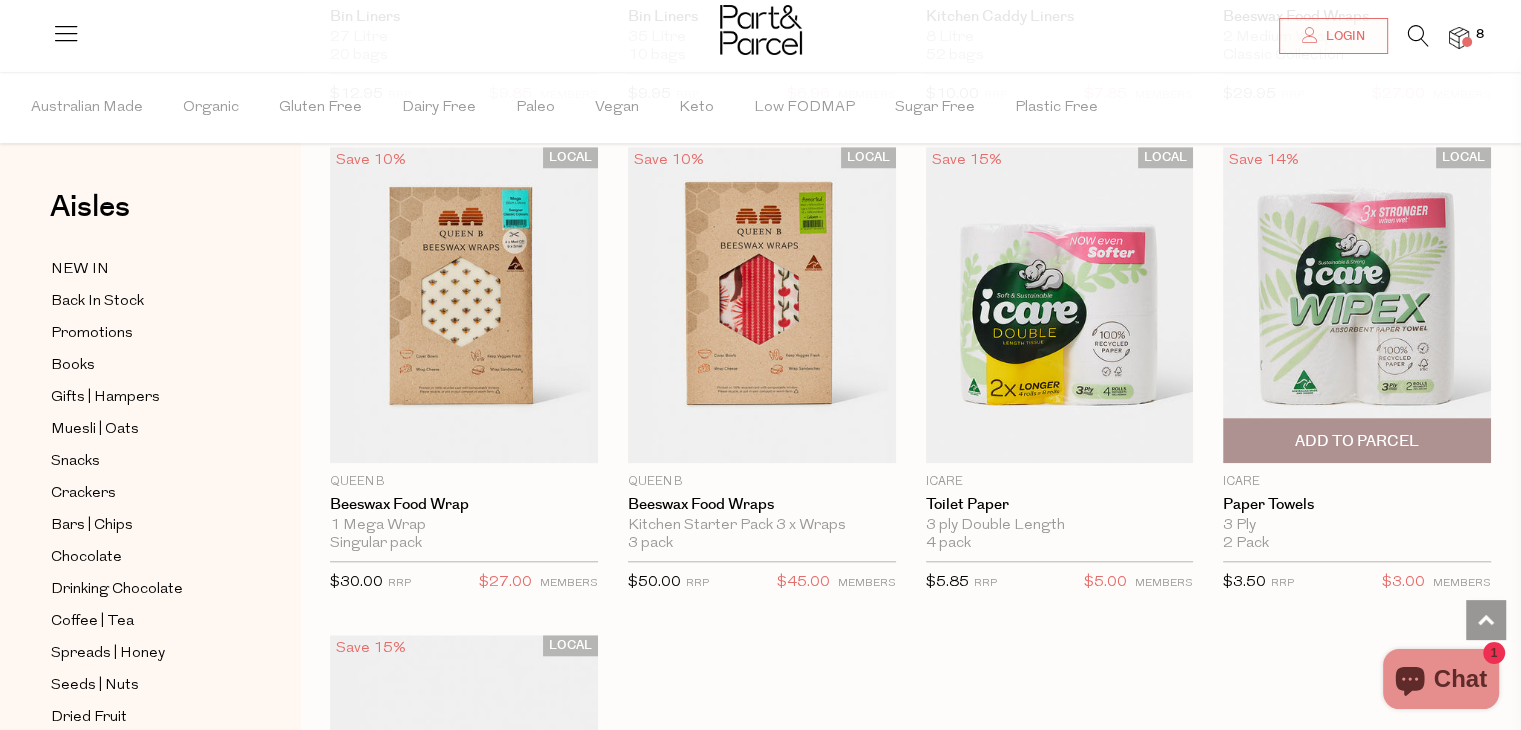 scroll, scrollTop: 9383, scrollLeft: 0, axis: vertical 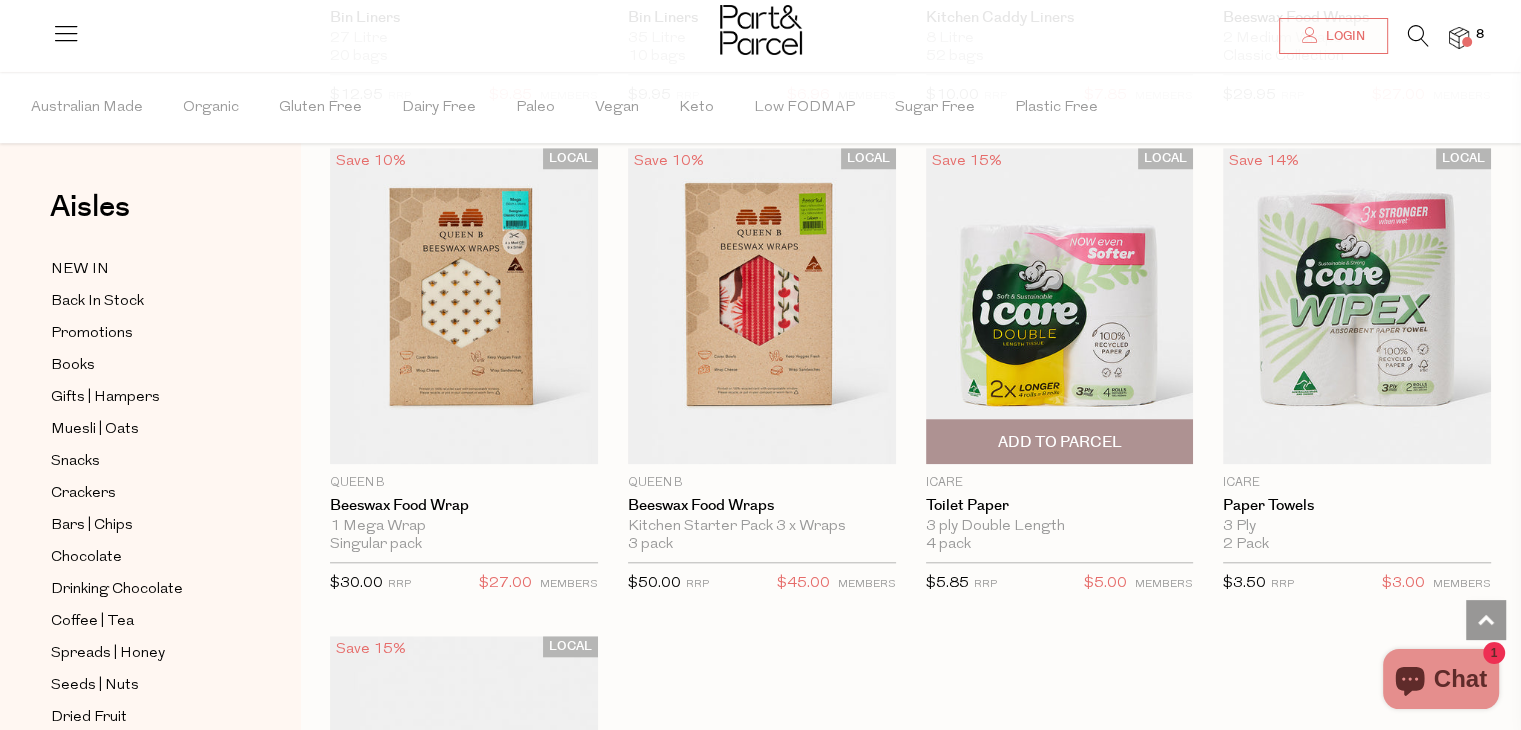 click on "Add To Parcel" at bounding box center (1060, 441) 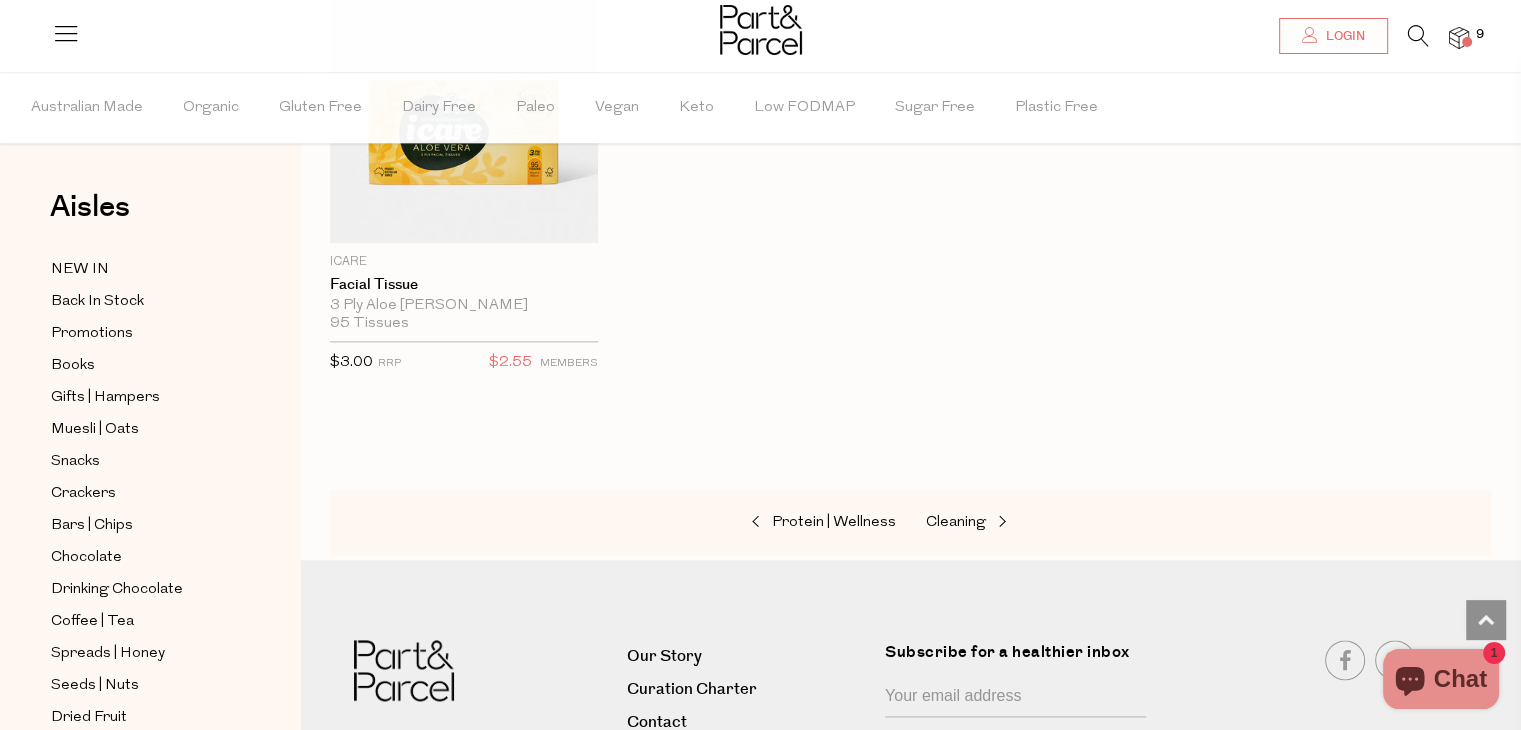 scroll, scrollTop: 10094, scrollLeft: 0, axis: vertical 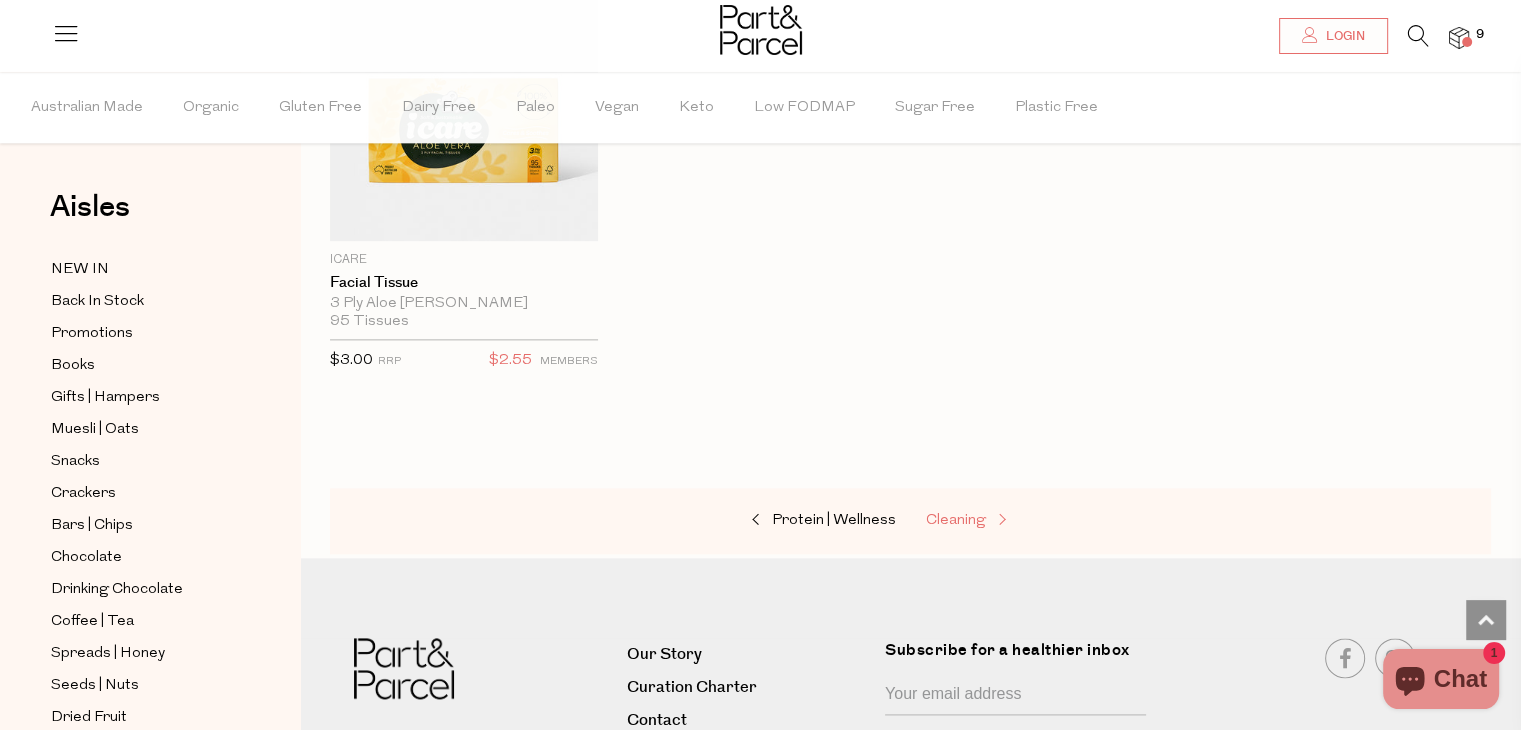 click on "Cleaning" at bounding box center [956, 520] 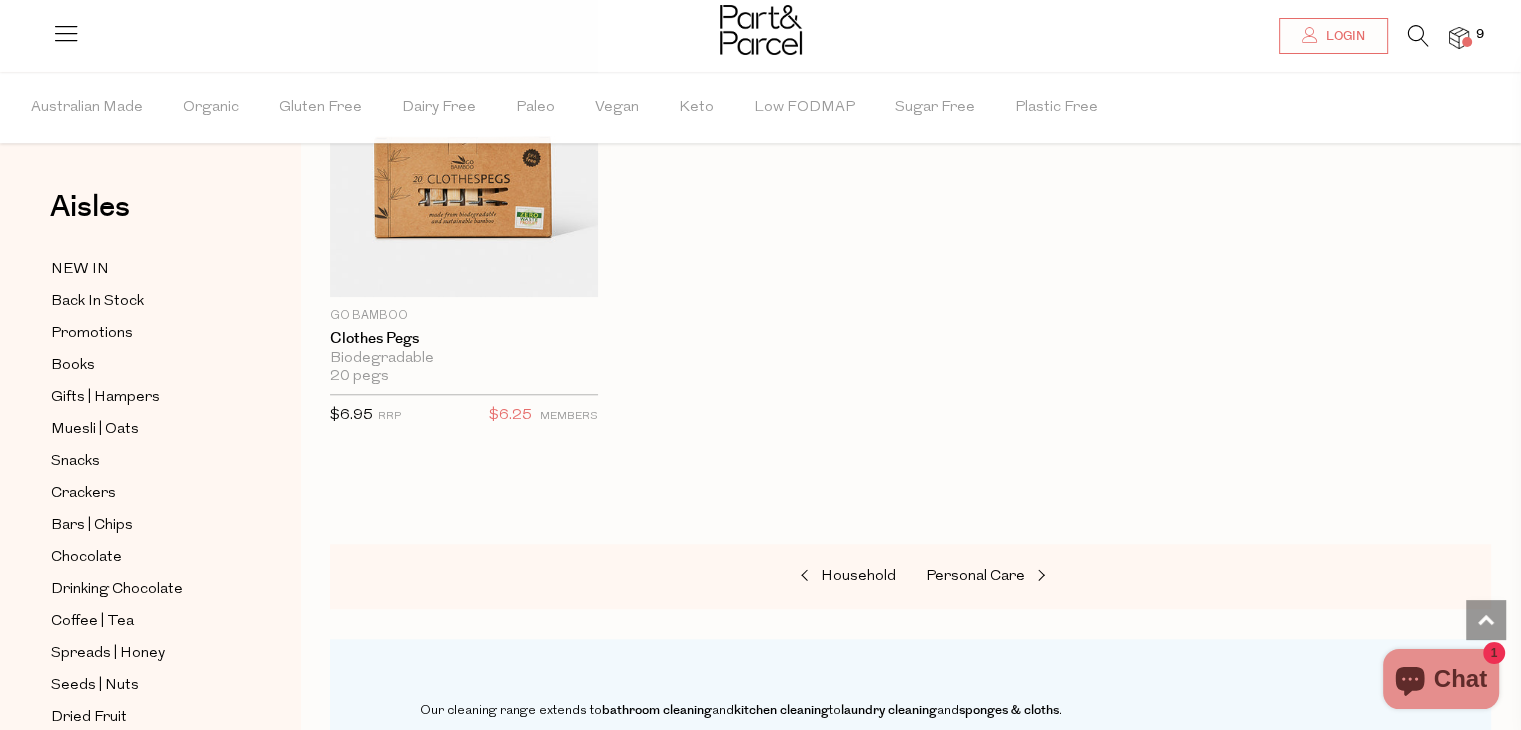 scroll, scrollTop: 1744, scrollLeft: 0, axis: vertical 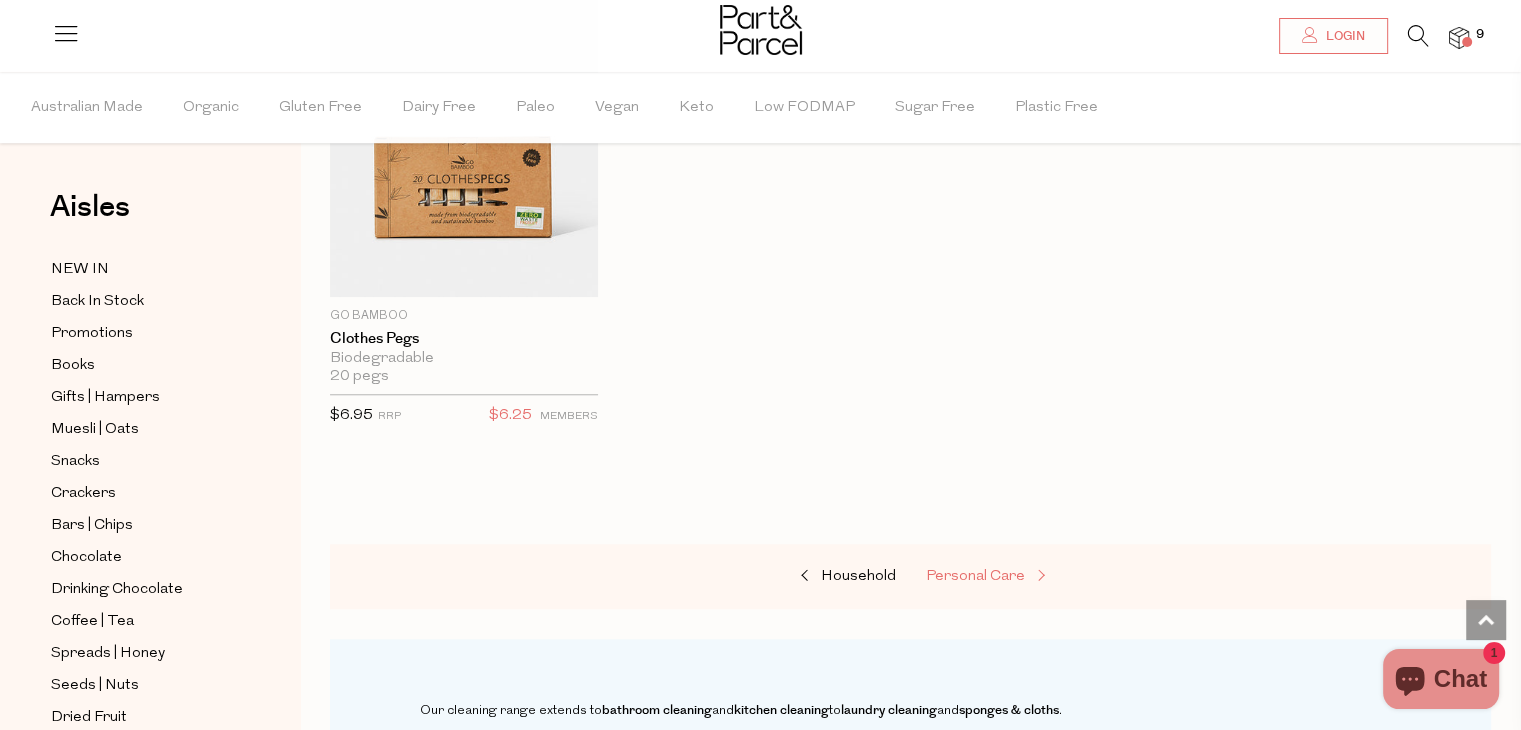 click on "Personal Care" at bounding box center (1026, 577) 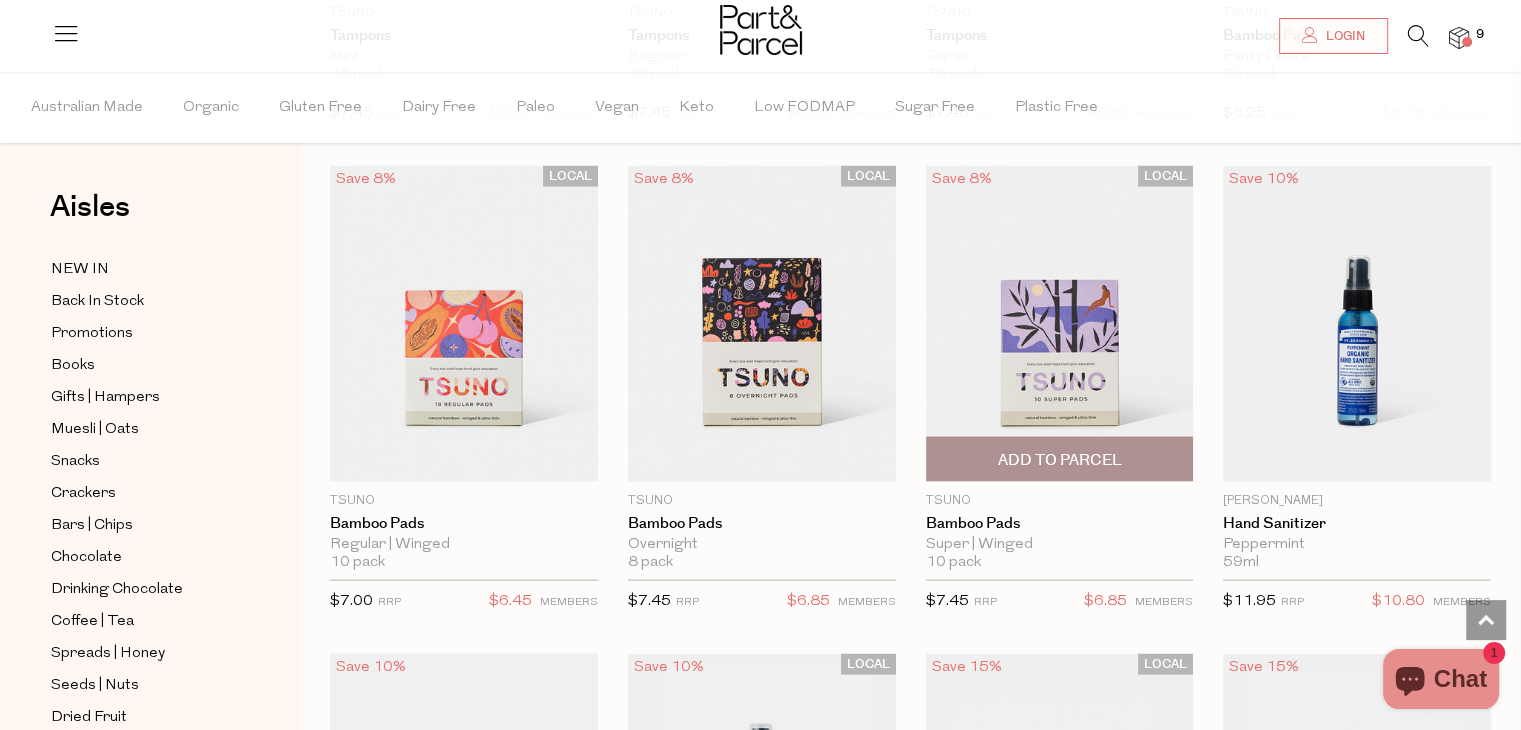scroll, scrollTop: 3999, scrollLeft: 0, axis: vertical 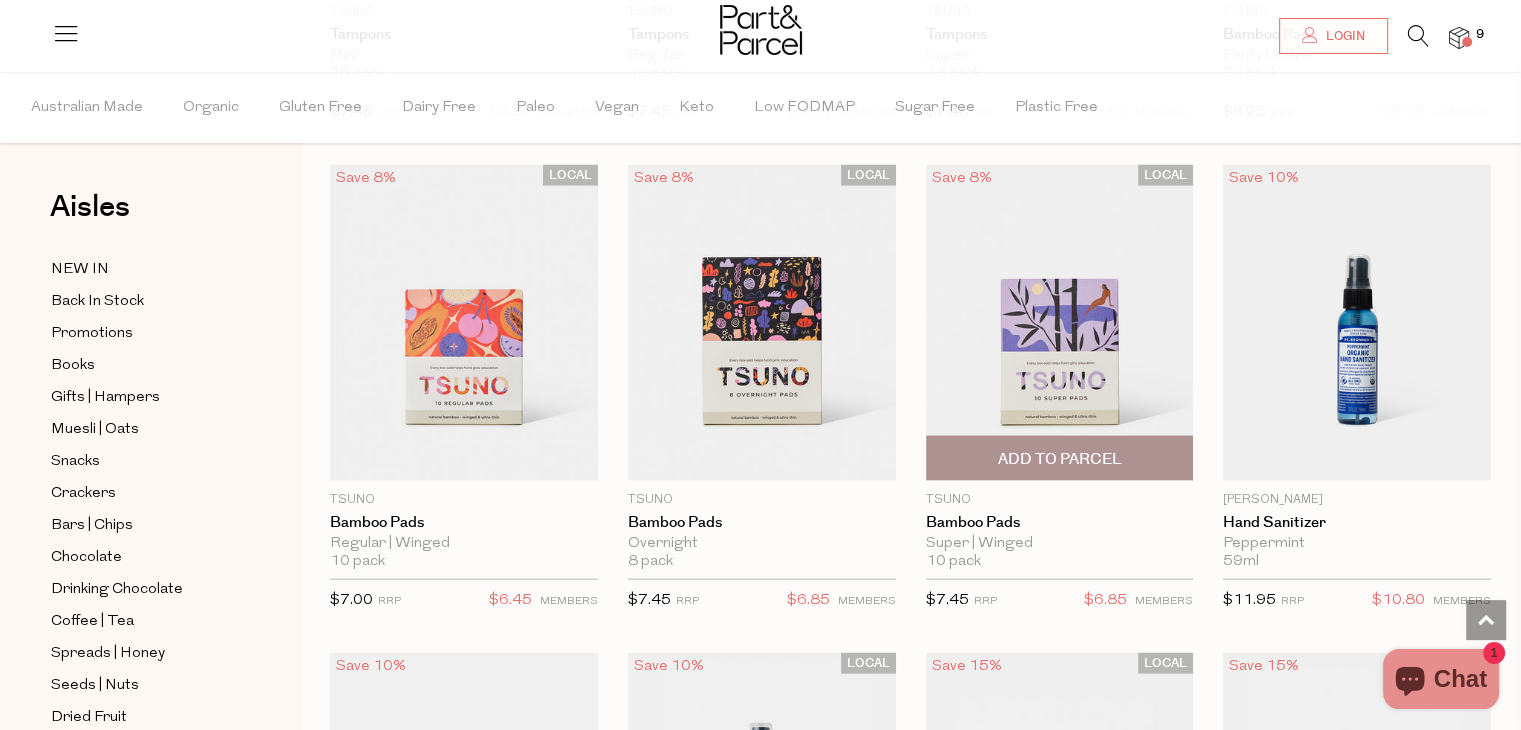 click on "Add To Parcel" at bounding box center [1059, 459] 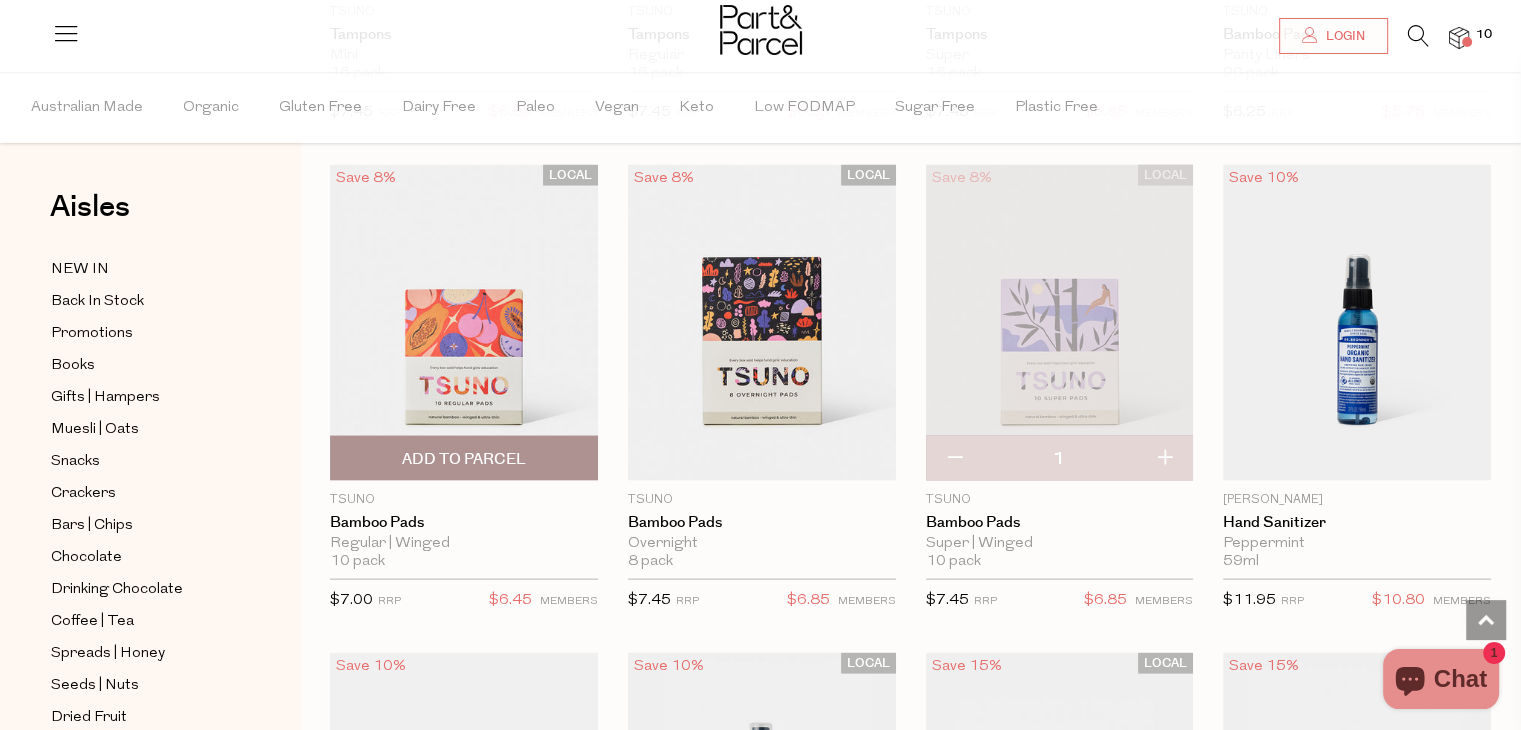 click on "Add To Parcel" at bounding box center (464, 458) 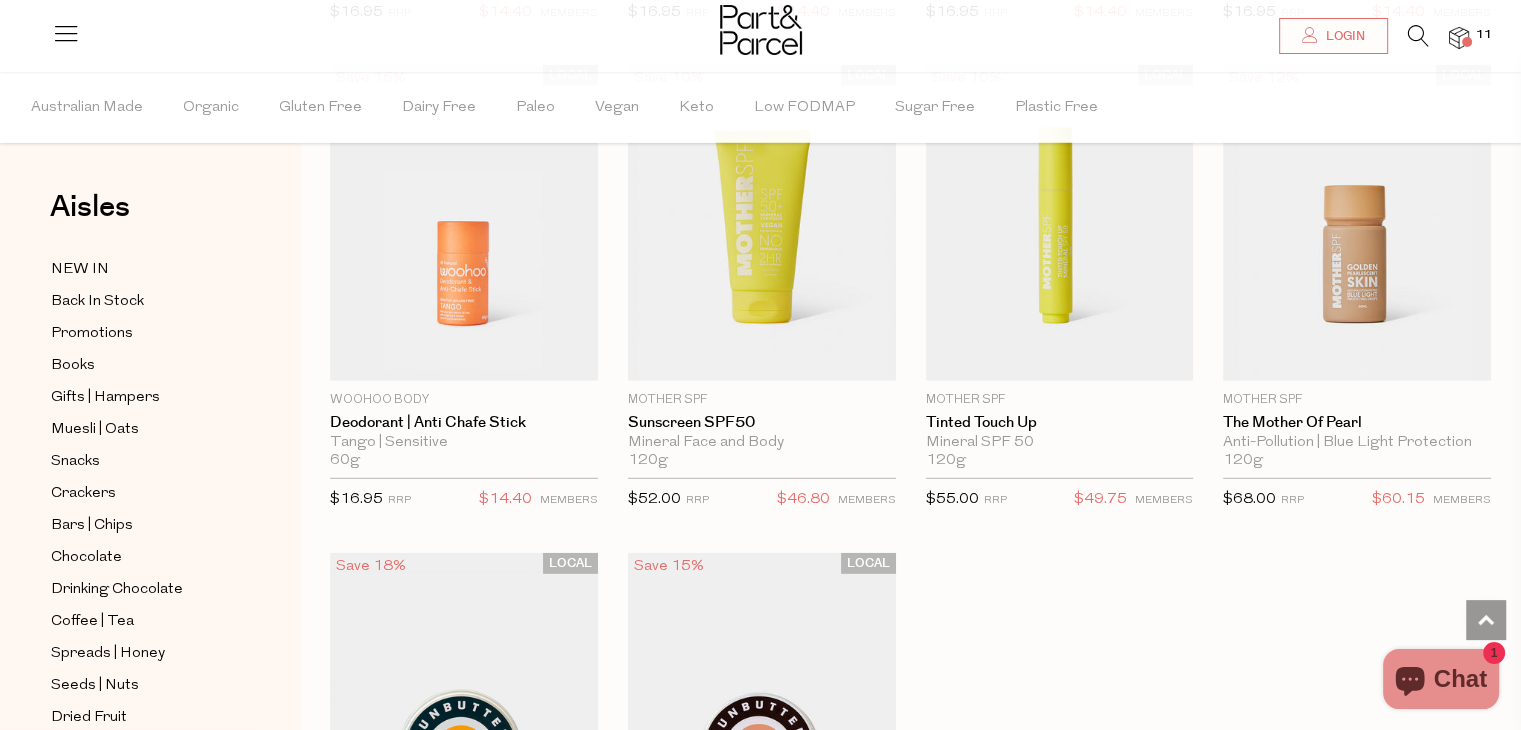scroll, scrollTop: 5564, scrollLeft: 0, axis: vertical 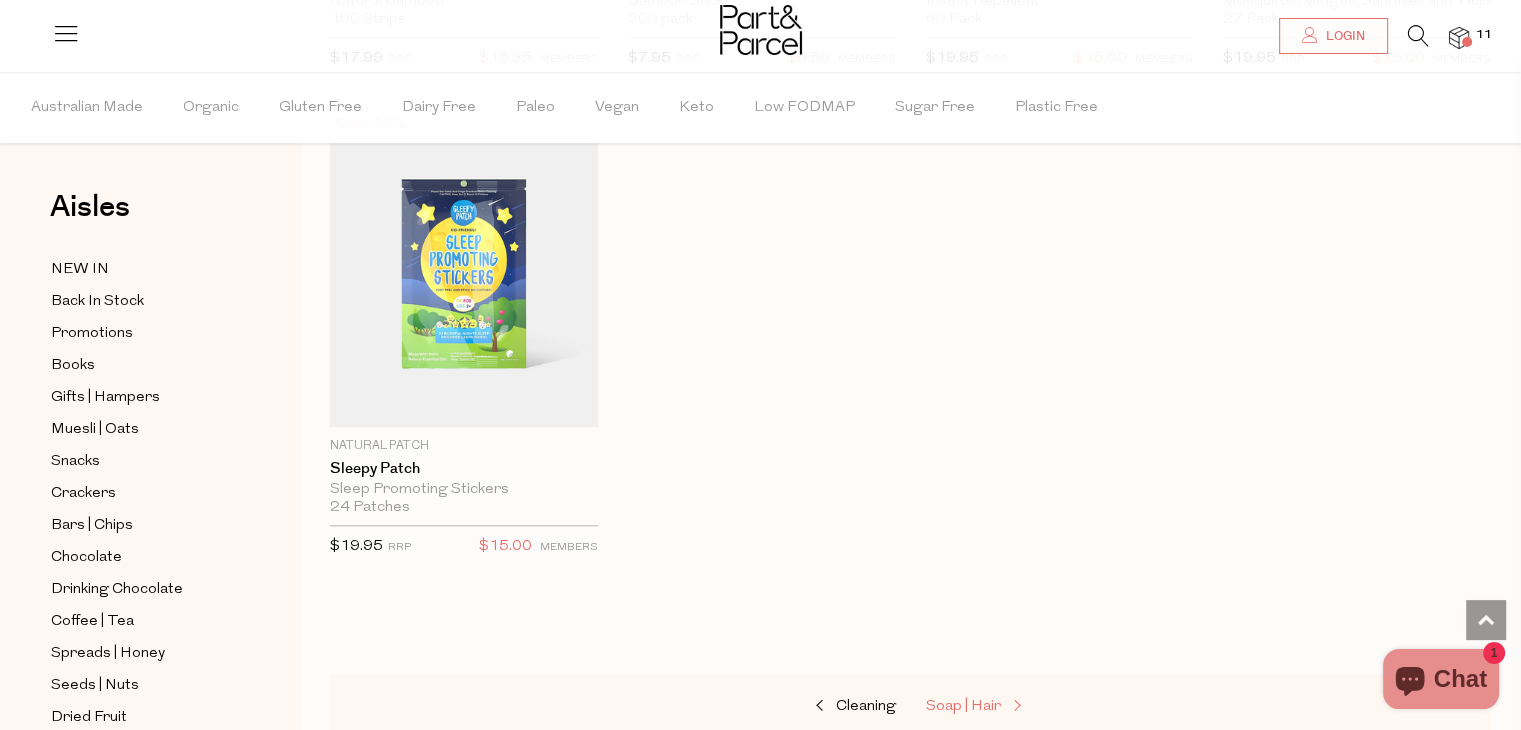 click on "Soap | Hair" at bounding box center [963, 706] 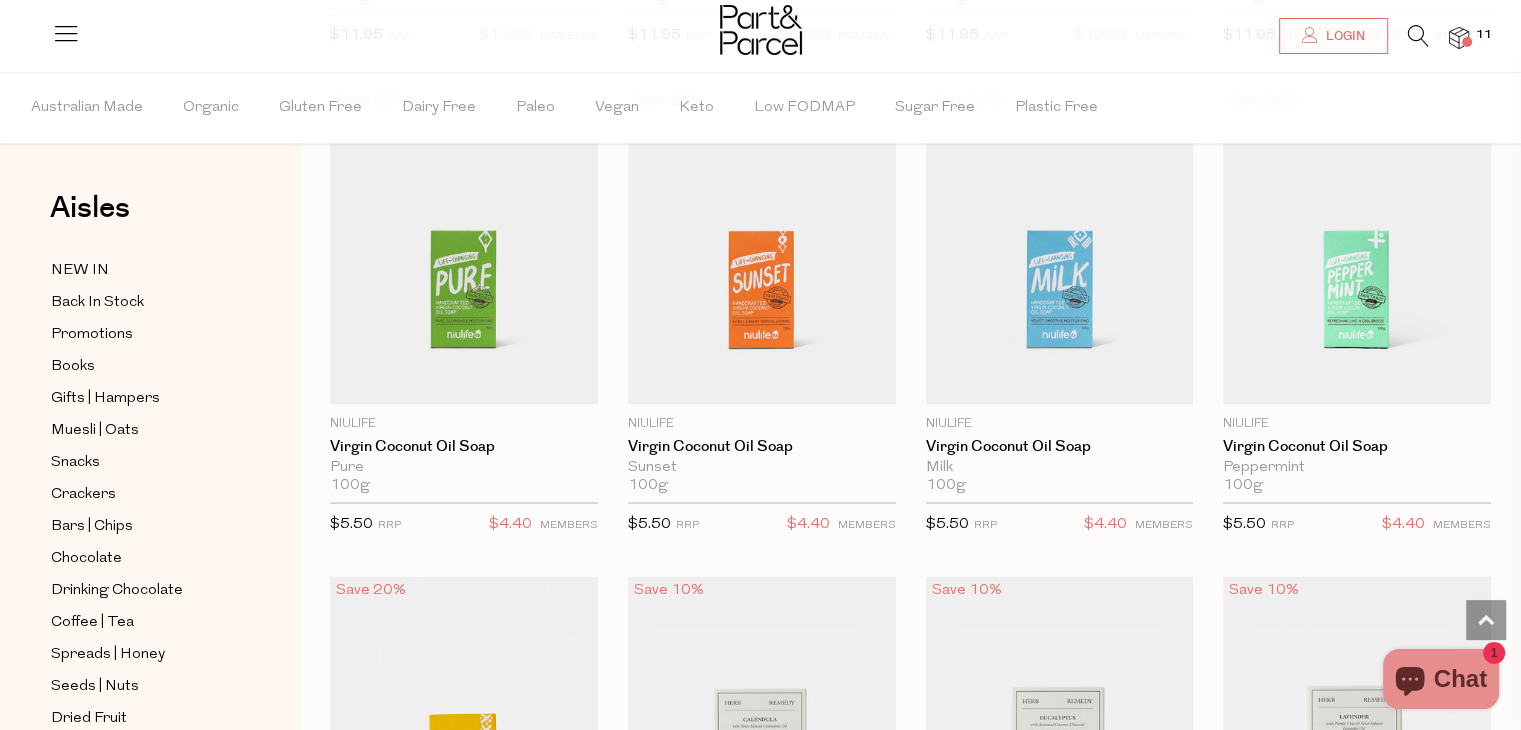 scroll, scrollTop: 3615, scrollLeft: 0, axis: vertical 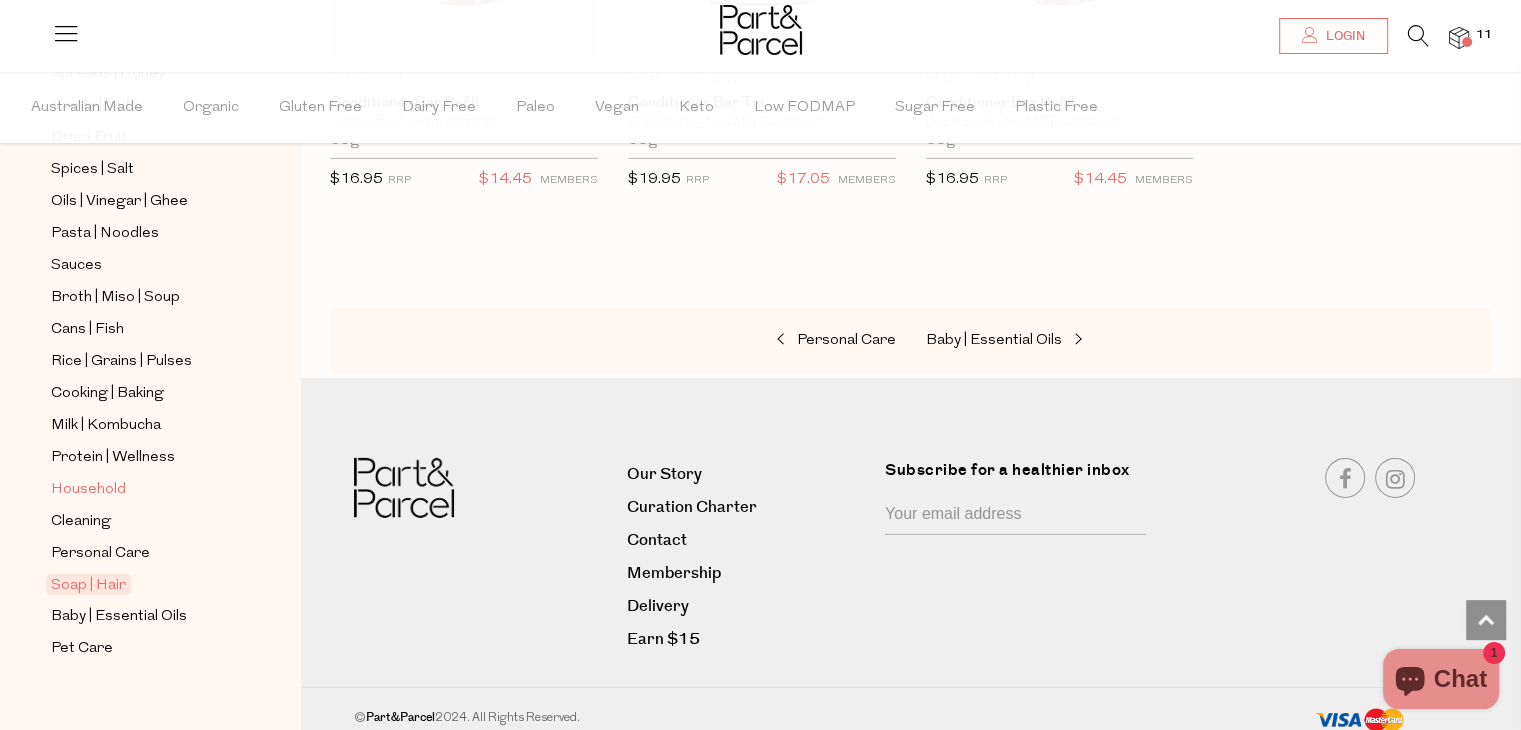 click on "Household" at bounding box center (88, 490) 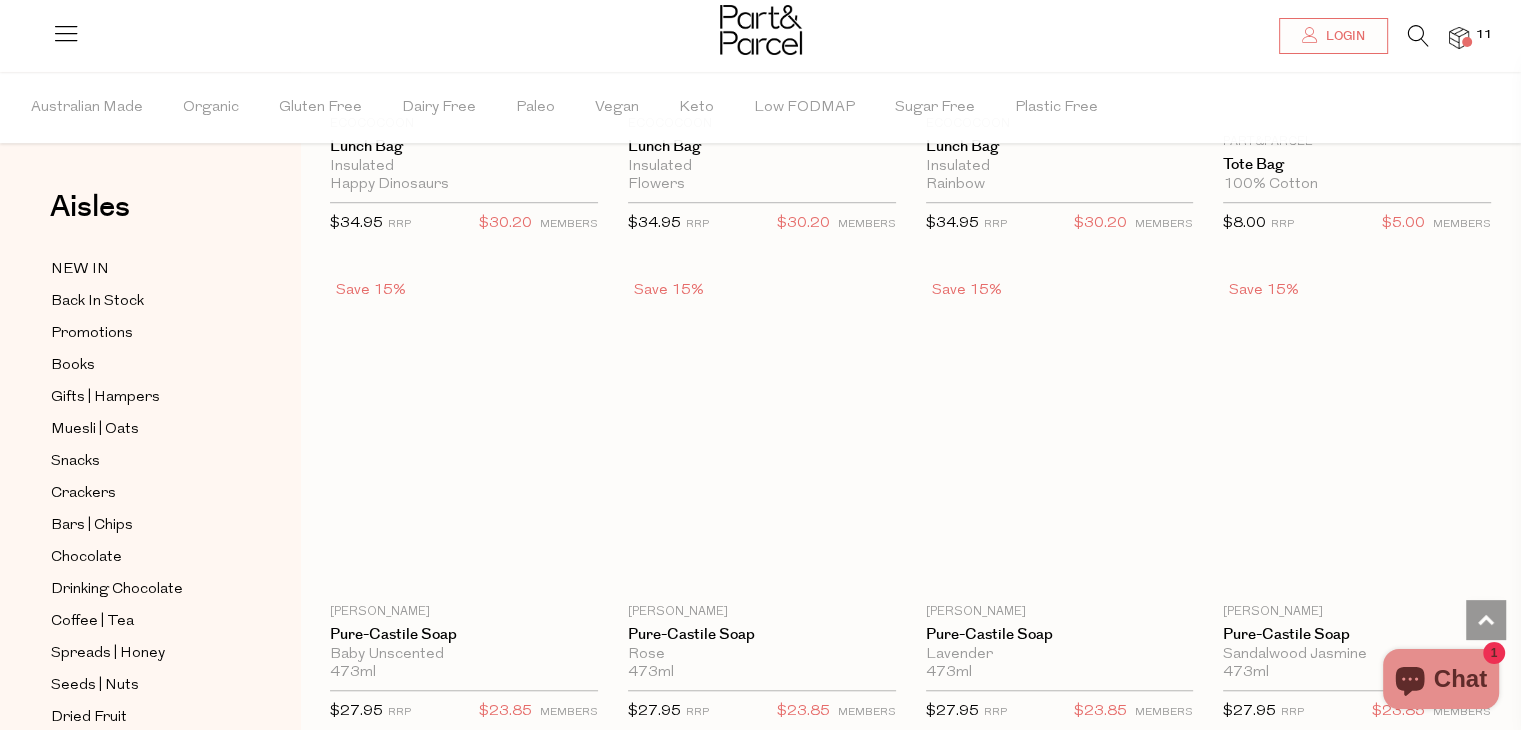 scroll, scrollTop: 0, scrollLeft: 0, axis: both 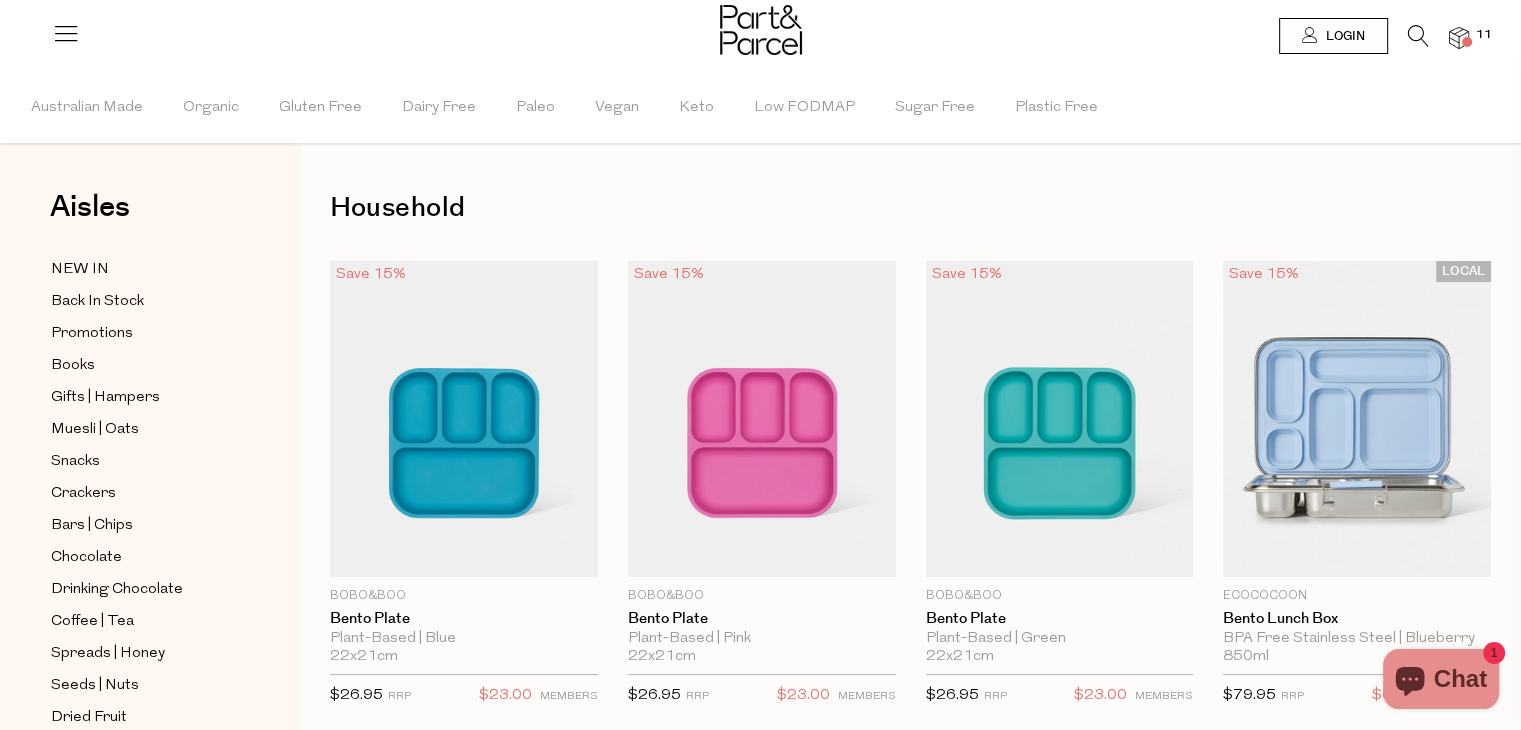 type on "3" 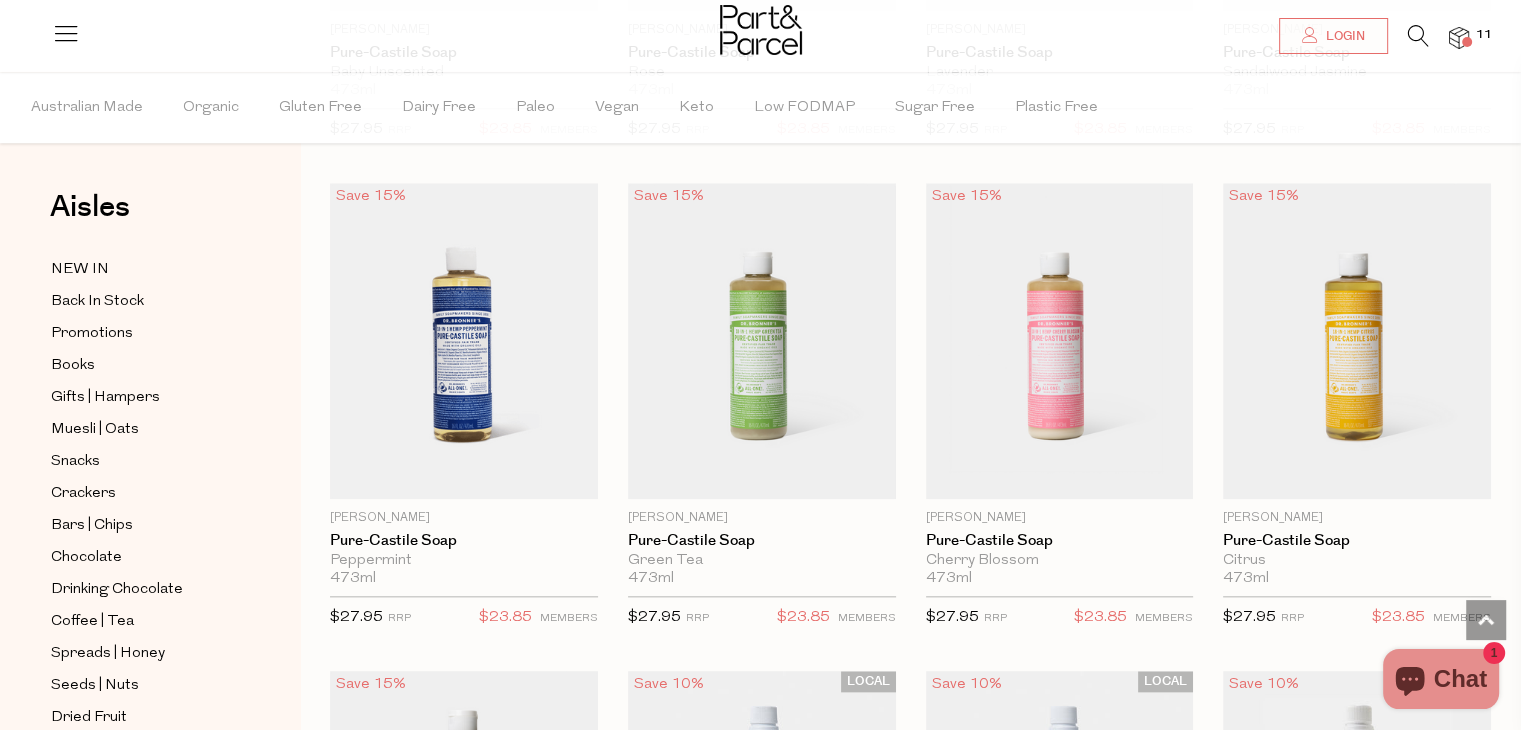 scroll, scrollTop: 2047, scrollLeft: 0, axis: vertical 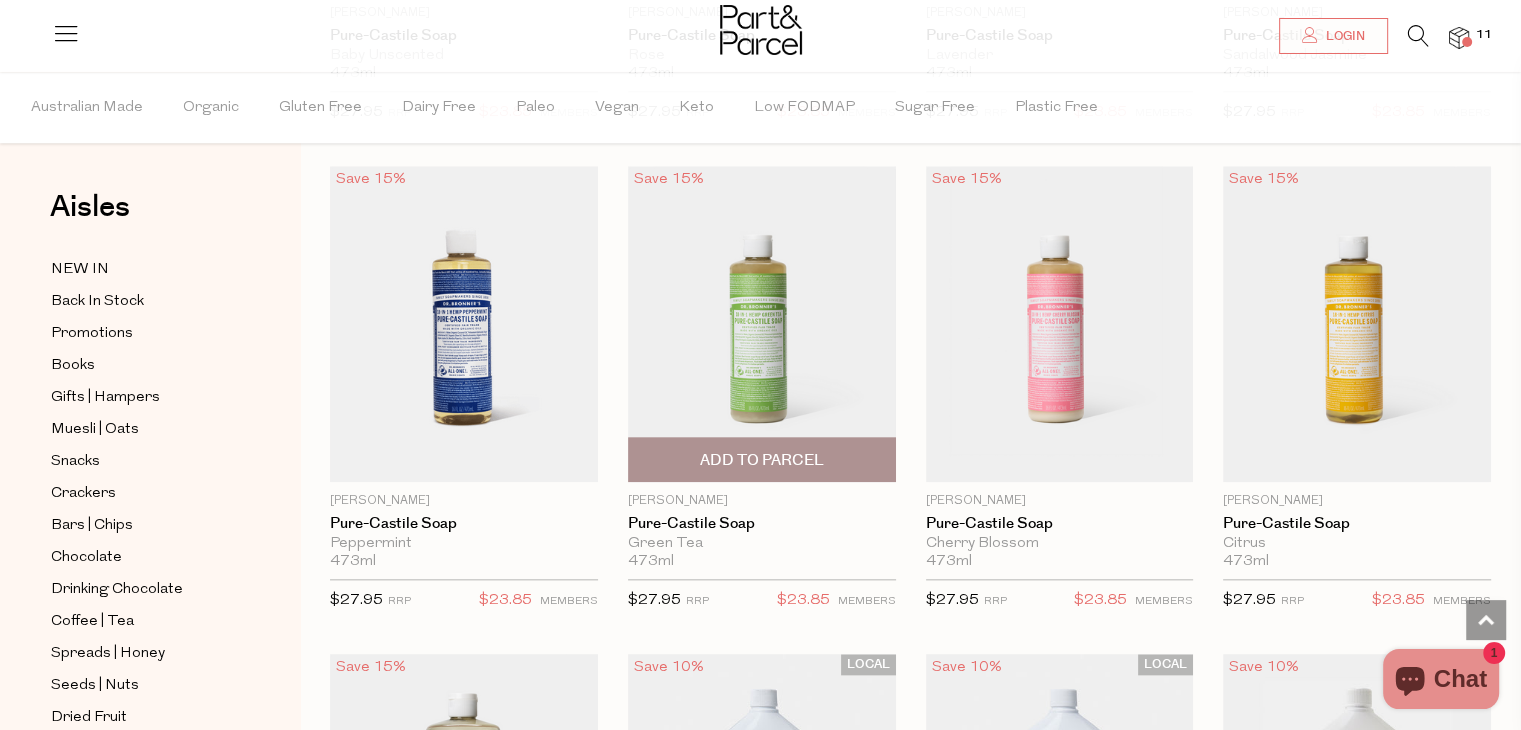 click on "Add To Parcel" at bounding box center (762, 460) 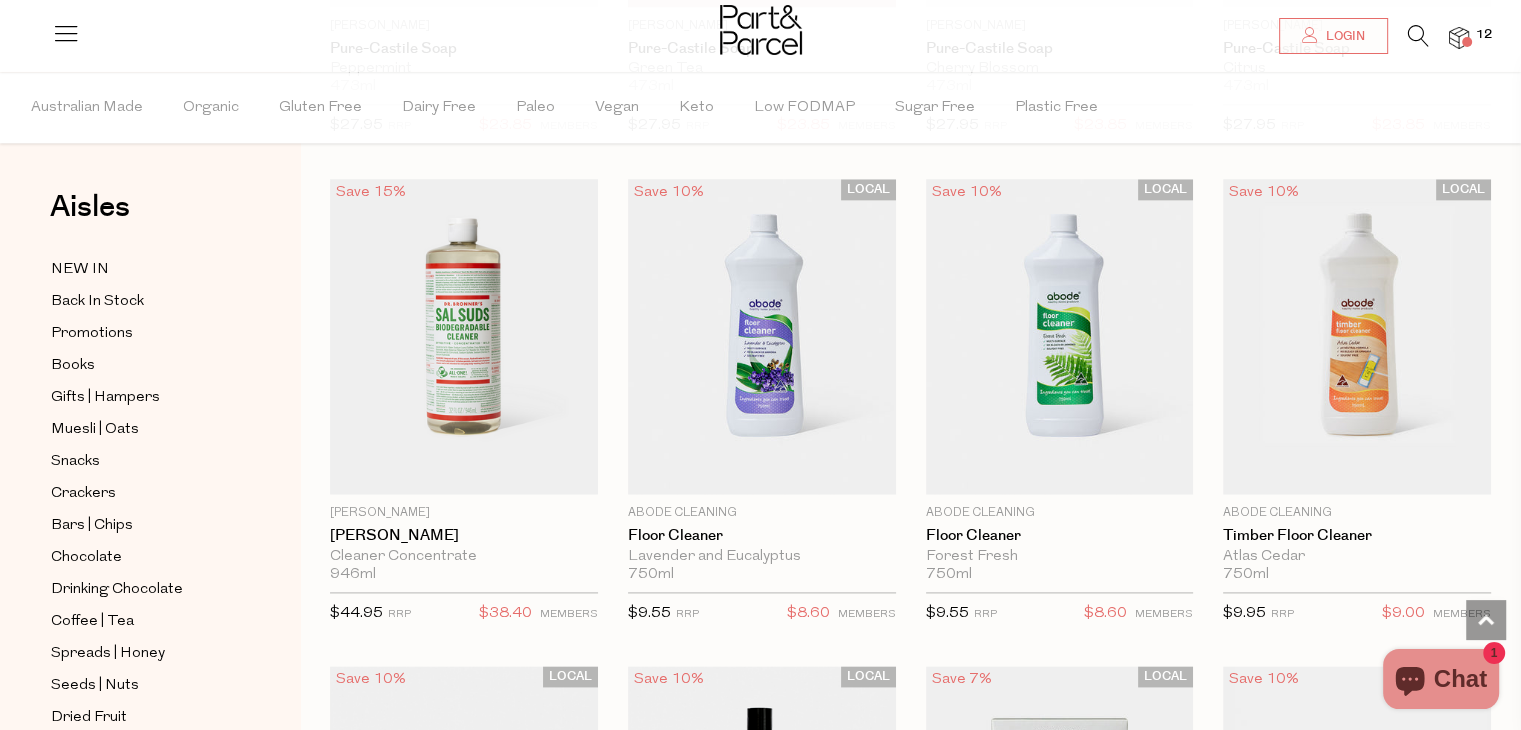 scroll, scrollTop: 2572, scrollLeft: 0, axis: vertical 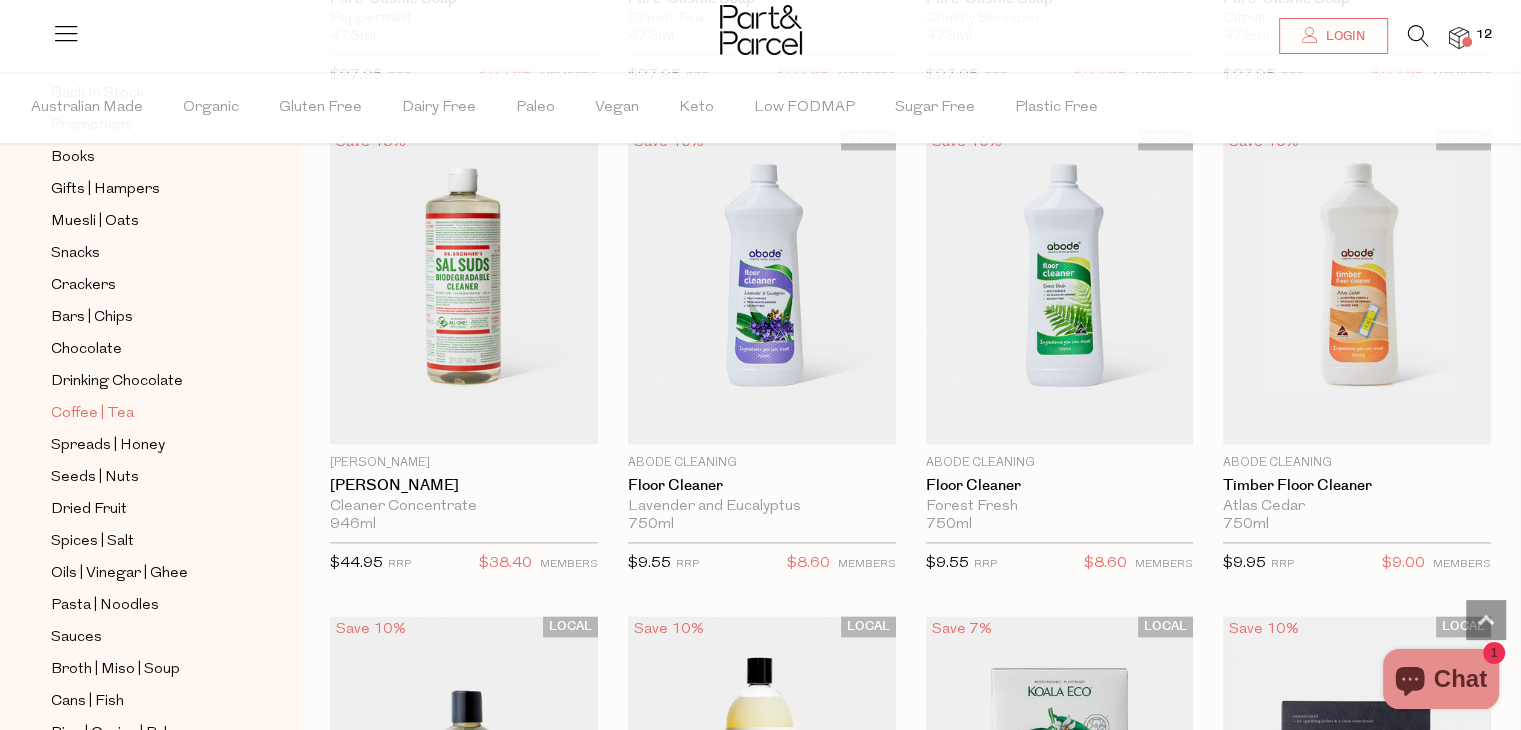 click on "Coffee | Tea" at bounding box center (92, 414) 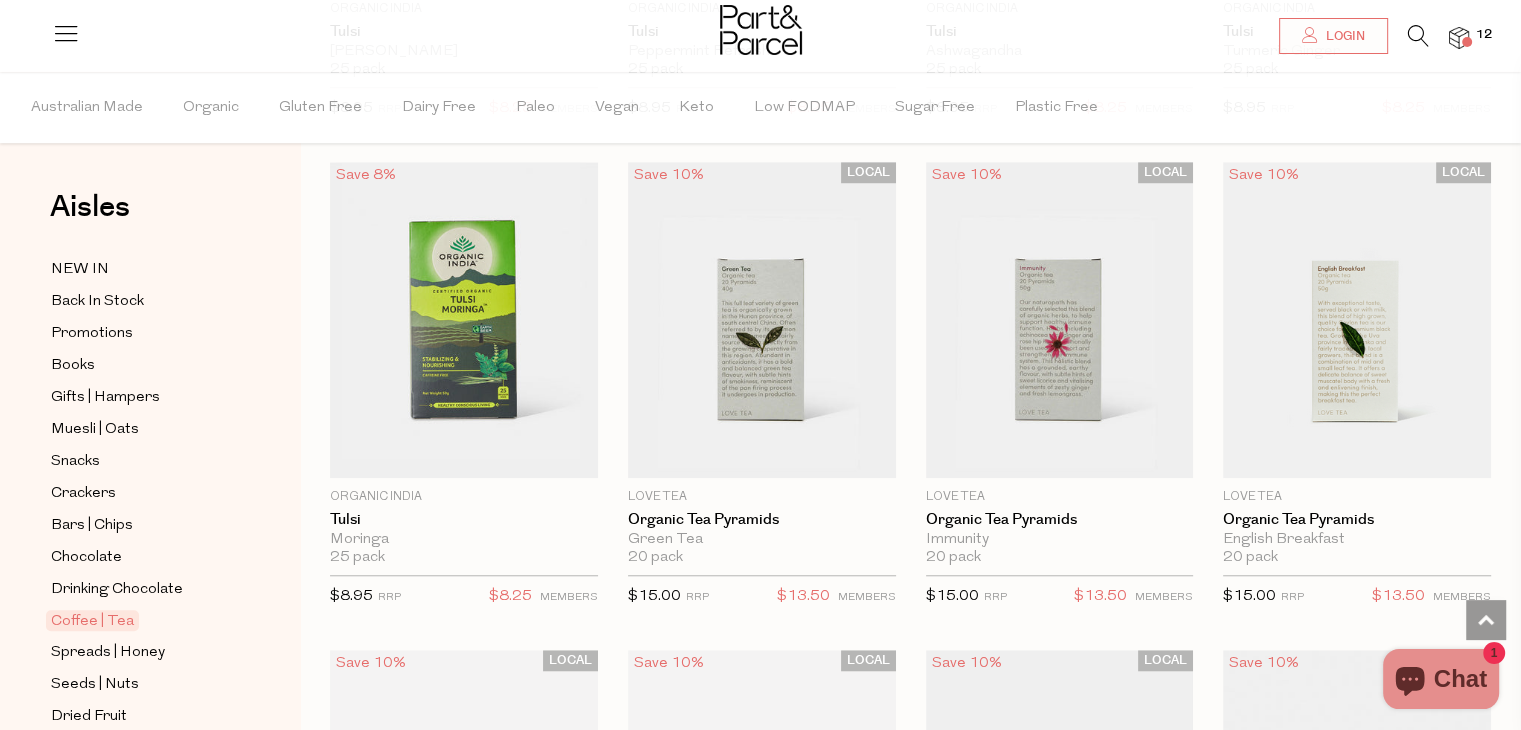 scroll, scrollTop: 1574, scrollLeft: 0, axis: vertical 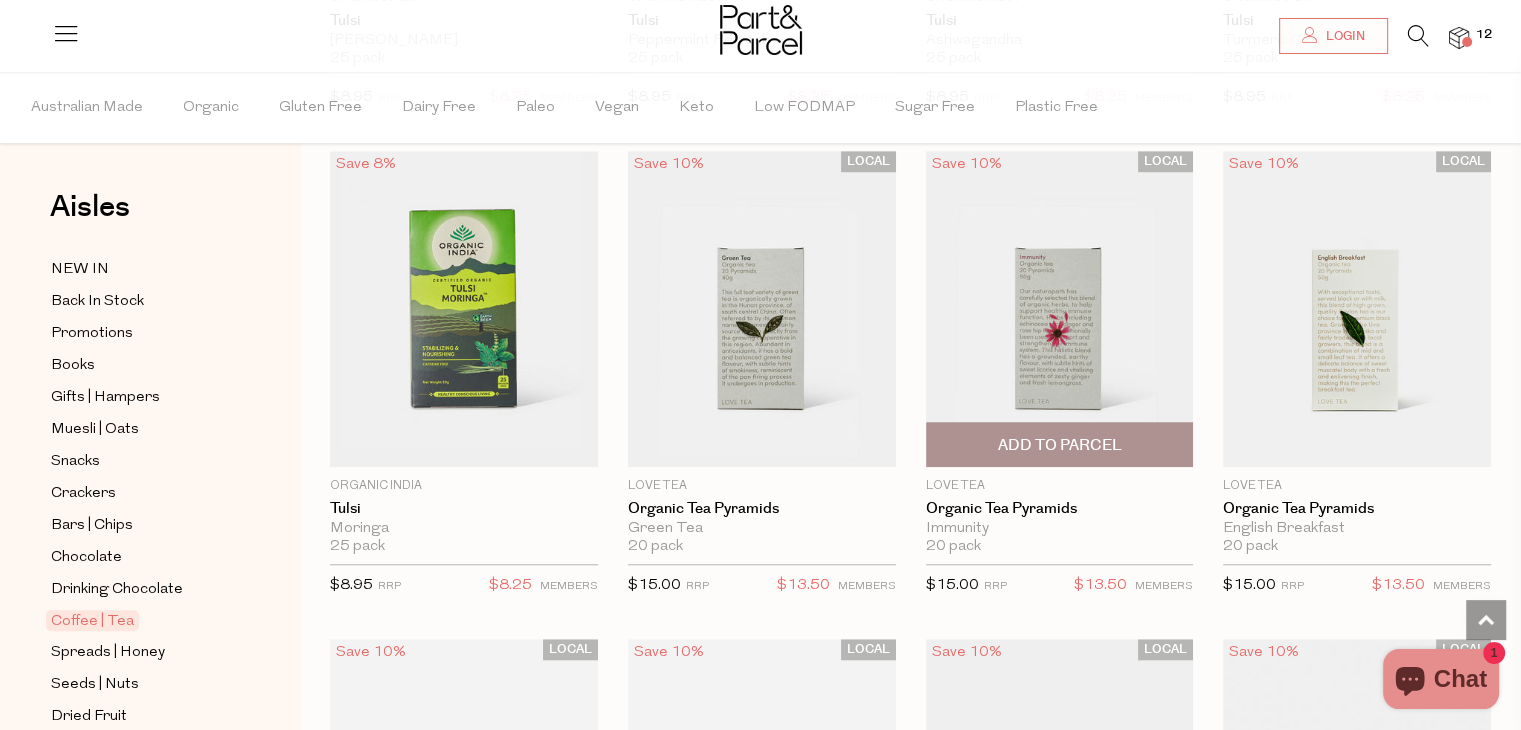 click on "Add To Parcel" at bounding box center [1059, 445] 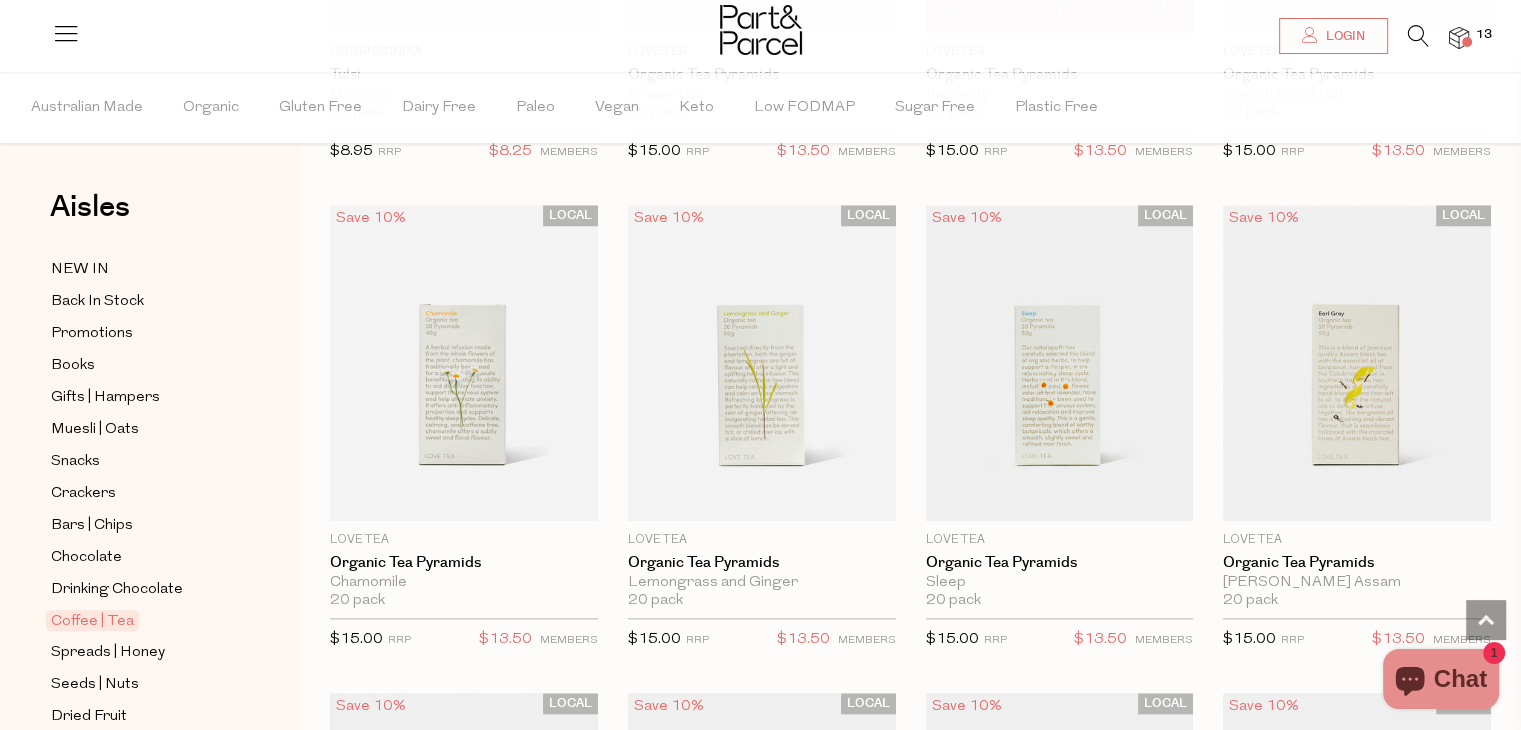 scroll, scrollTop: 2023, scrollLeft: 0, axis: vertical 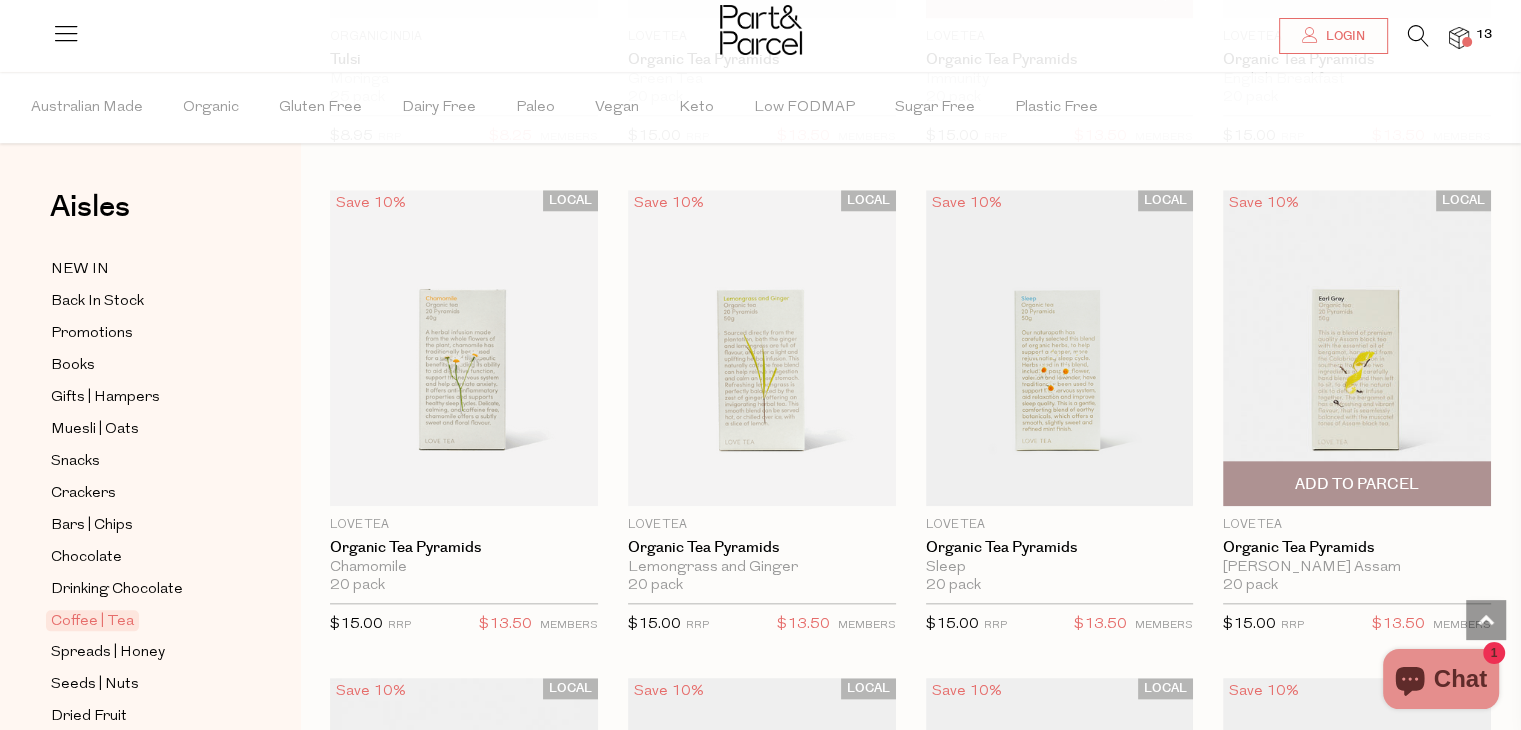 click on "Add To Parcel" at bounding box center (1357, 483) 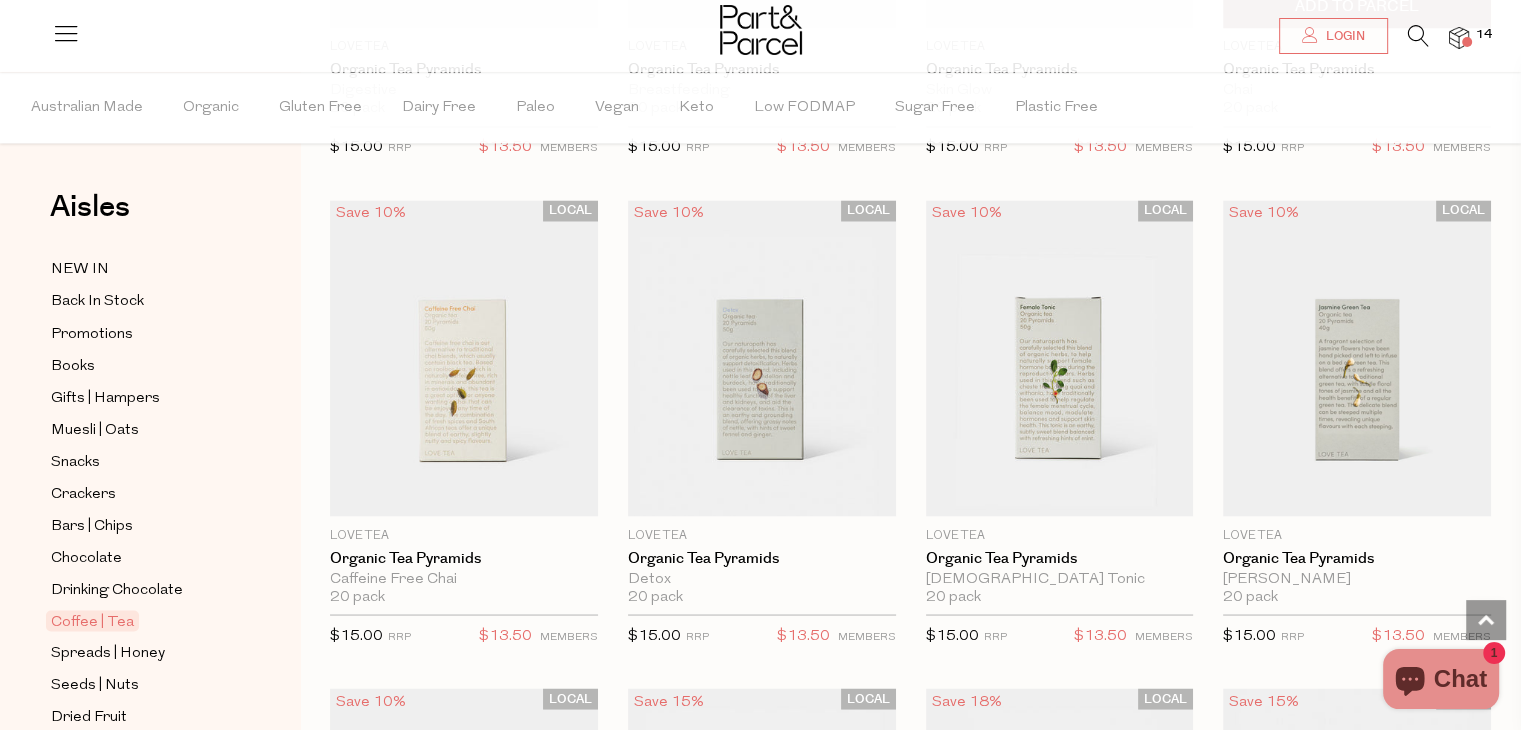 scroll, scrollTop: 3482, scrollLeft: 0, axis: vertical 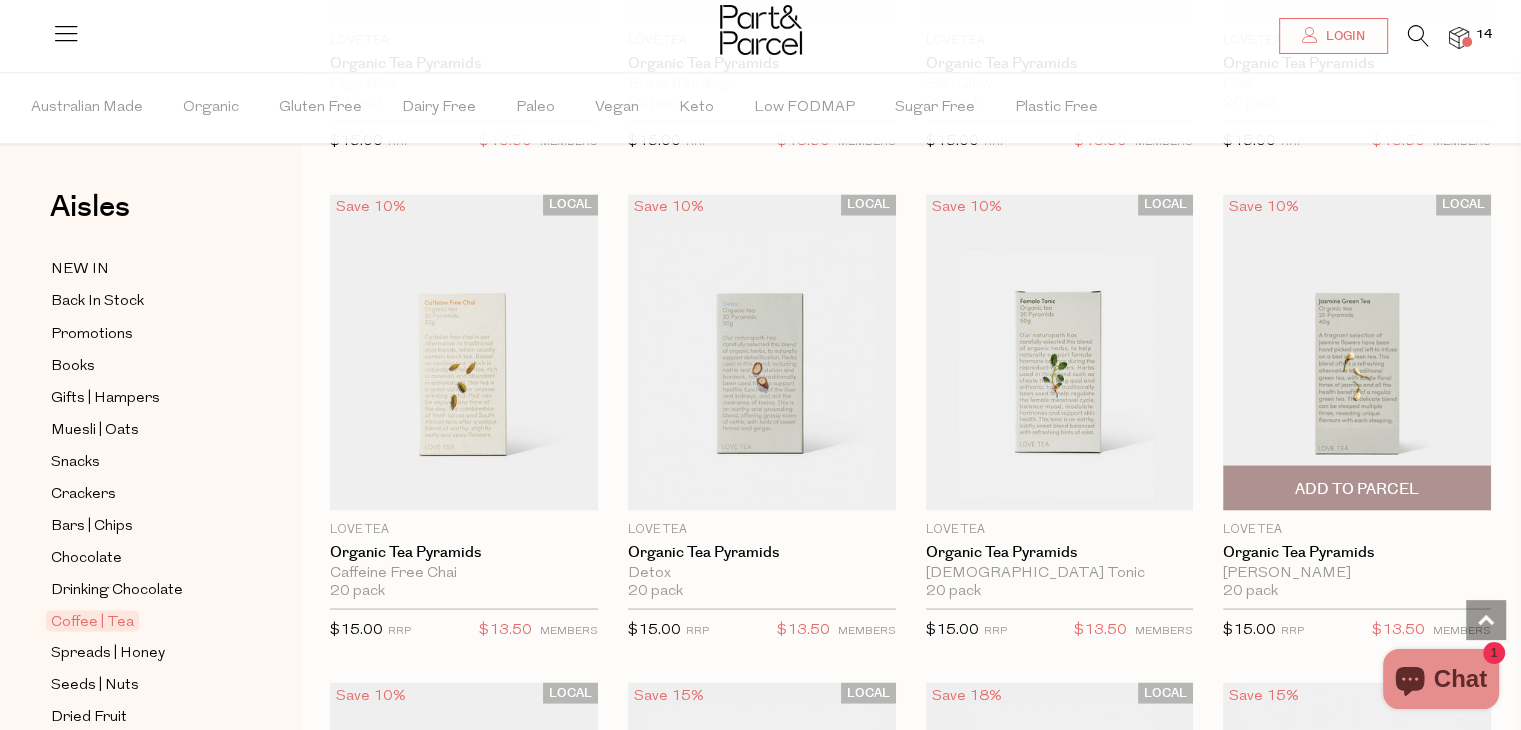 click on "Add To Parcel" at bounding box center [1357, 487] 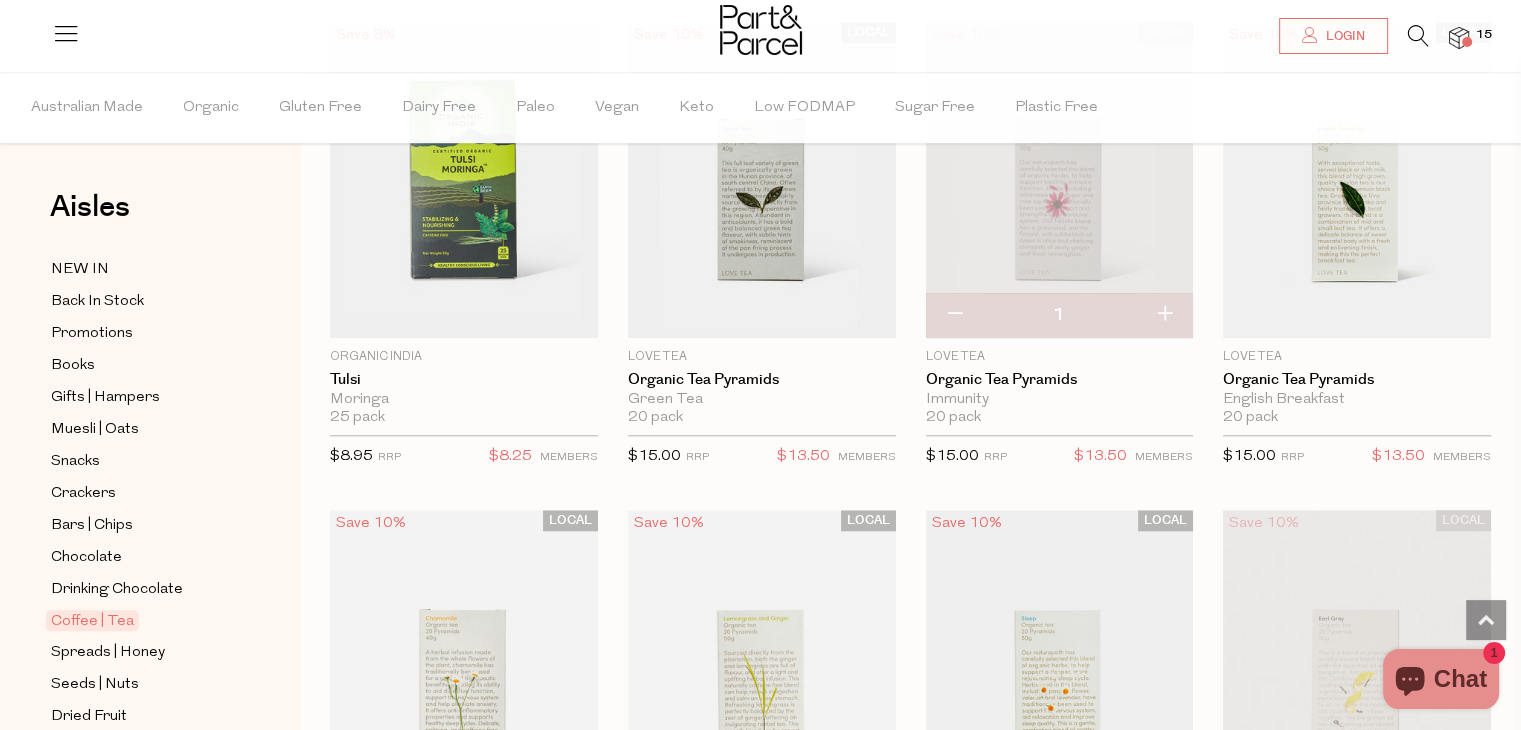 scroll, scrollTop: 1596, scrollLeft: 0, axis: vertical 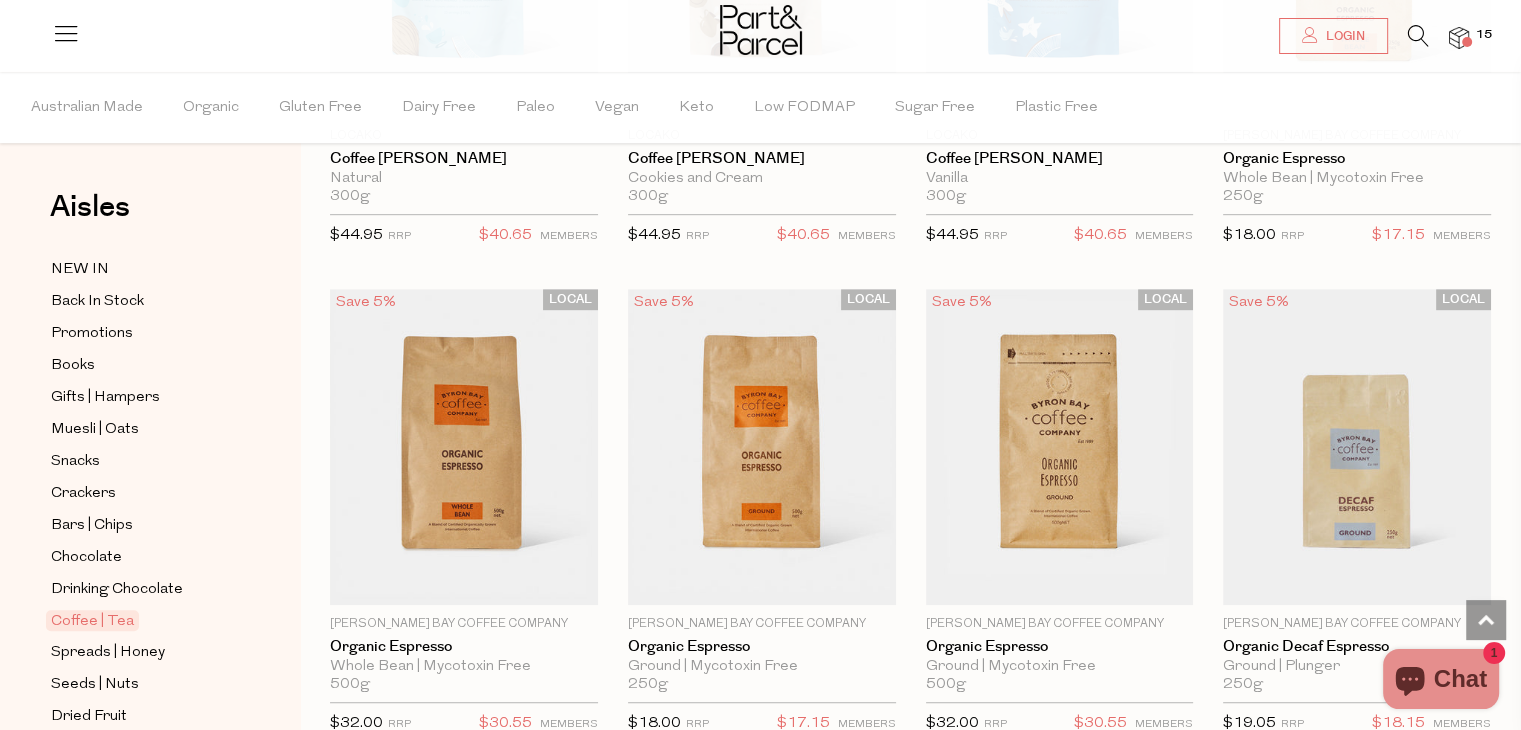 click on "Notify Me" at bounding box center [464, 592] 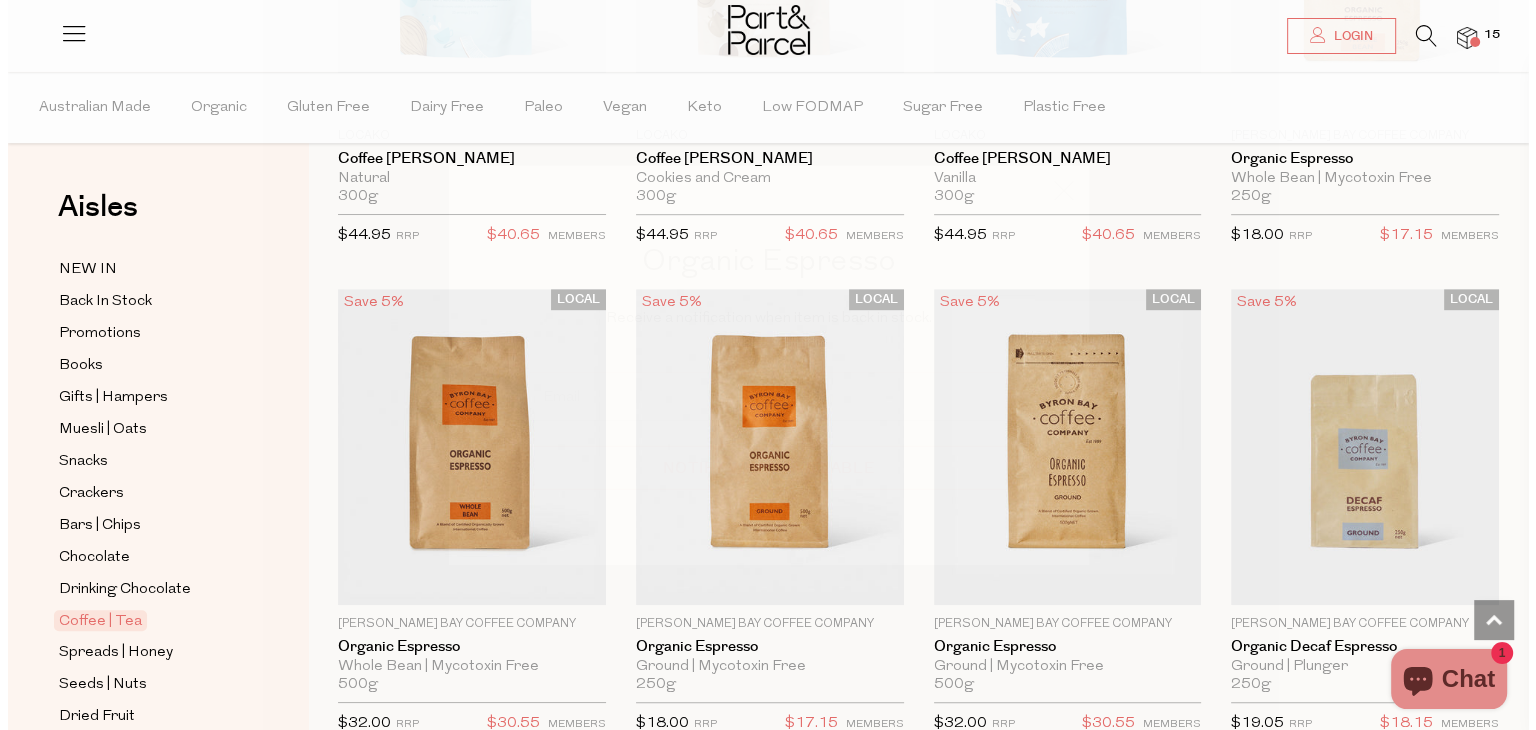 scroll, scrollTop: 8831, scrollLeft: 0, axis: vertical 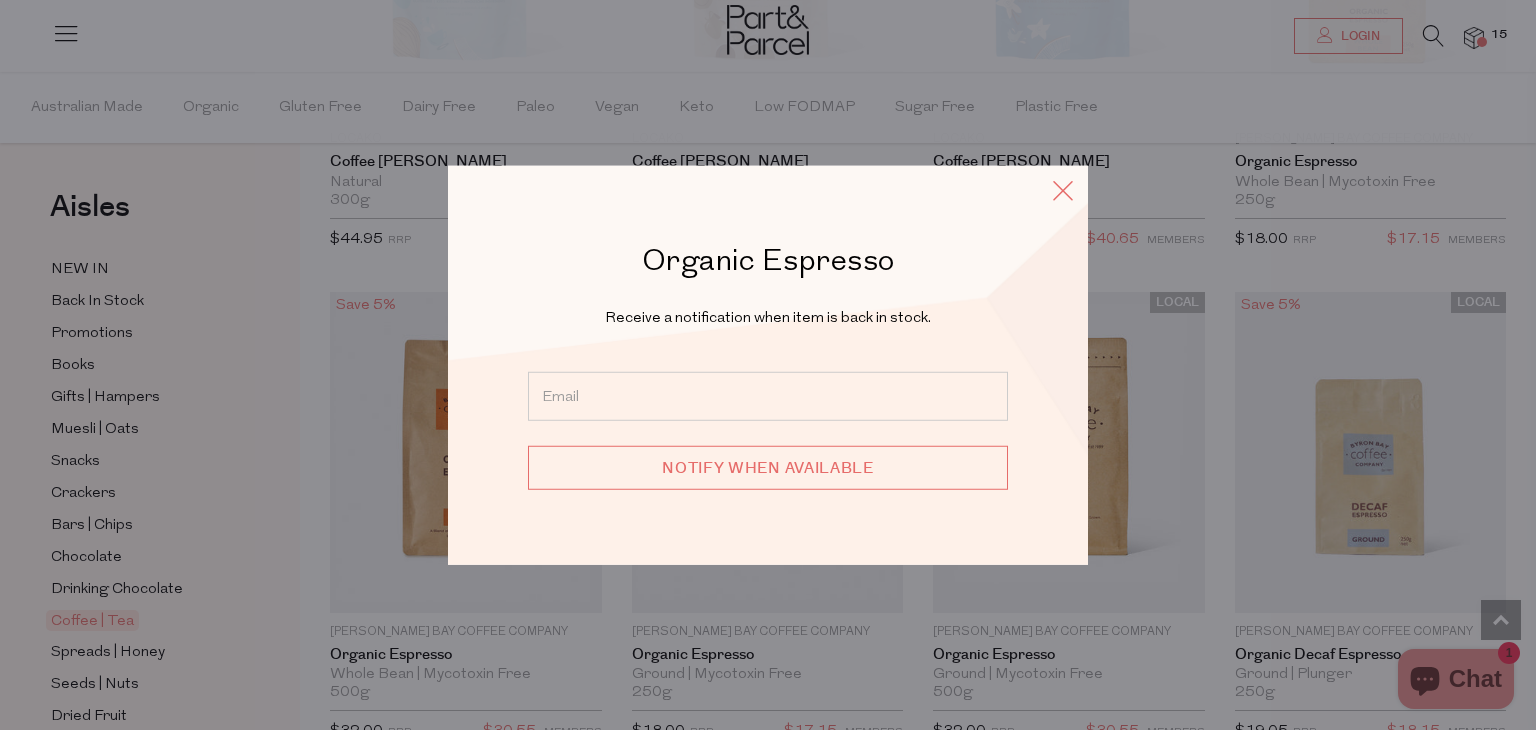 click at bounding box center [1063, 190] 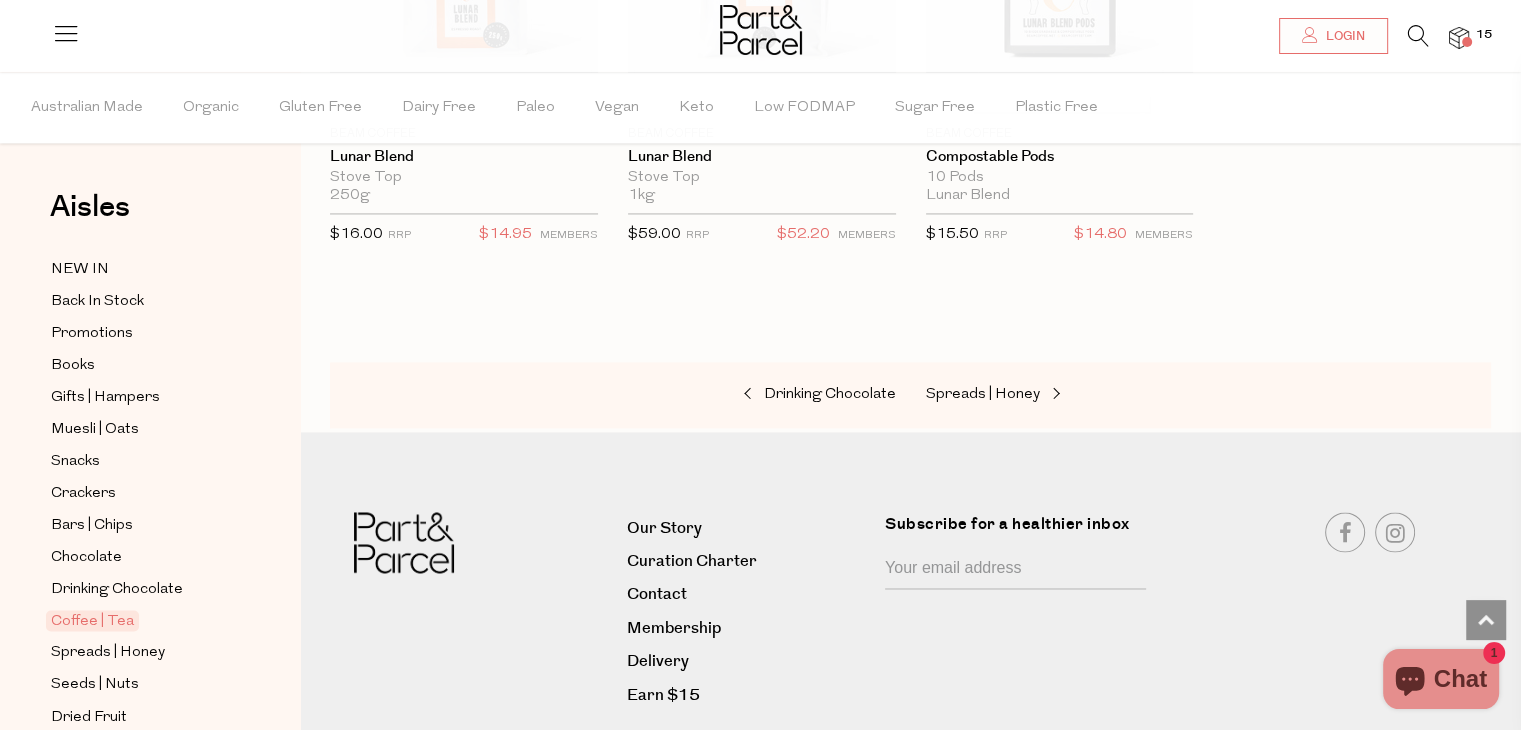 scroll, scrollTop: 10712, scrollLeft: 0, axis: vertical 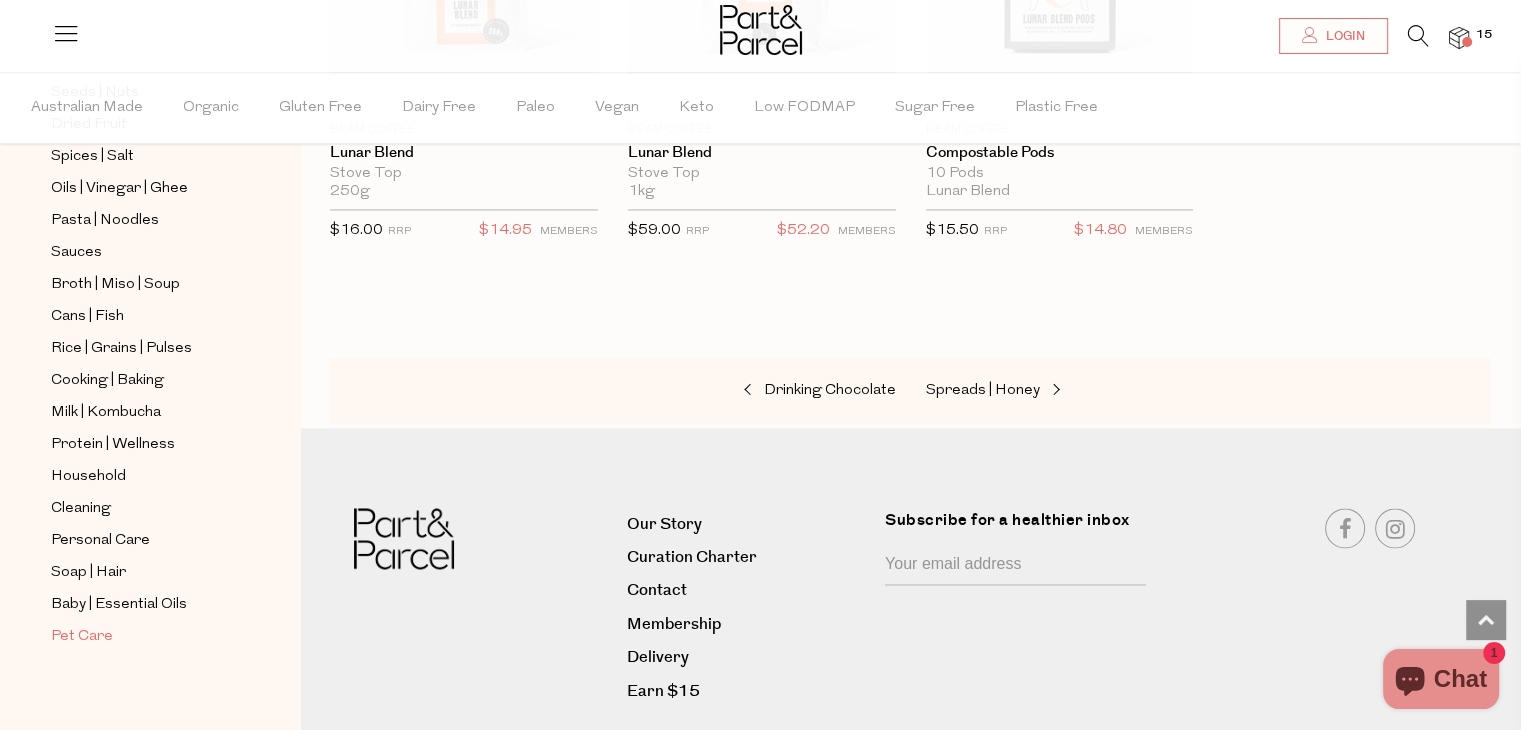 click on "Pet Care" at bounding box center (82, 637) 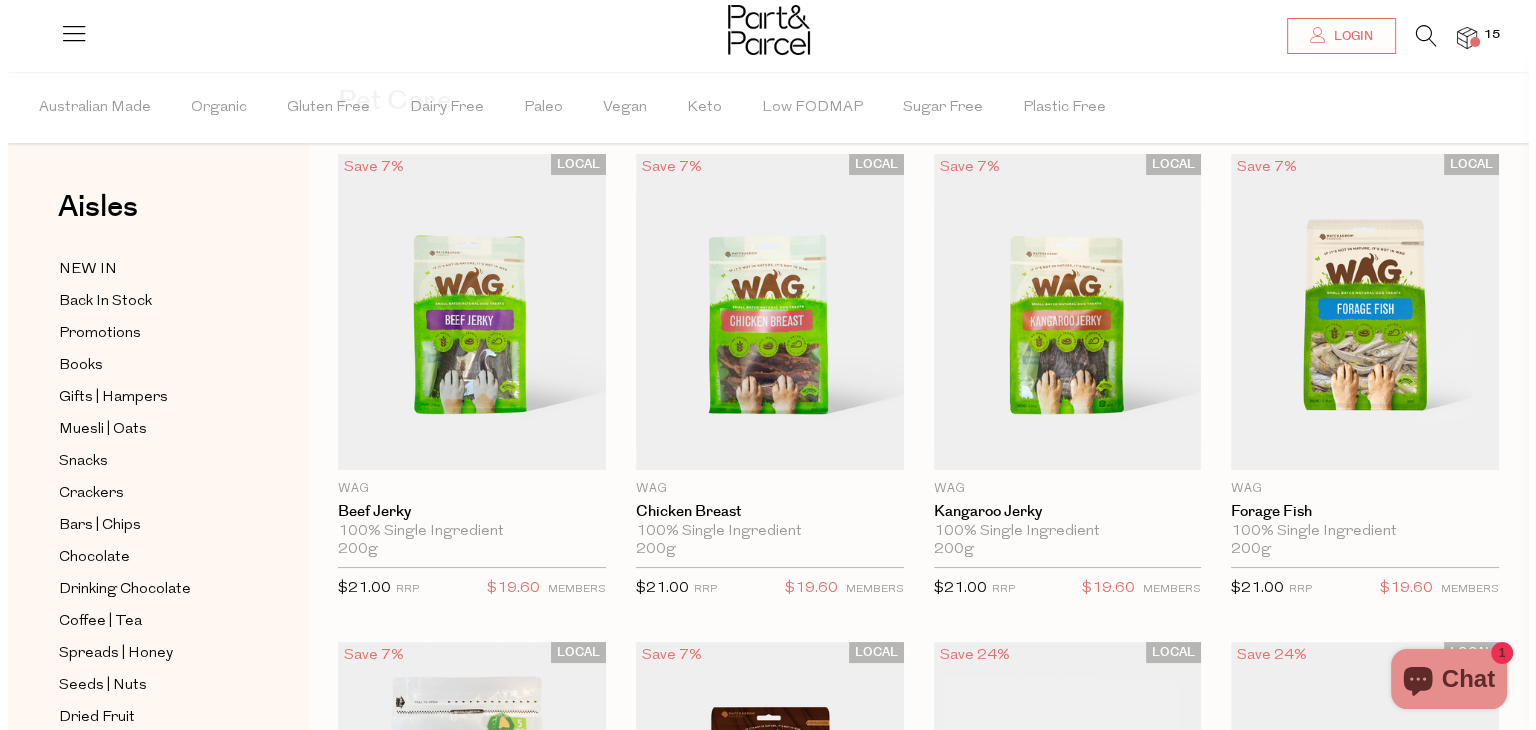 scroll, scrollTop: 0, scrollLeft: 0, axis: both 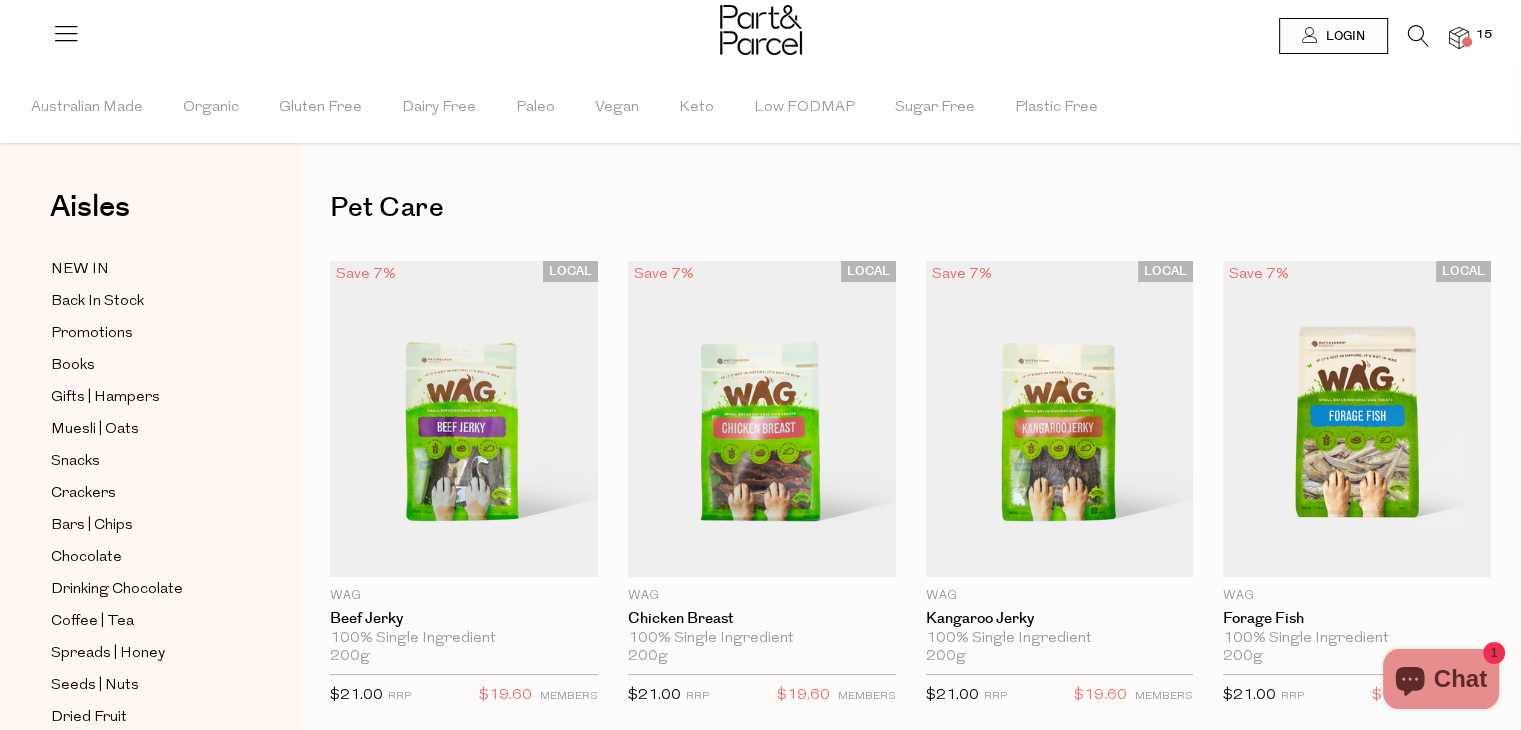 click at bounding box center [1467, 42] 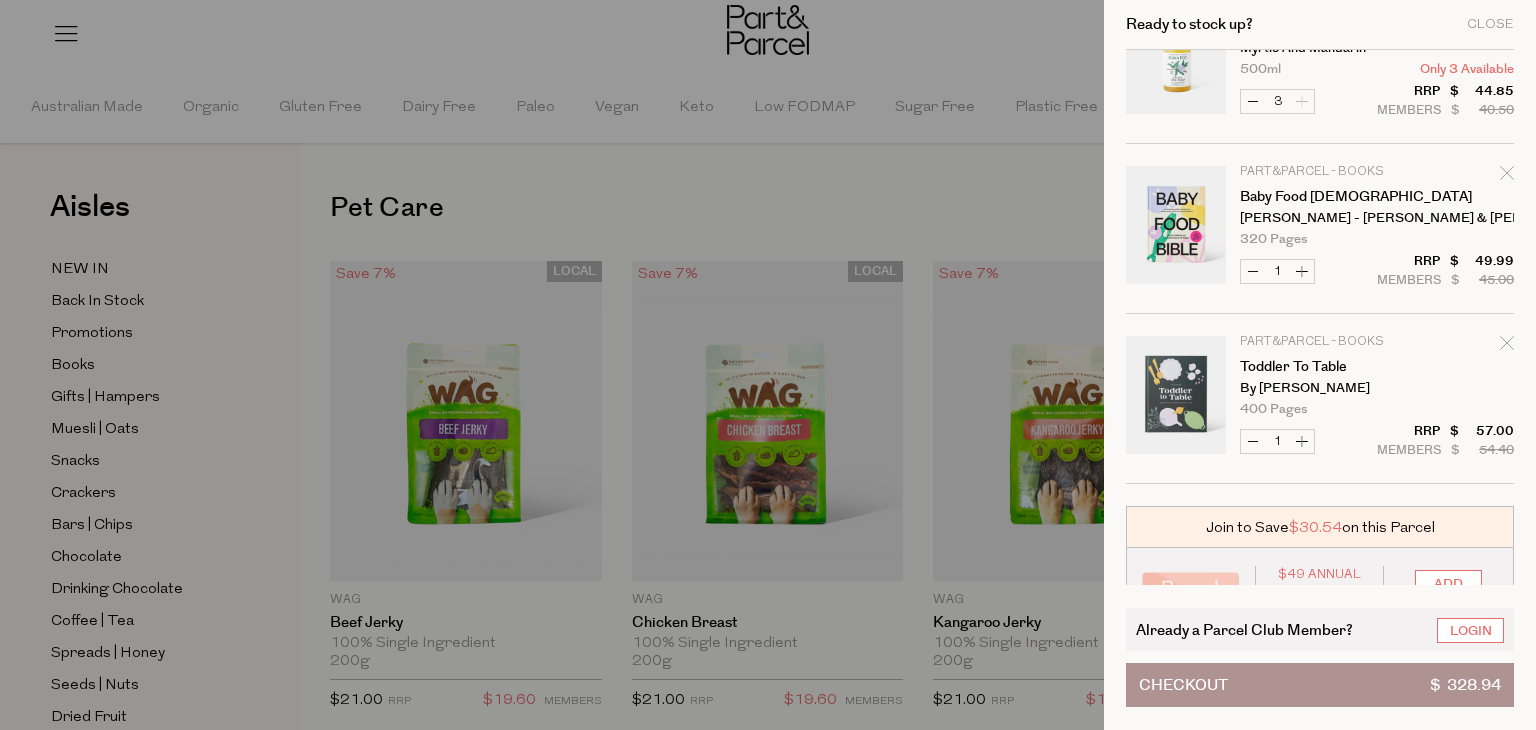 scroll, scrollTop: 1676, scrollLeft: 0, axis: vertical 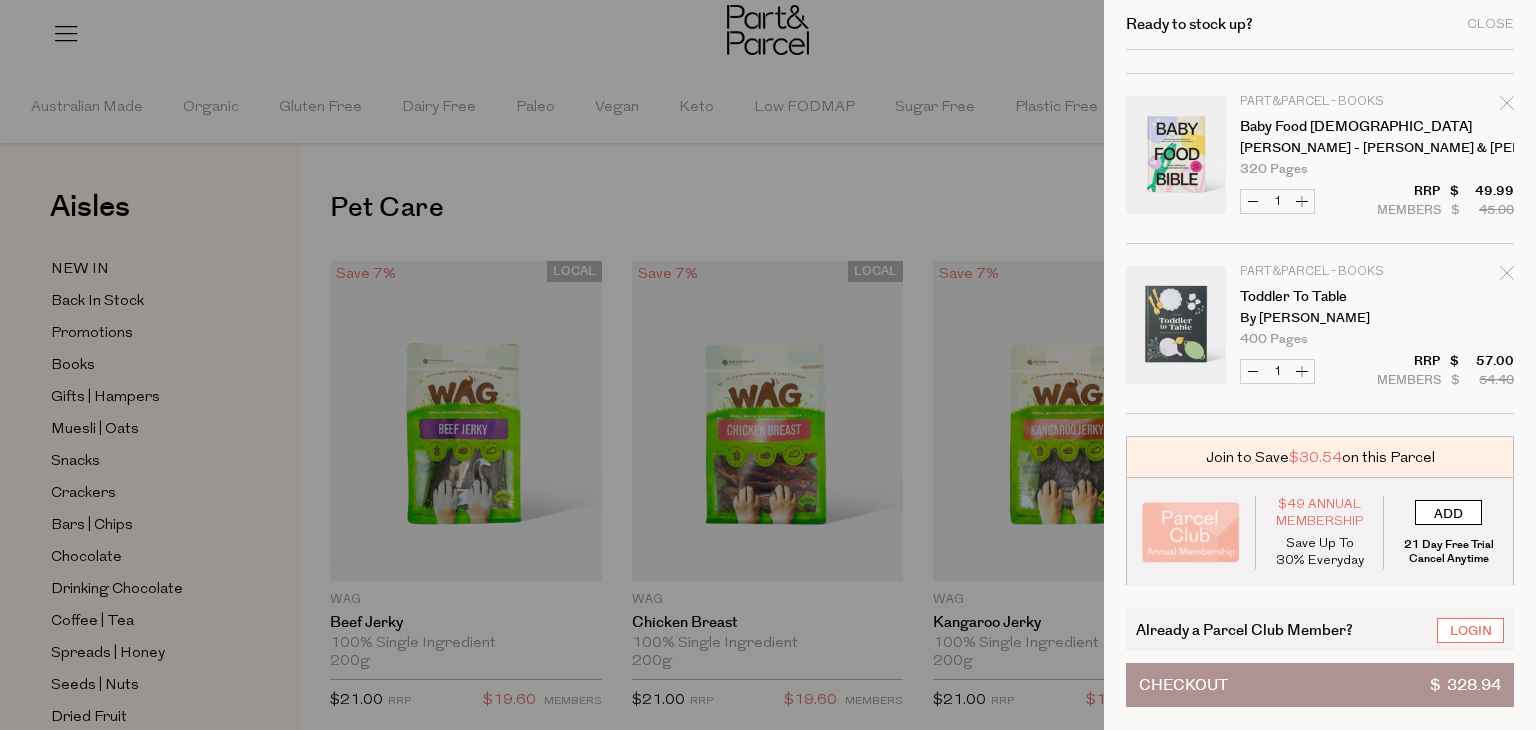 click on "ADD" at bounding box center (1448, 512) 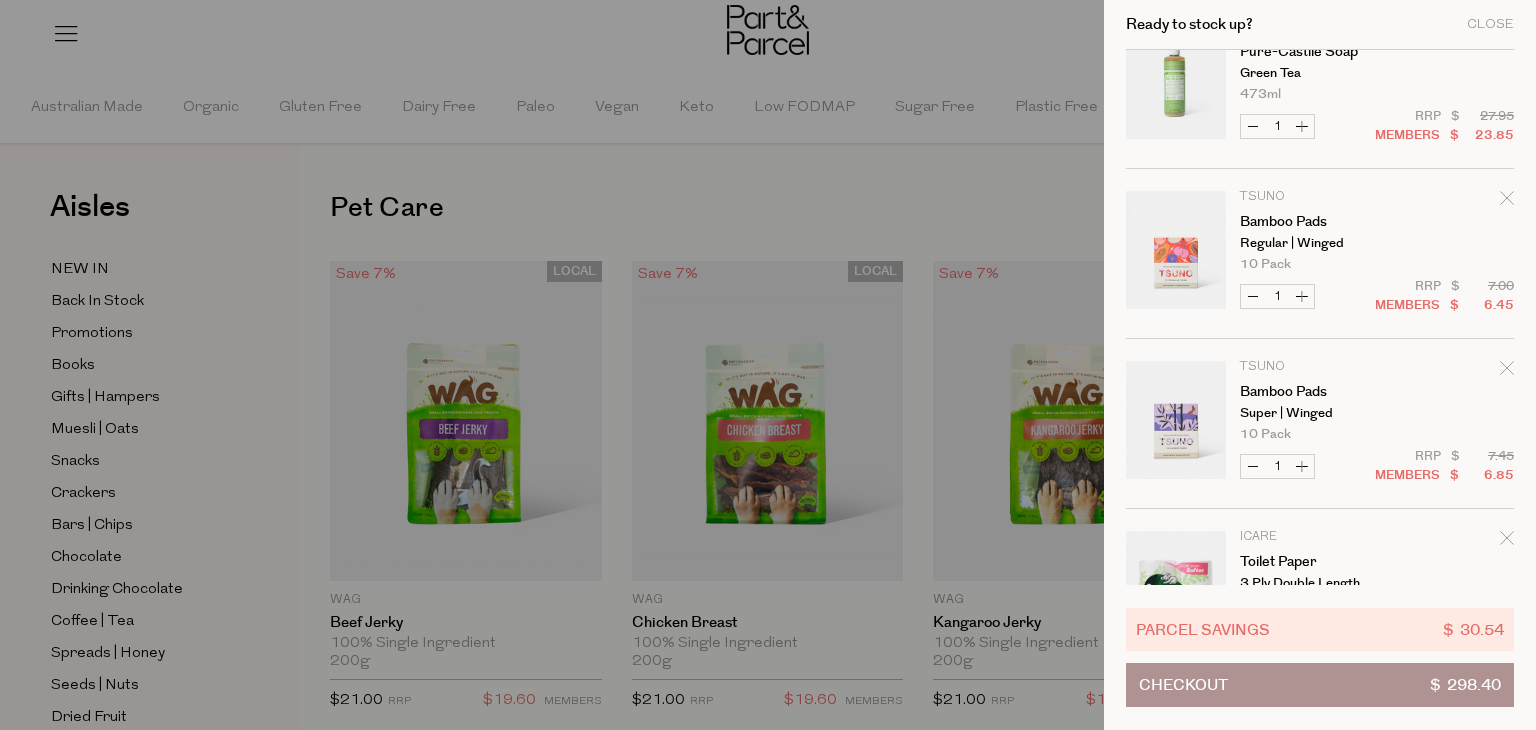 scroll, scrollTop: 556, scrollLeft: 0, axis: vertical 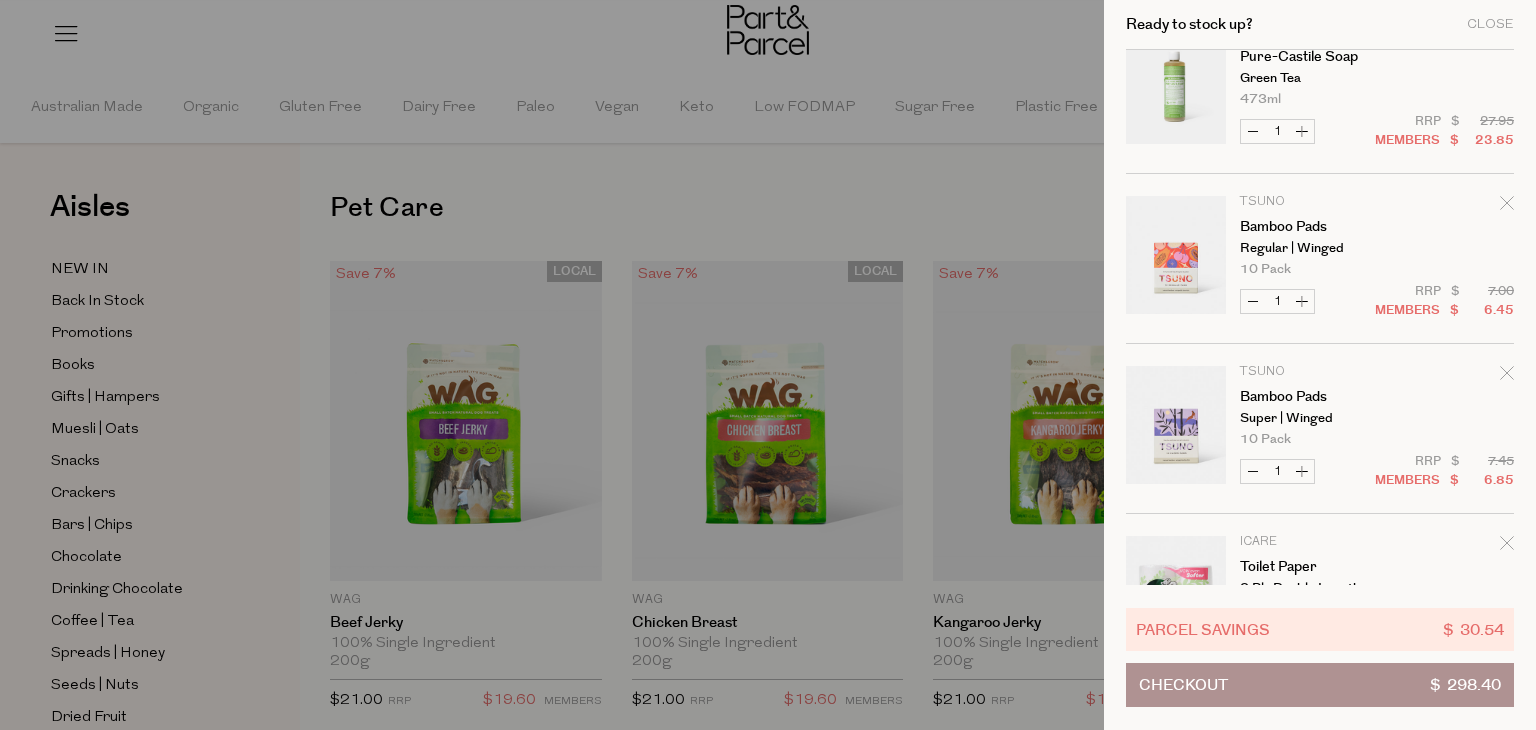 click 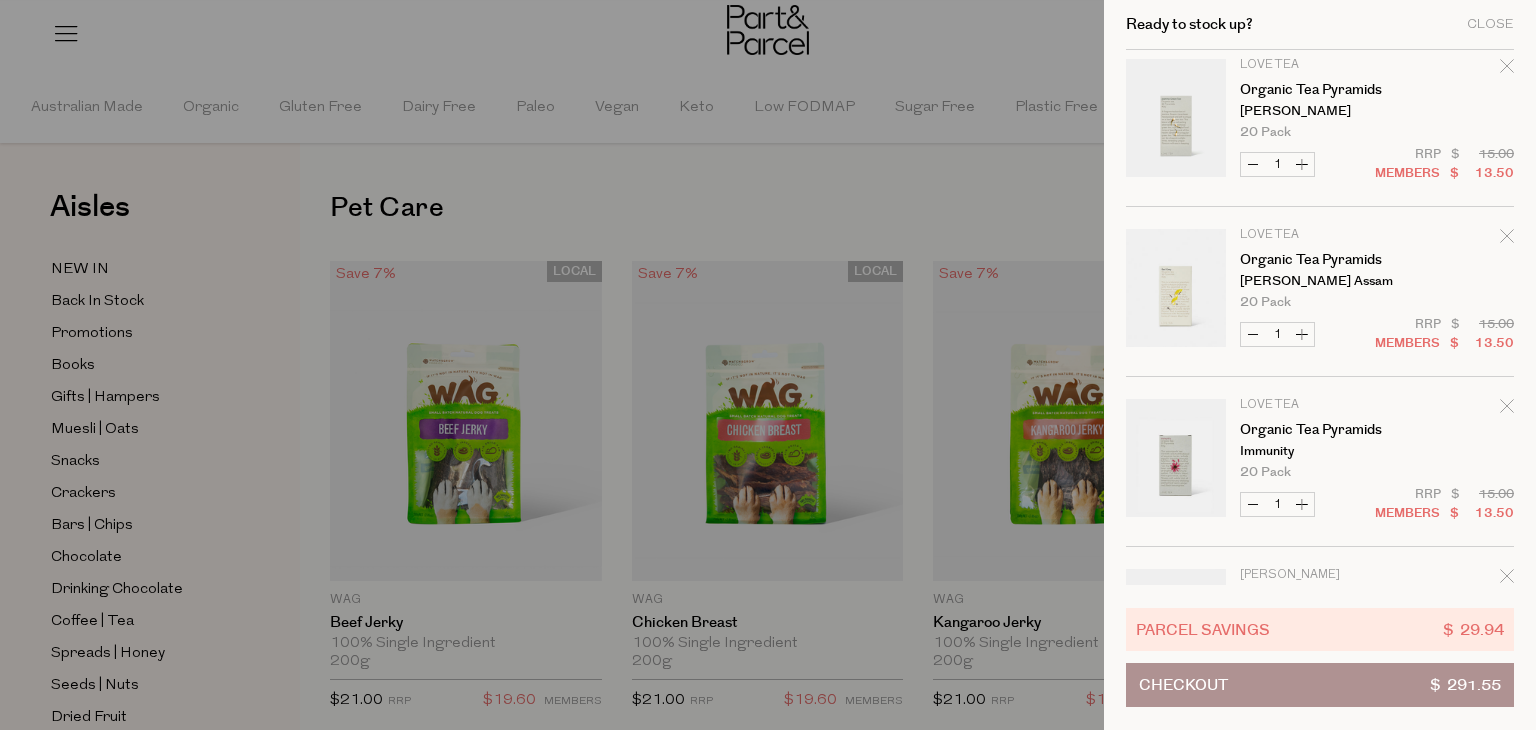 scroll, scrollTop: 0, scrollLeft: 0, axis: both 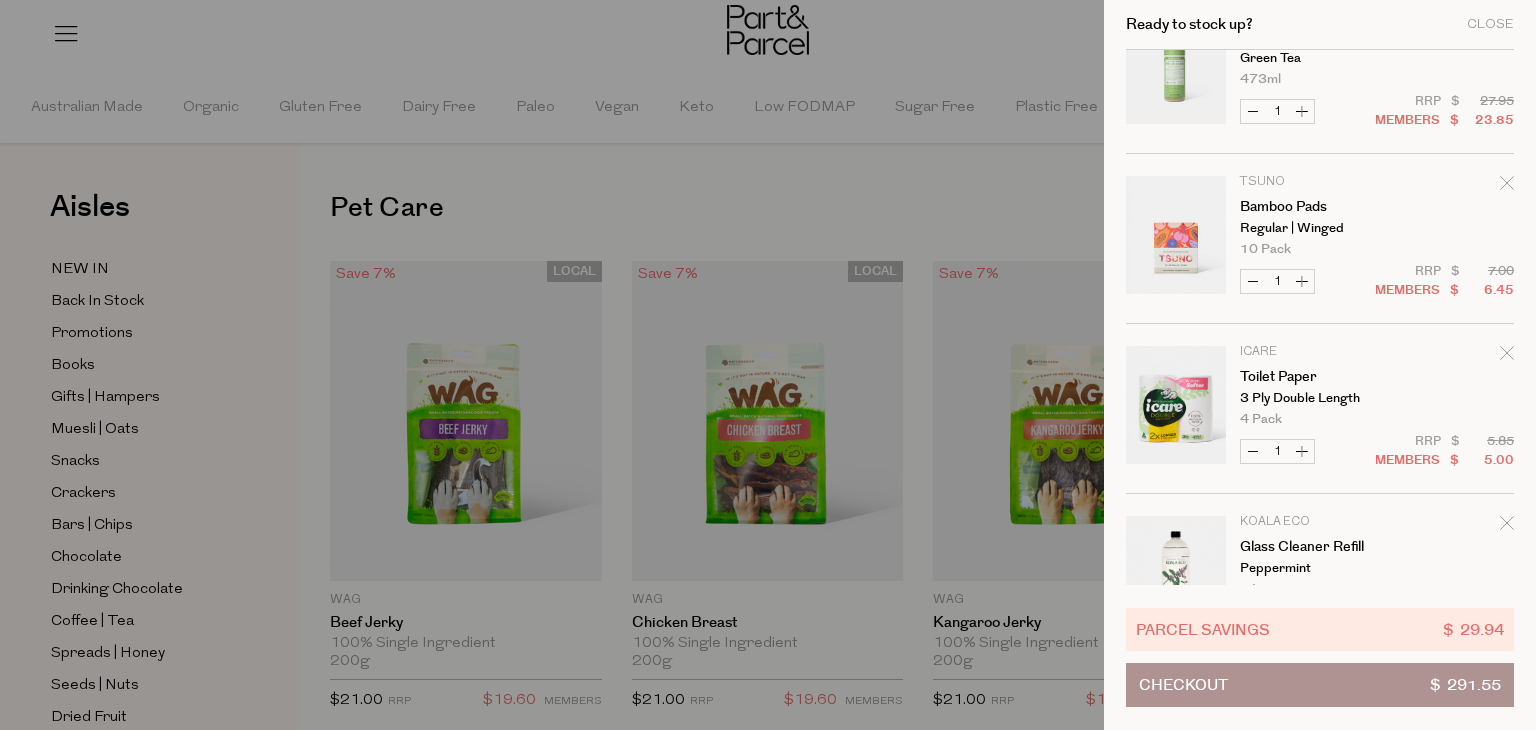 click at bounding box center [768, 365] 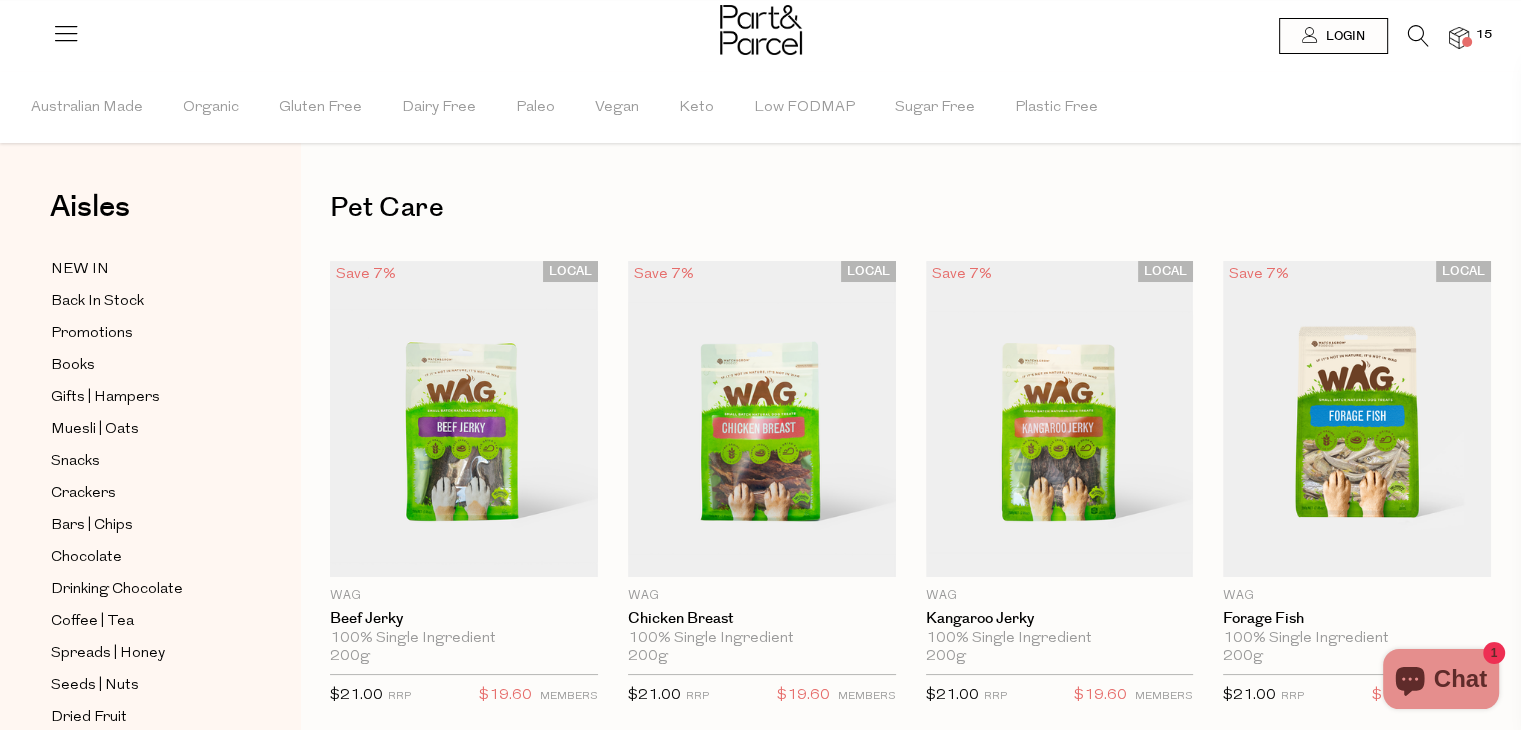 click at bounding box center (1418, 36) 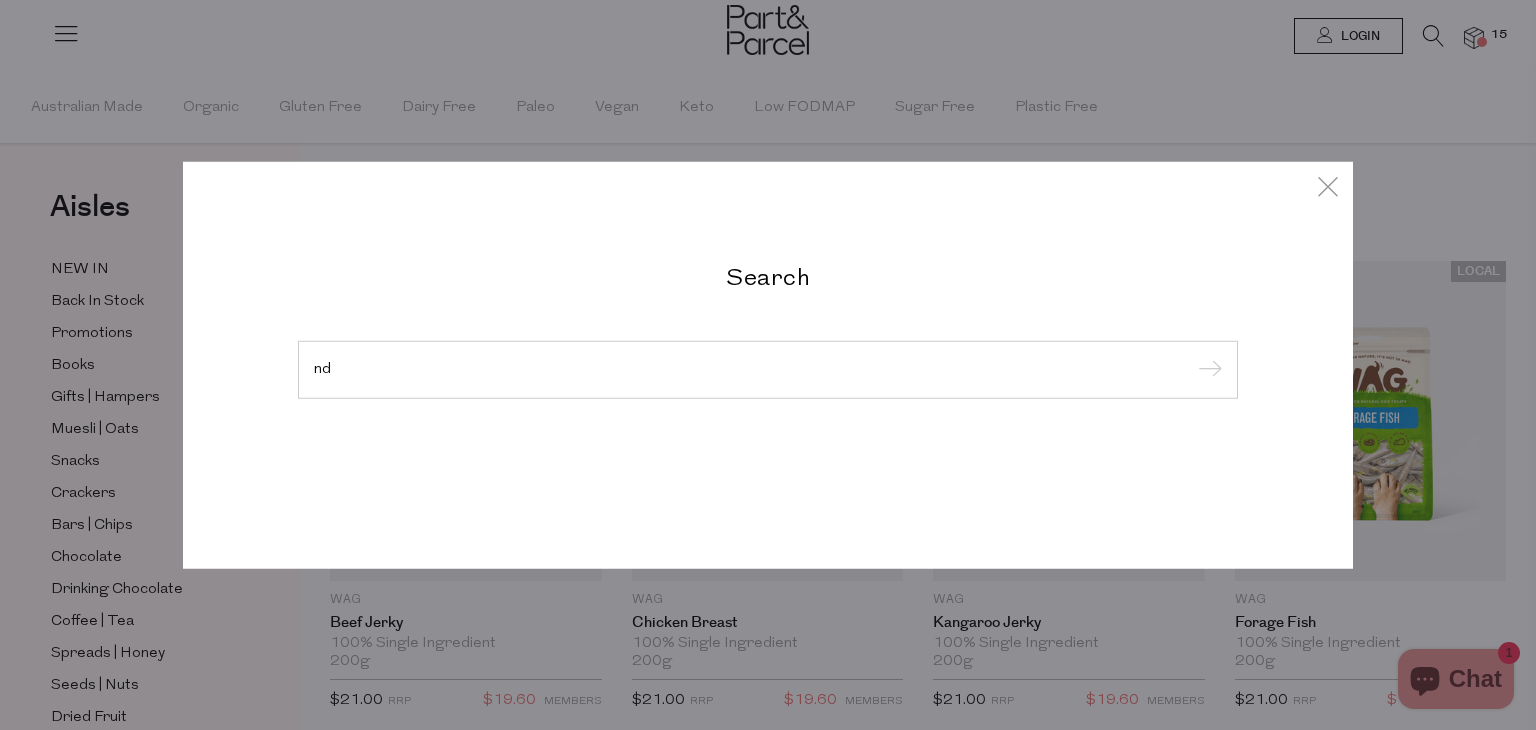 type on "n" 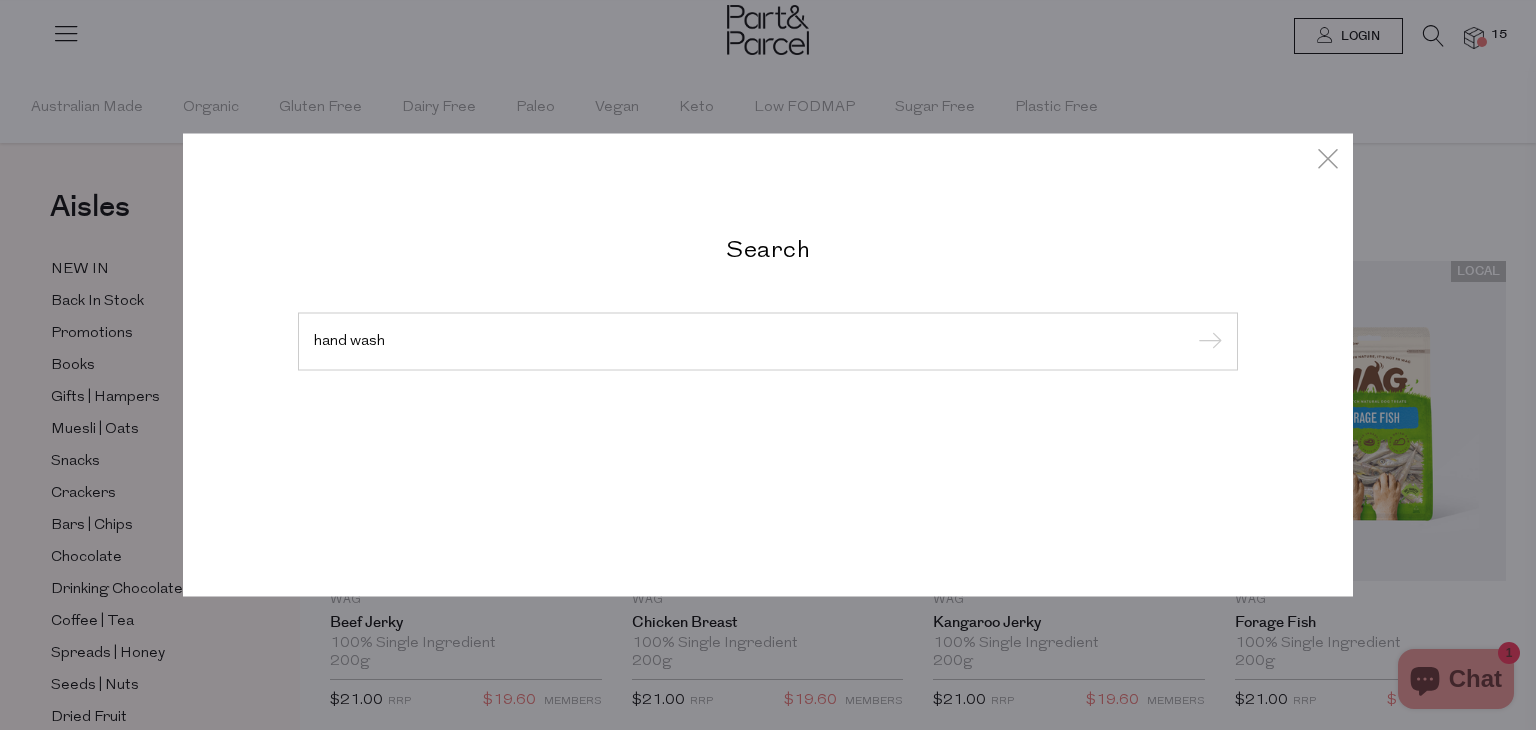 type on "hand wash" 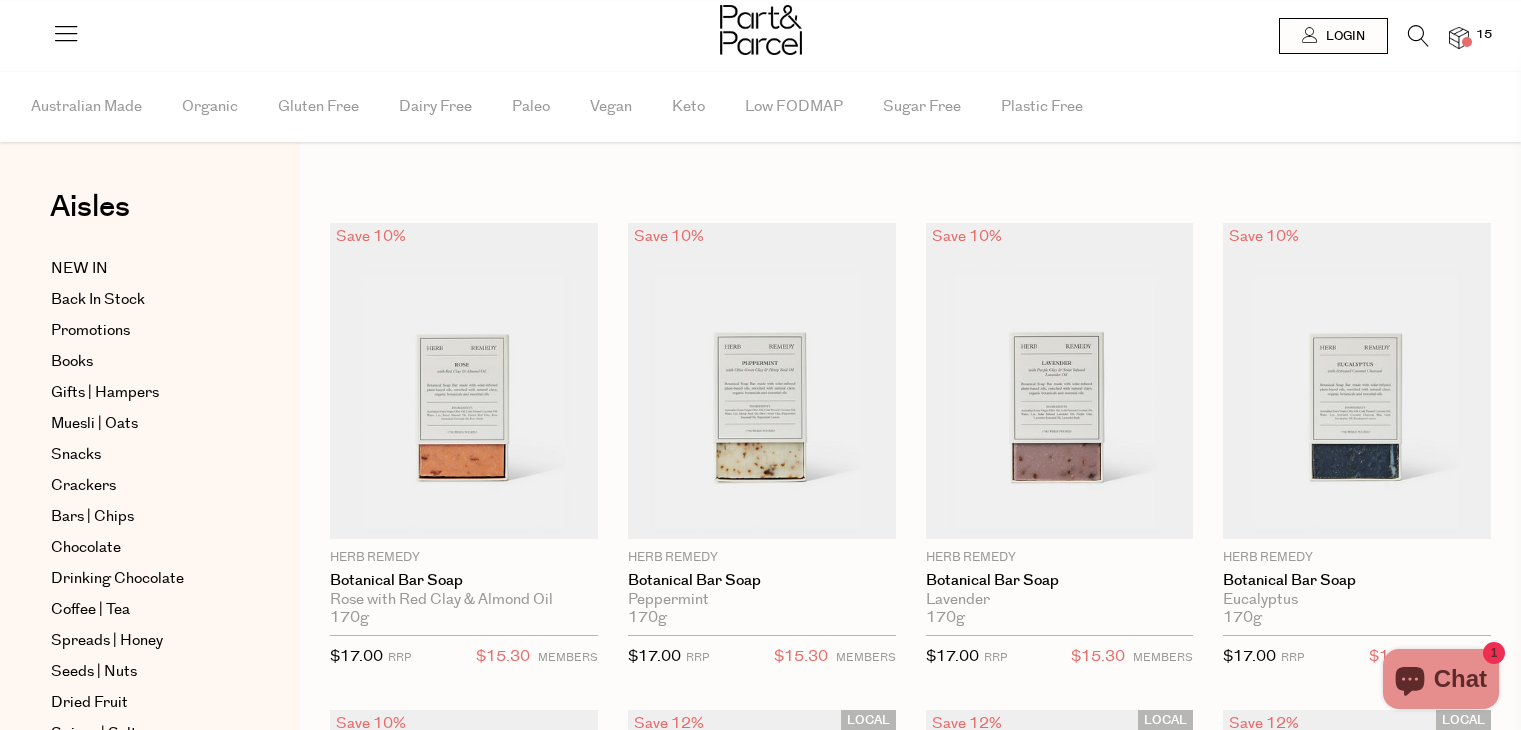 scroll, scrollTop: 0, scrollLeft: 0, axis: both 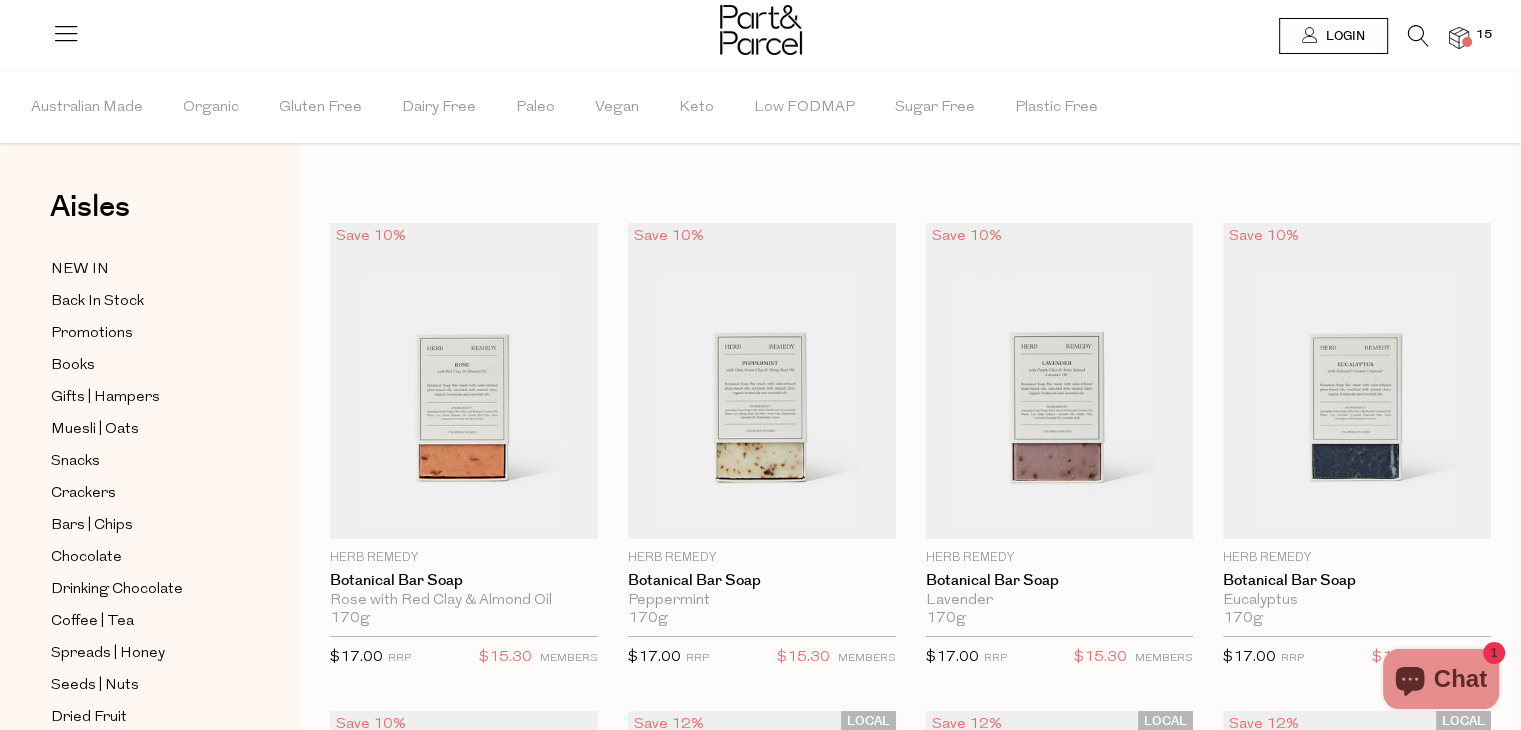 click at bounding box center (1459, 38) 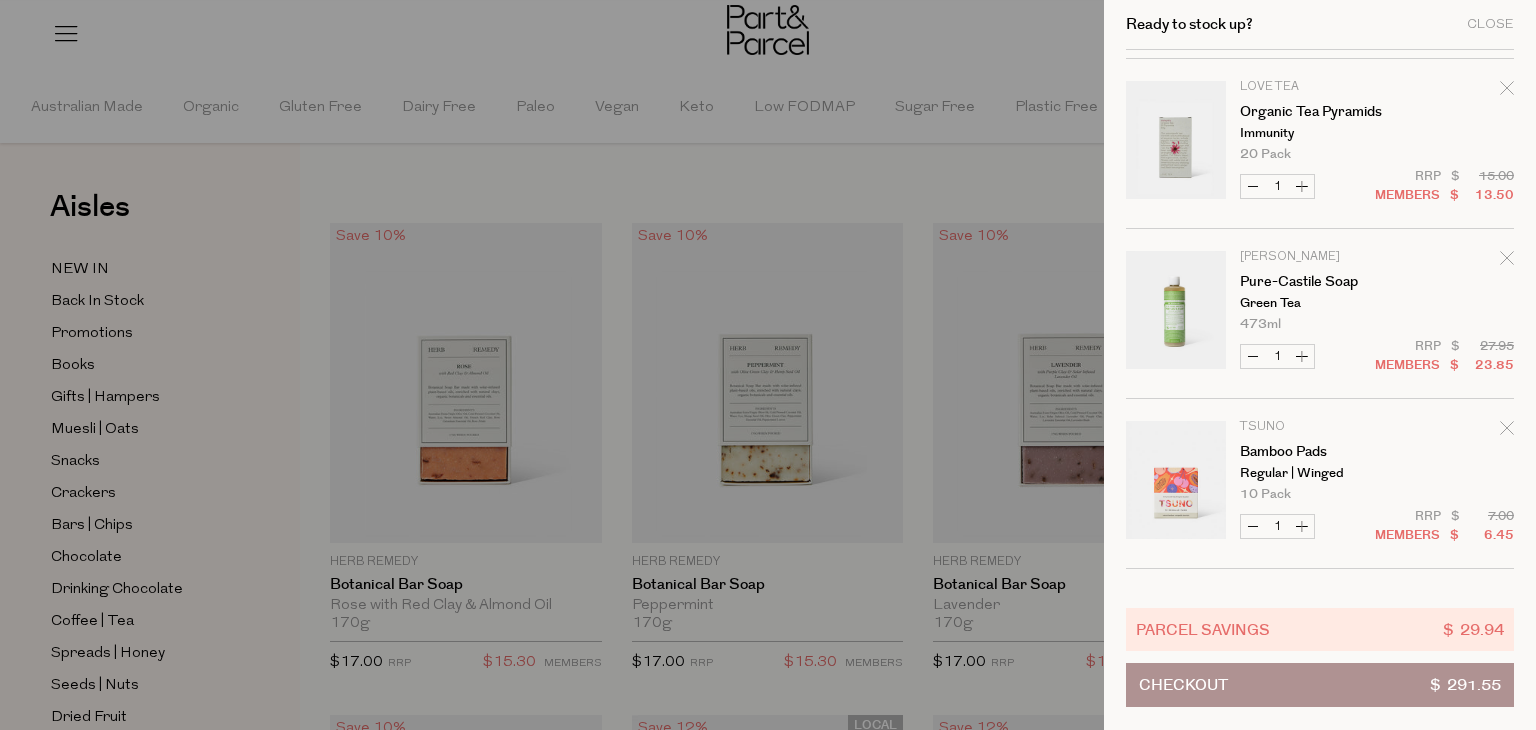 scroll, scrollTop: 332, scrollLeft: 0, axis: vertical 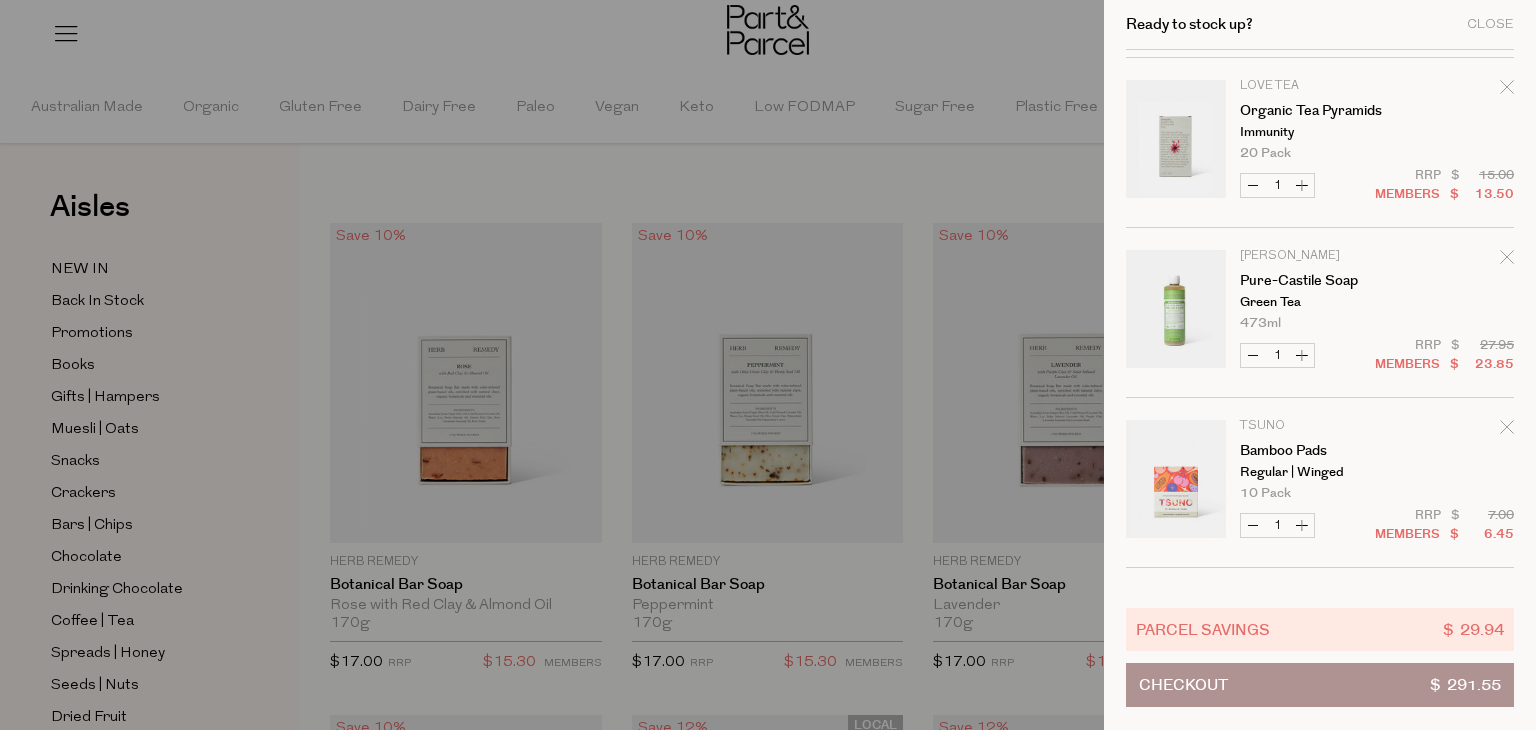 click 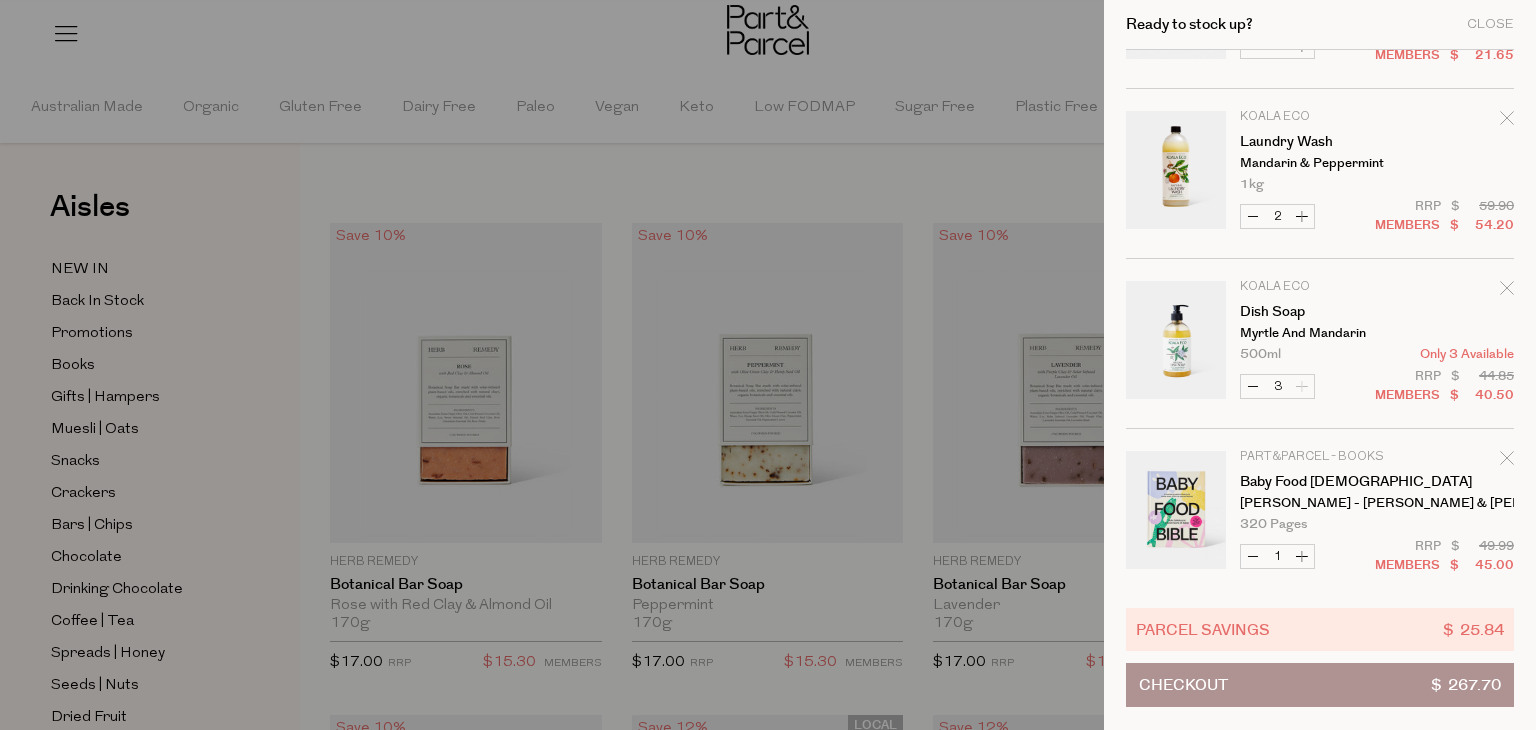 scroll, scrollTop: 980, scrollLeft: 0, axis: vertical 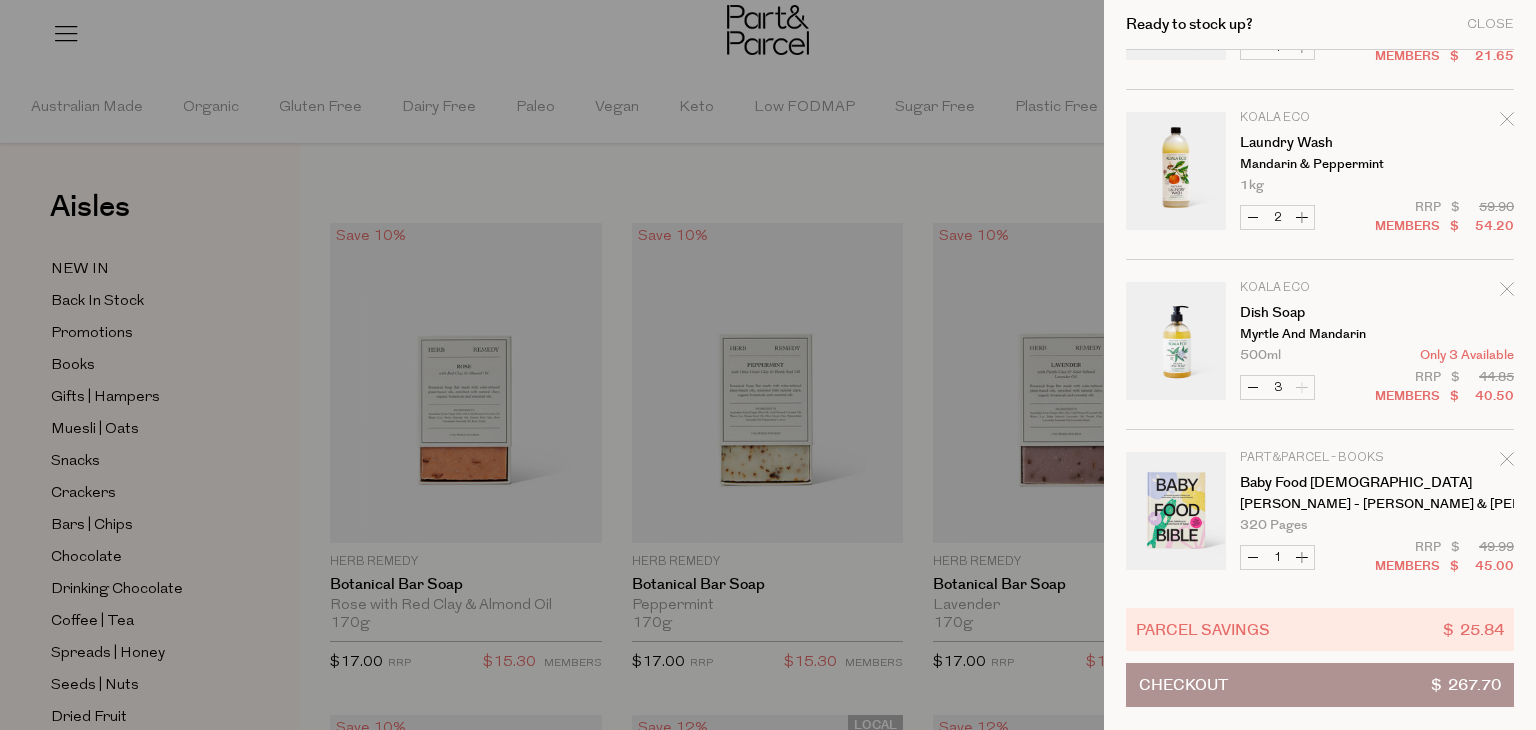 click on "500ml
Only 3 Available" at bounding box center (1377, 355) 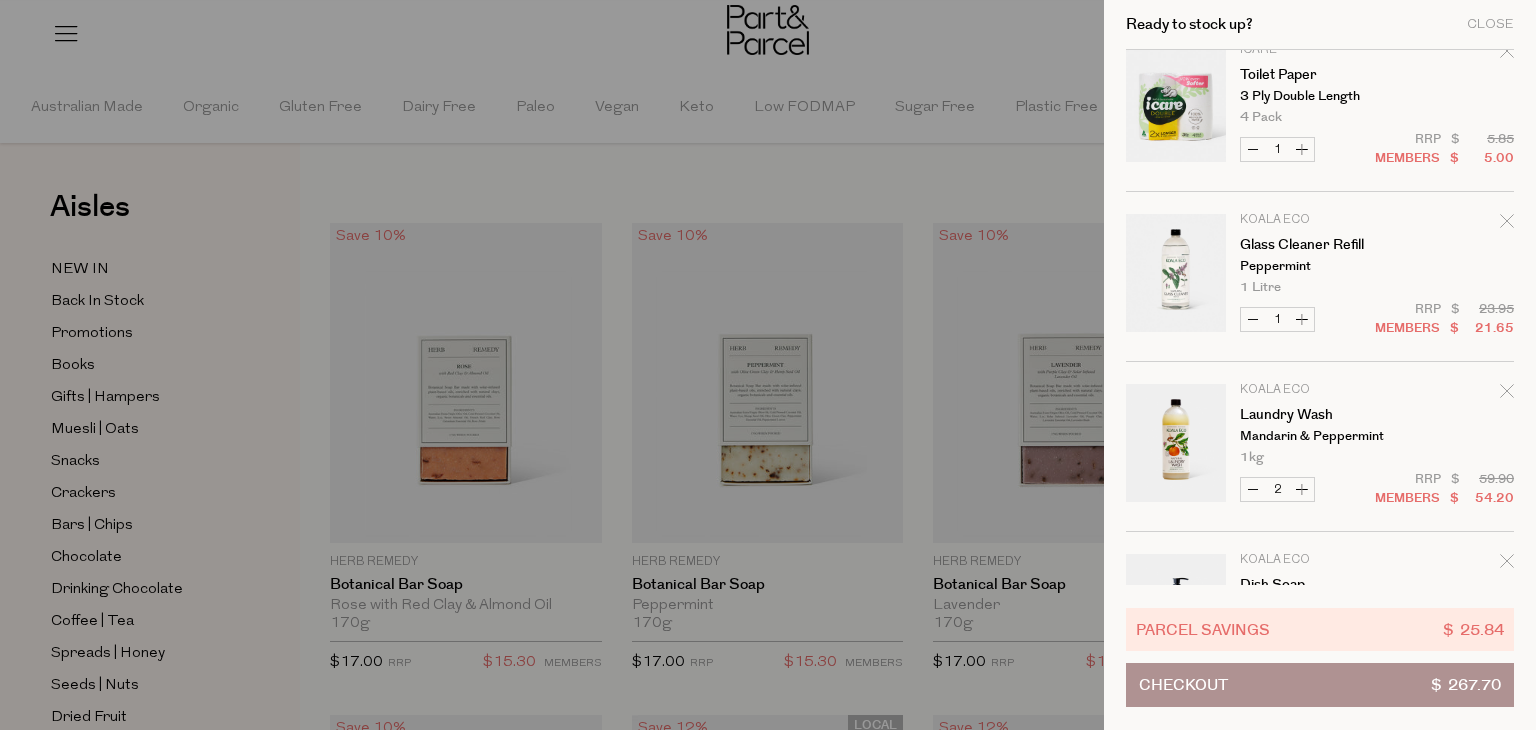 scroll, scrollTop: 704, scrollLeft: 0, axis: vertical 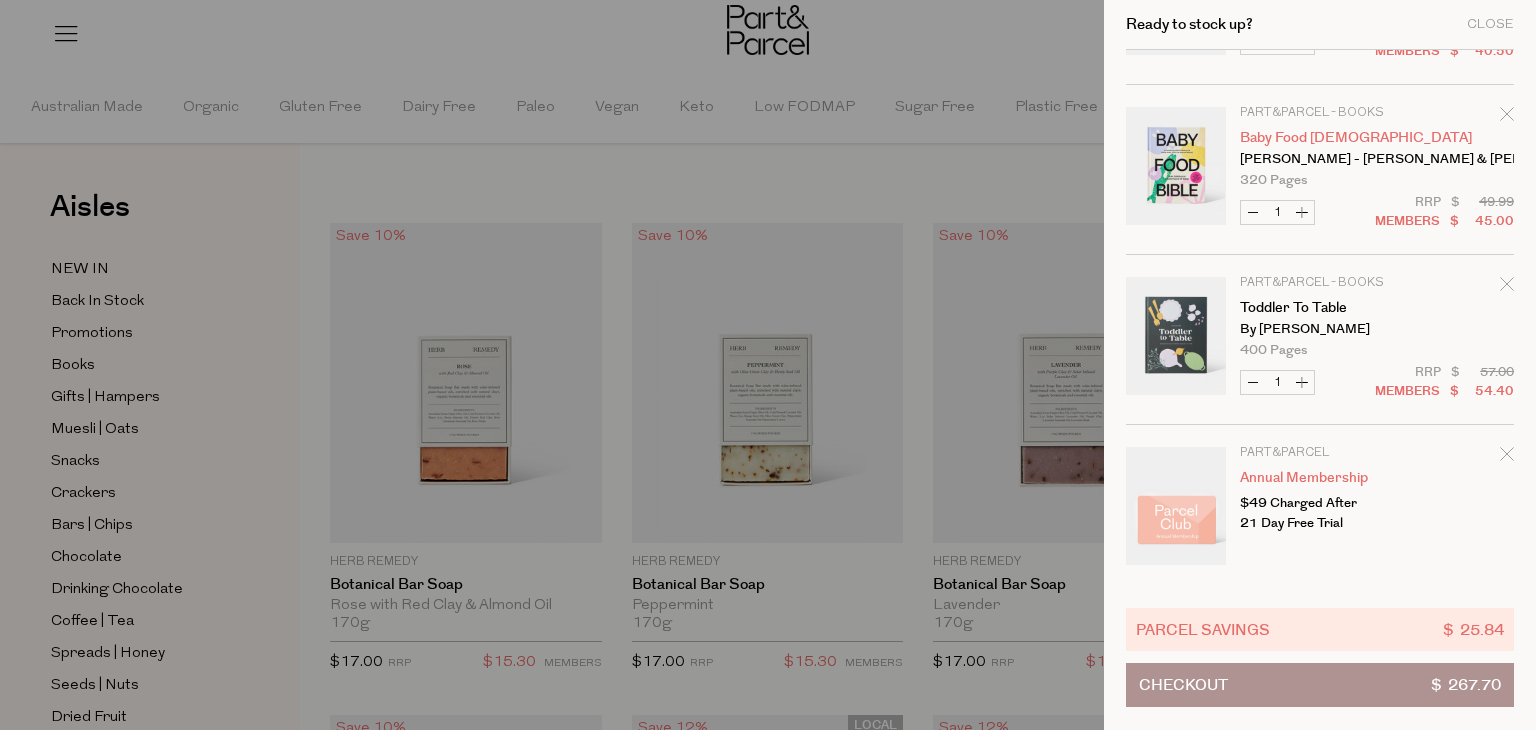 click on "Baby Food Bible" at bounding box center [1317, 138] 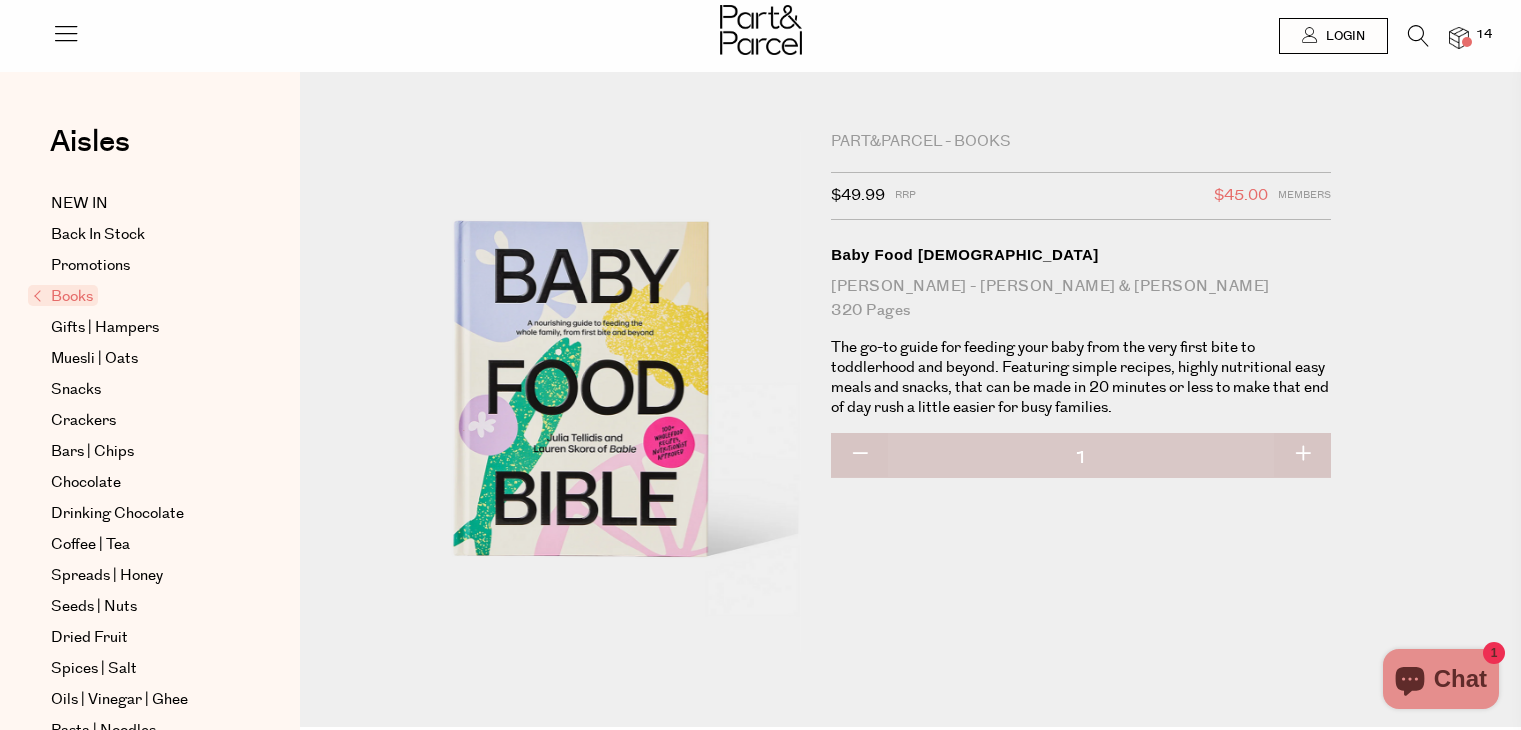 scroll, scrollTop: 0, scrollLeft: 0, axis: both 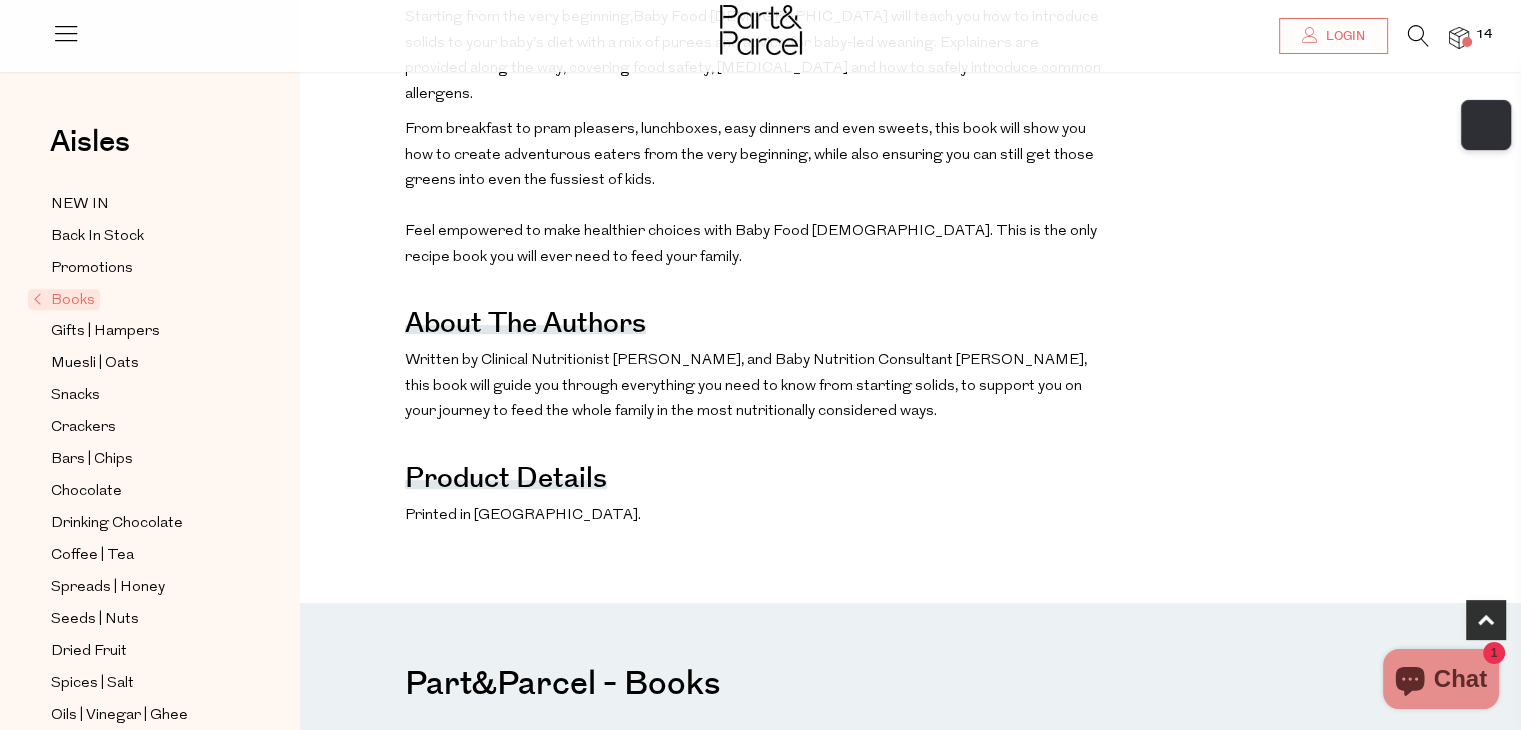 click at bounding box center (760, 32) 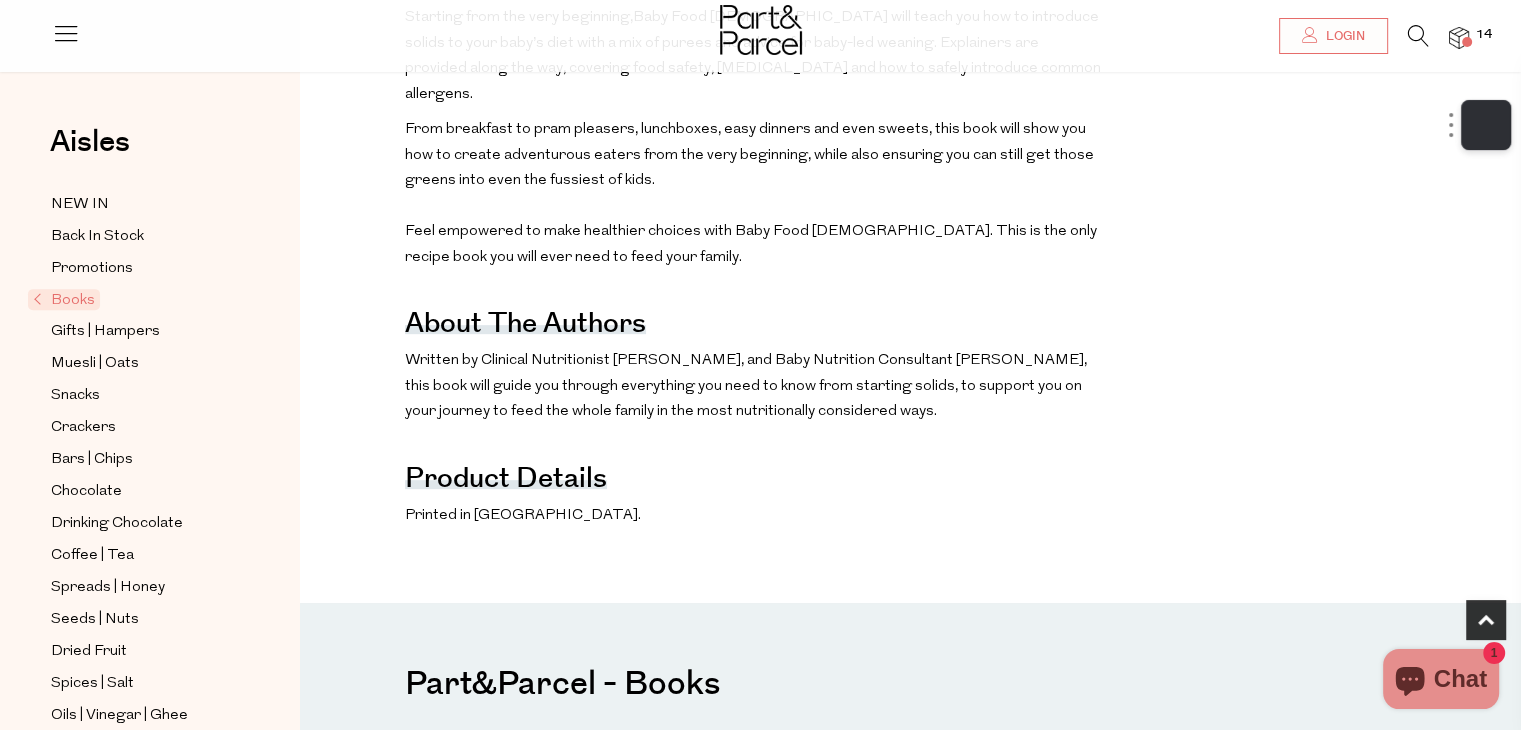 click at bounding box center (1486, 125) 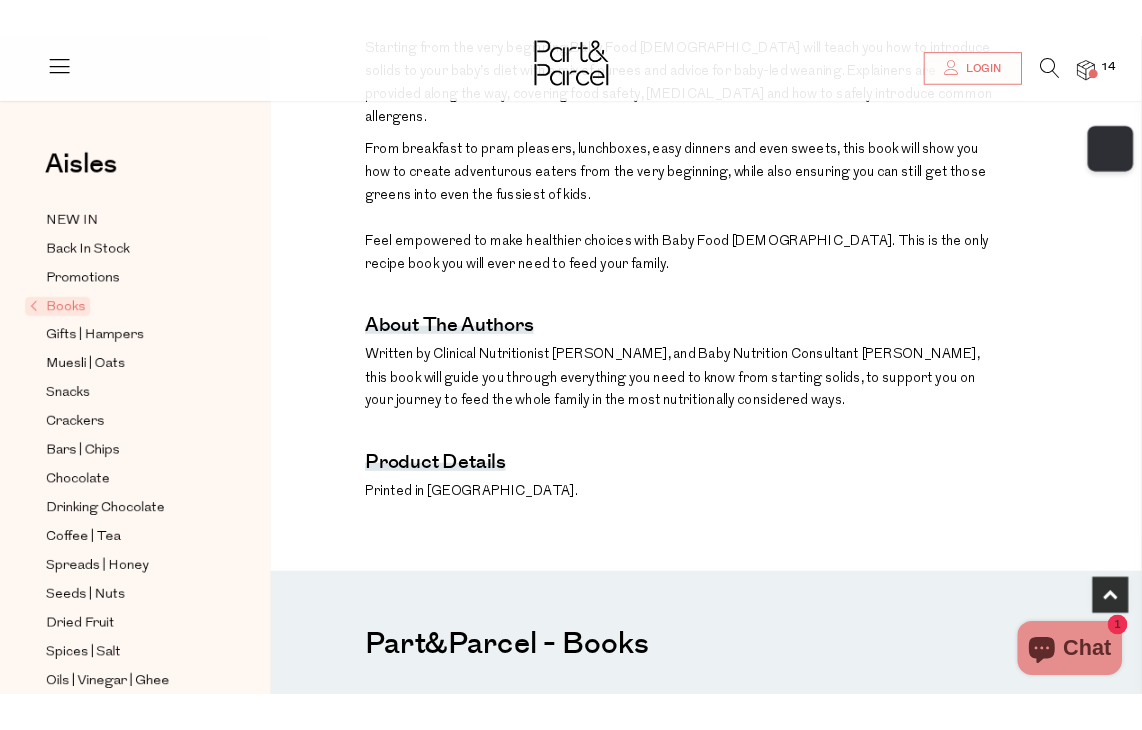scroll, scrollTop: 717, scrollLeft: 0, axis: vertical 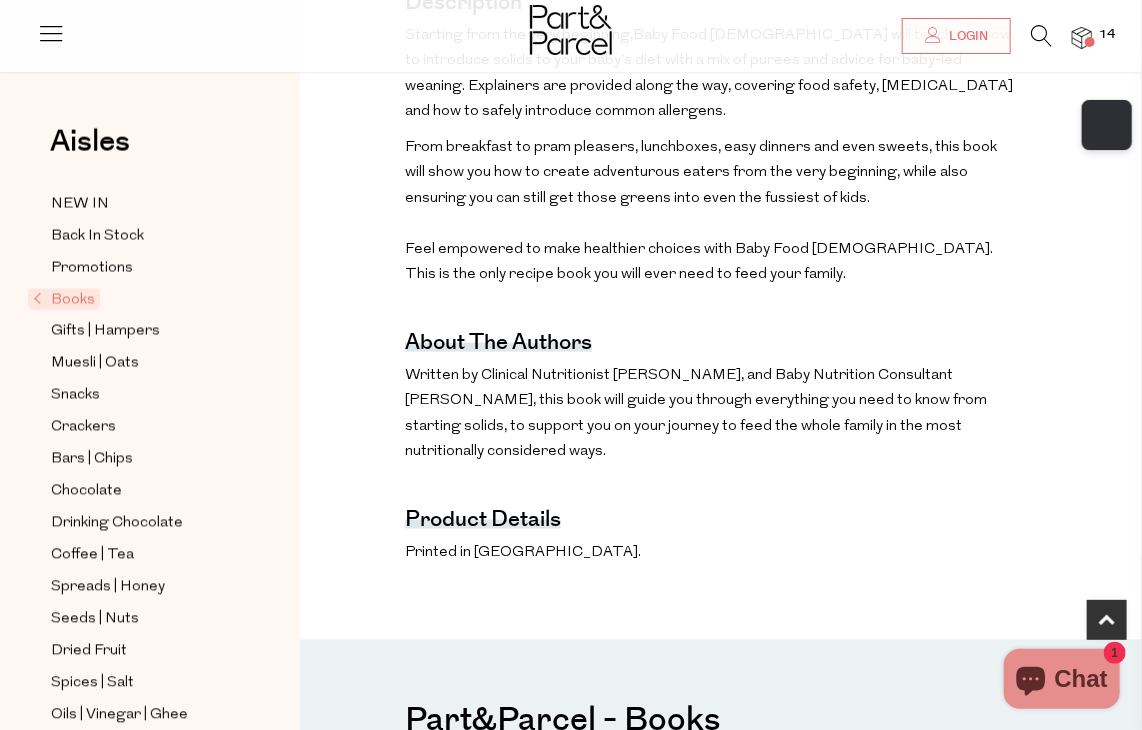 click on "Written by Clinical Nutritionist Julia Tellidis, and Baby Nutrition Consultant Lauren Skora, this book will guide you through everything you need to know from starting solids, to support you on your journey to feed the whole family in the most nutritionally considered ways." at bounding box center [709, 414] 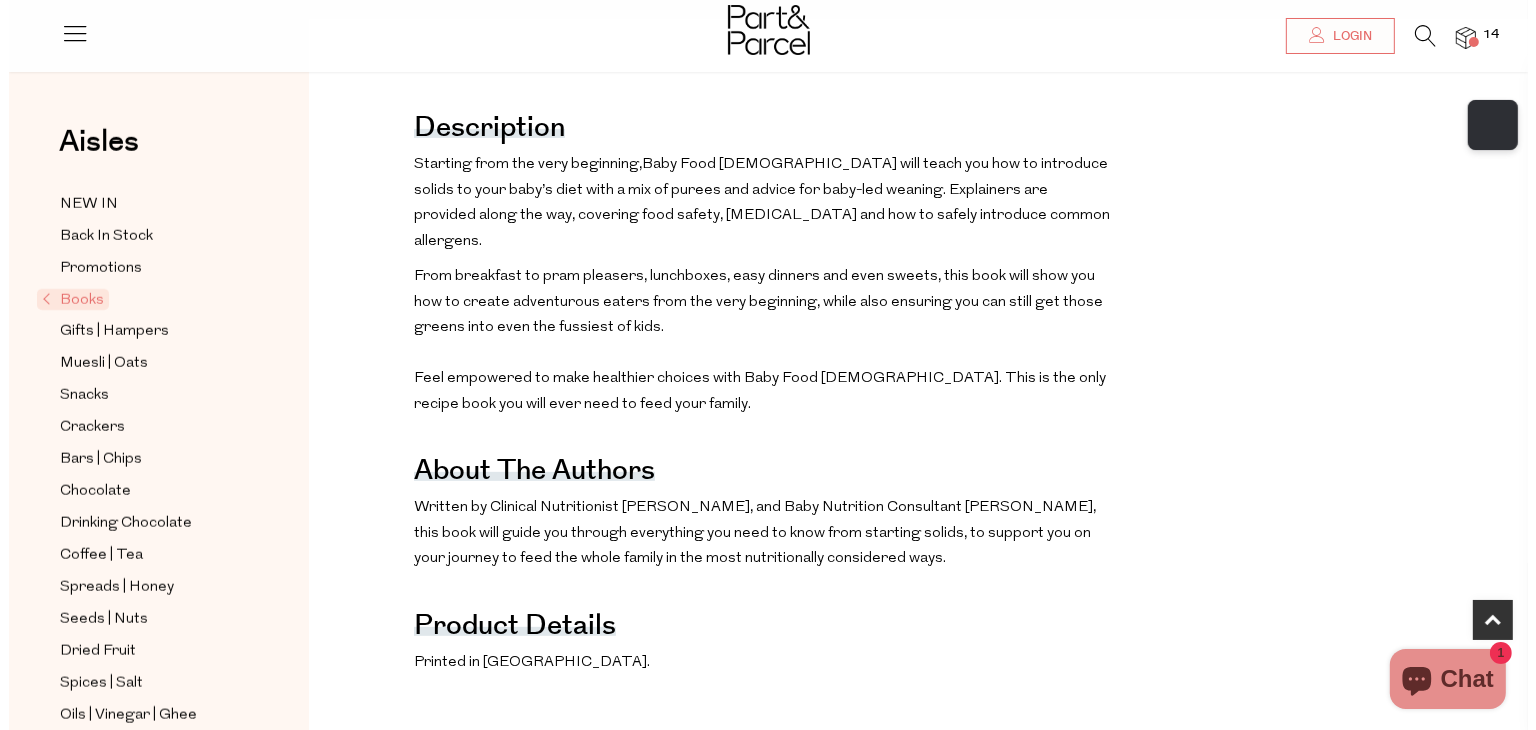 scroll, scrollTop: 858, scrollLeft: 0, axis: vertical 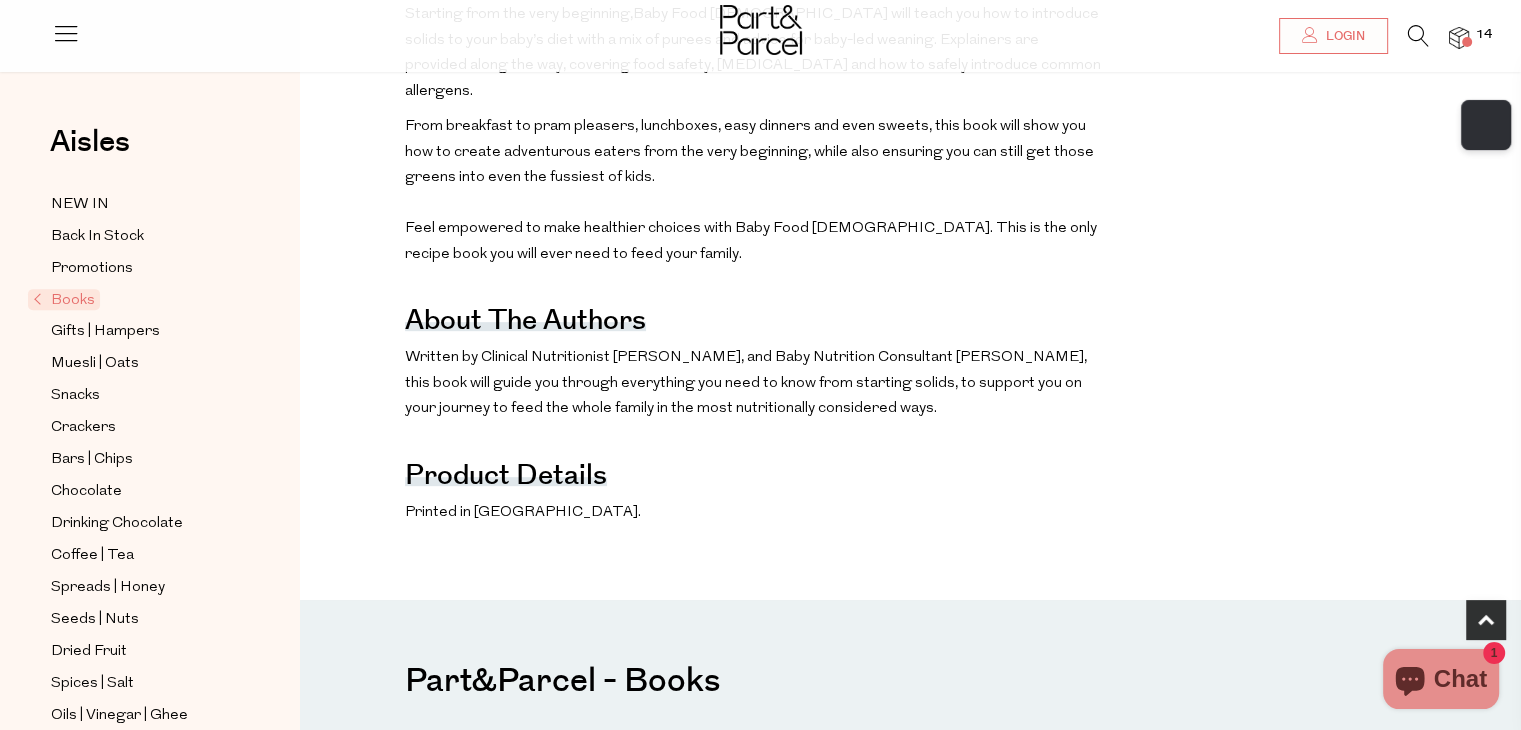 click at bounding box center (1467, 42) 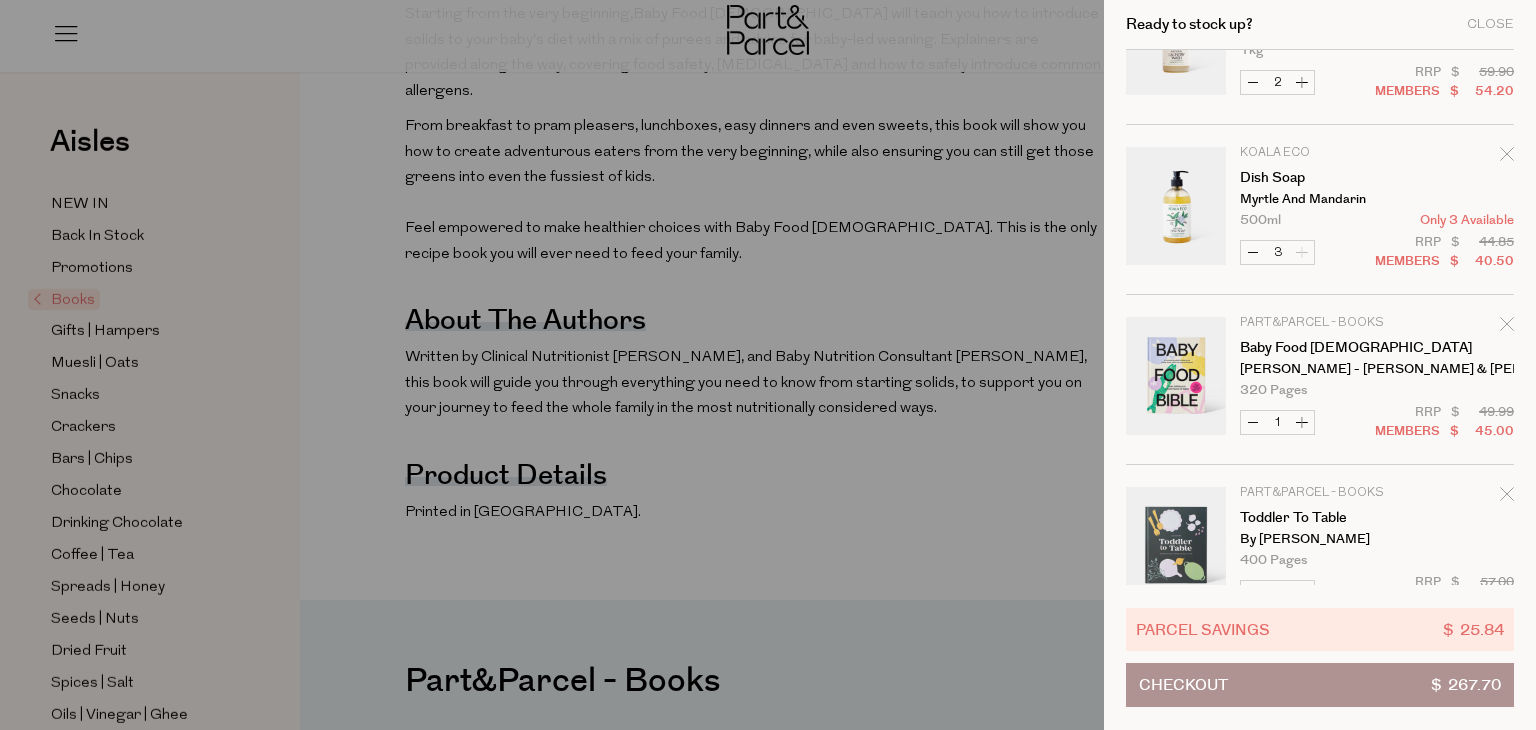 scroll, scrollTop: 1108, scrollLeft: 0, axis: vertical 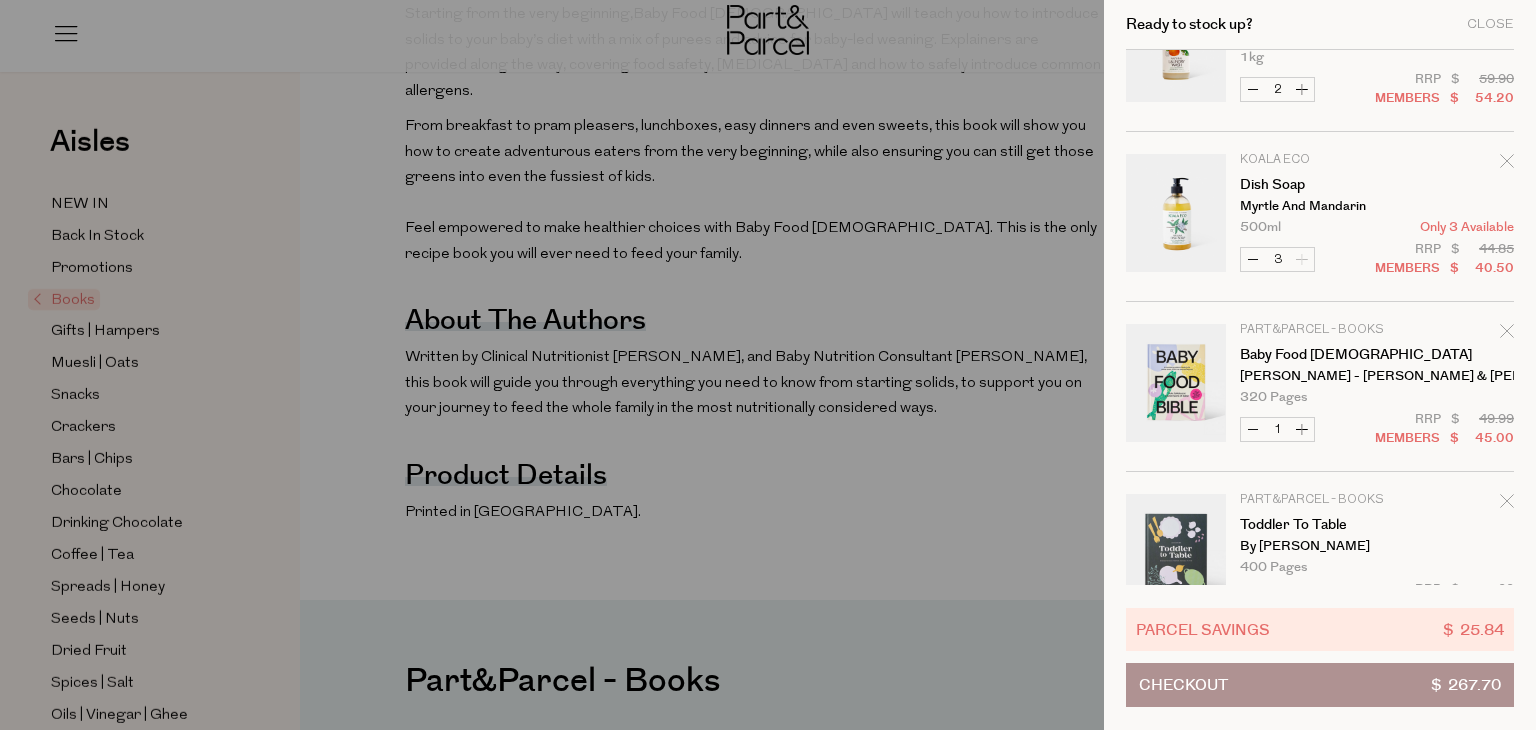 click 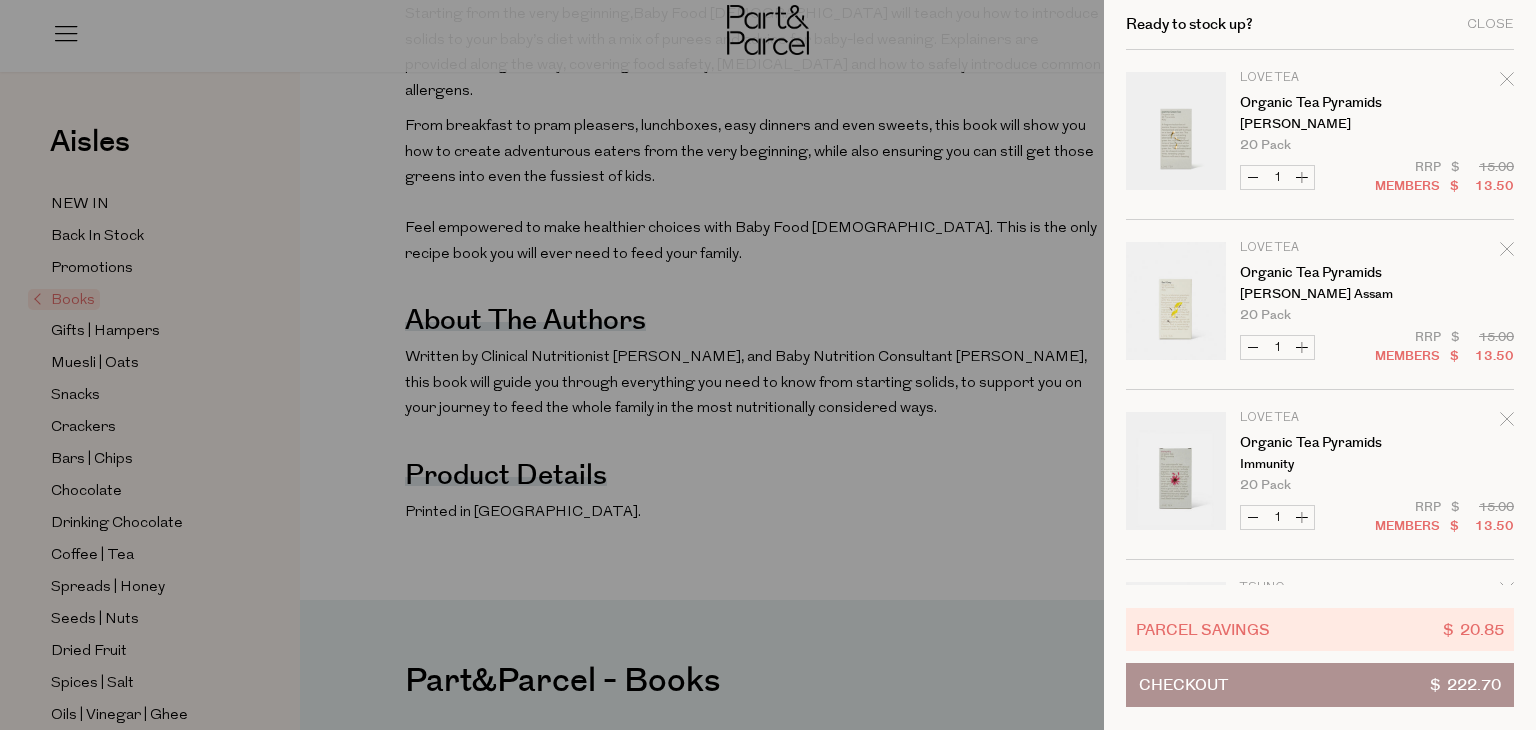 scroll, scrollTop: 1156, scrollLeft: 0, axis: vertical 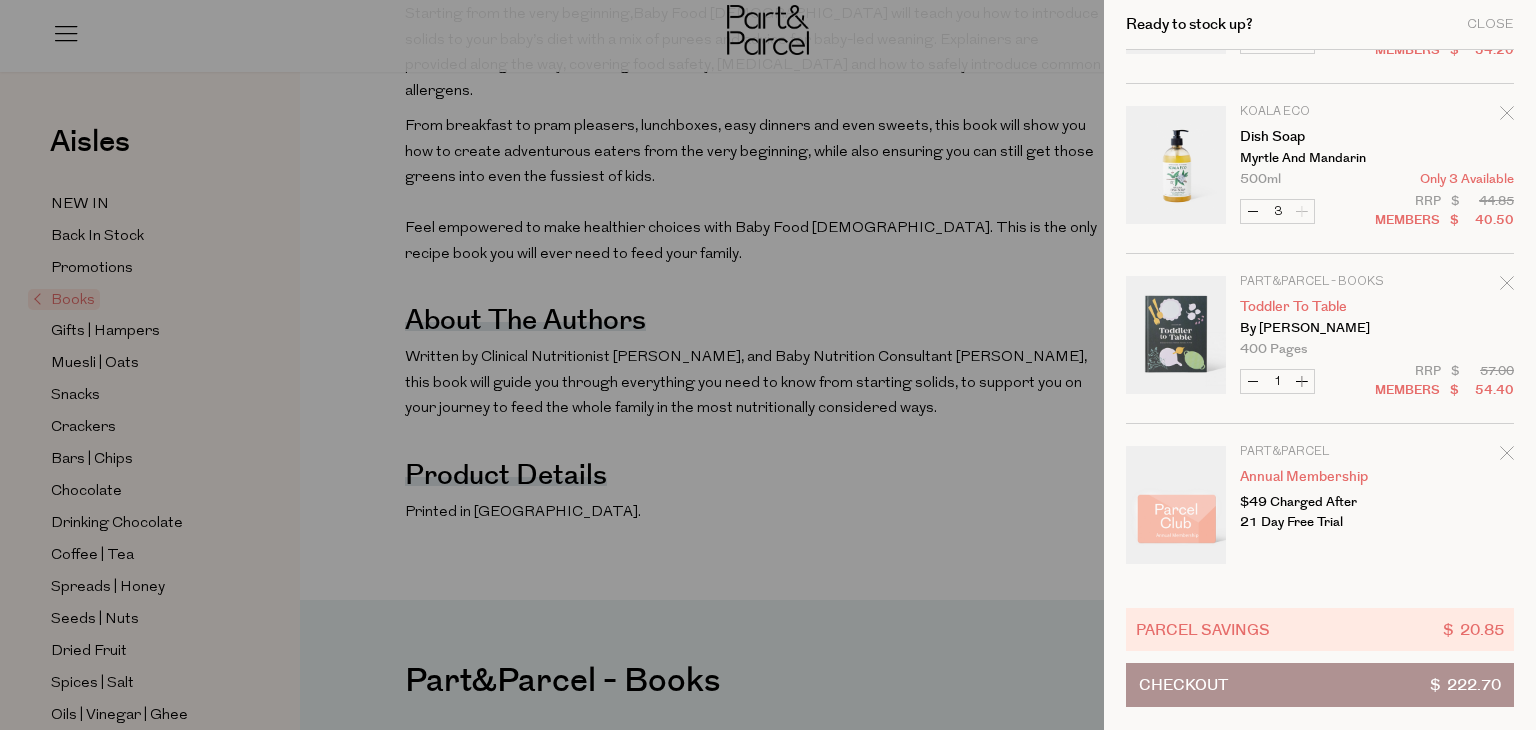 click on "Toddler to Table" at bounding box center (1317, 307) 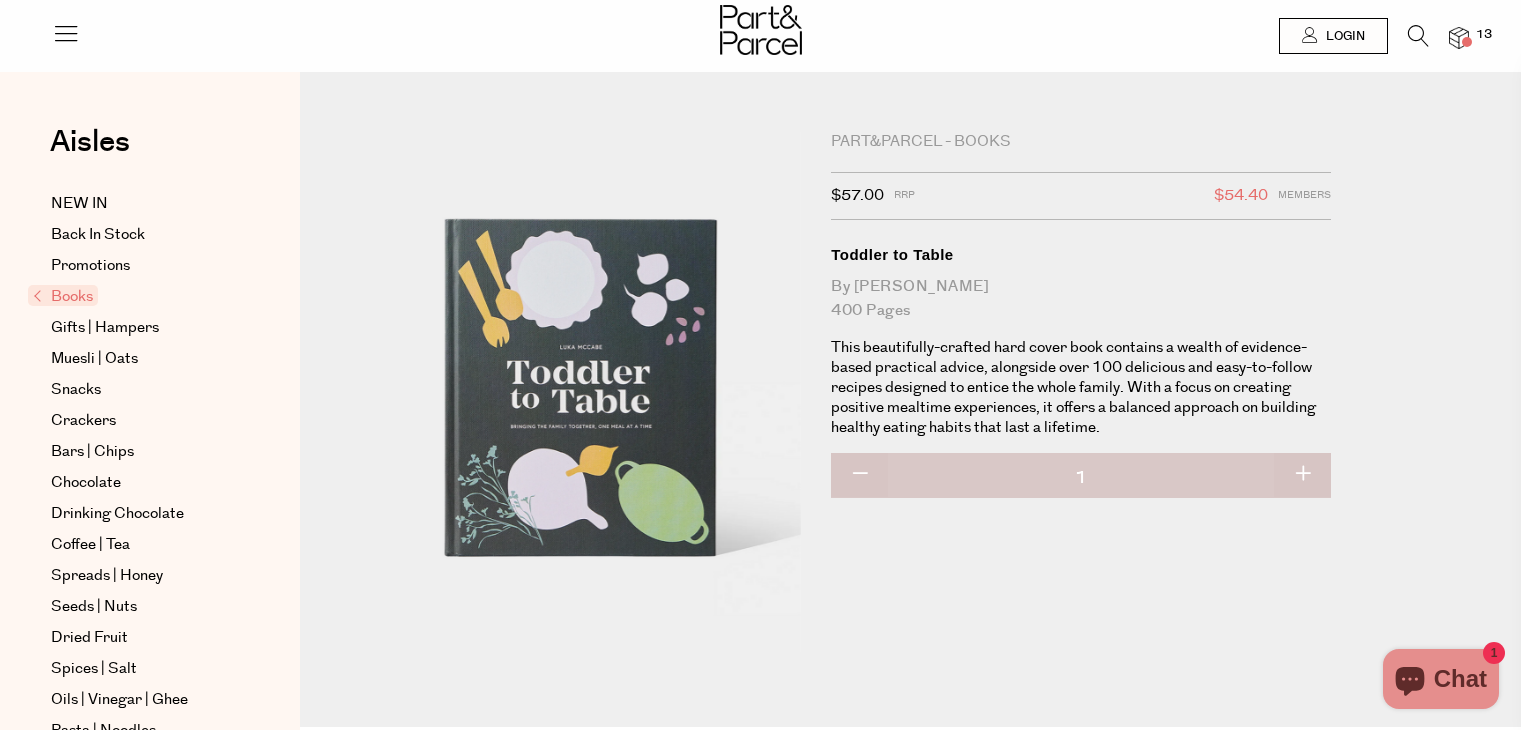 scroll, scrollTop: 0, scrollLeft: 0, axis: both 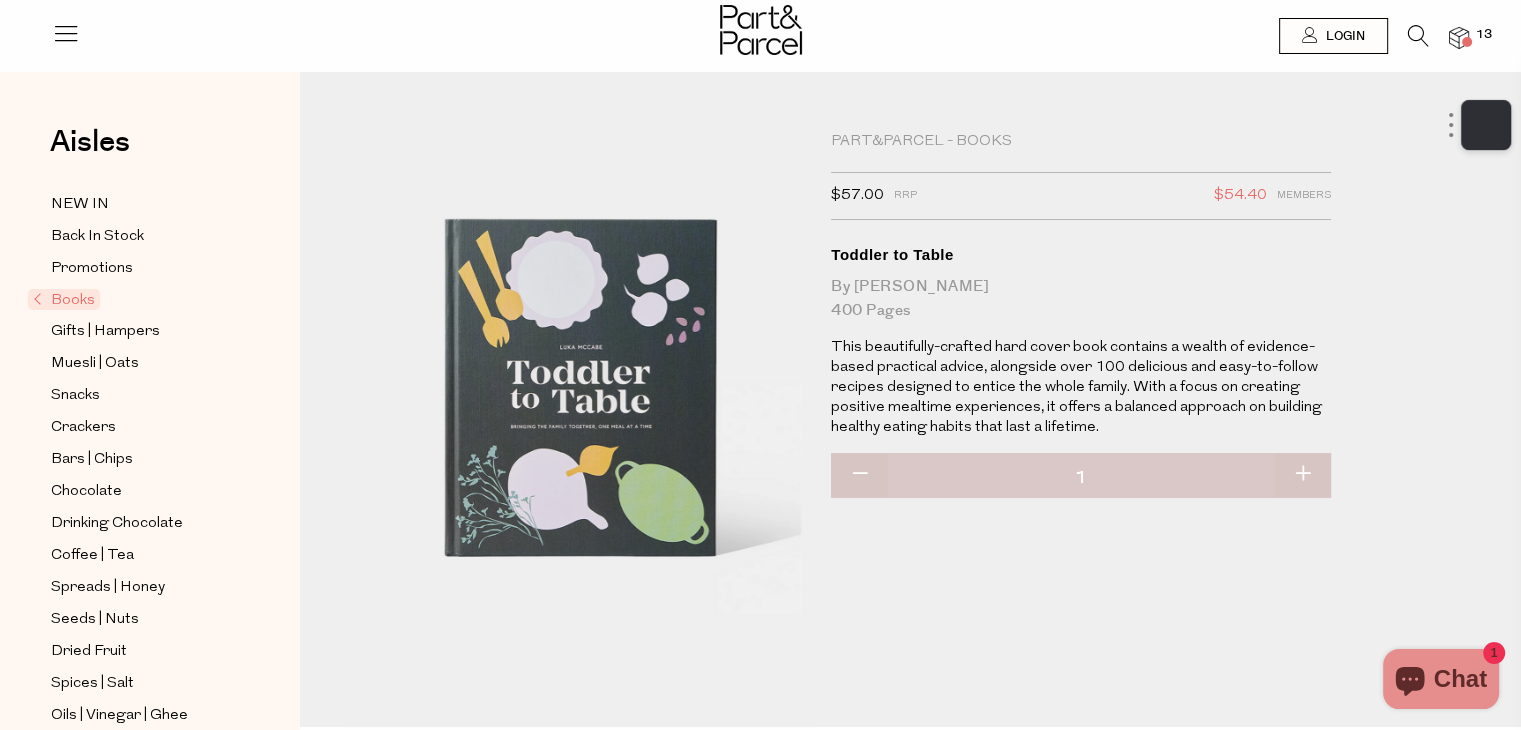 click at bounding box center (1486, 125) 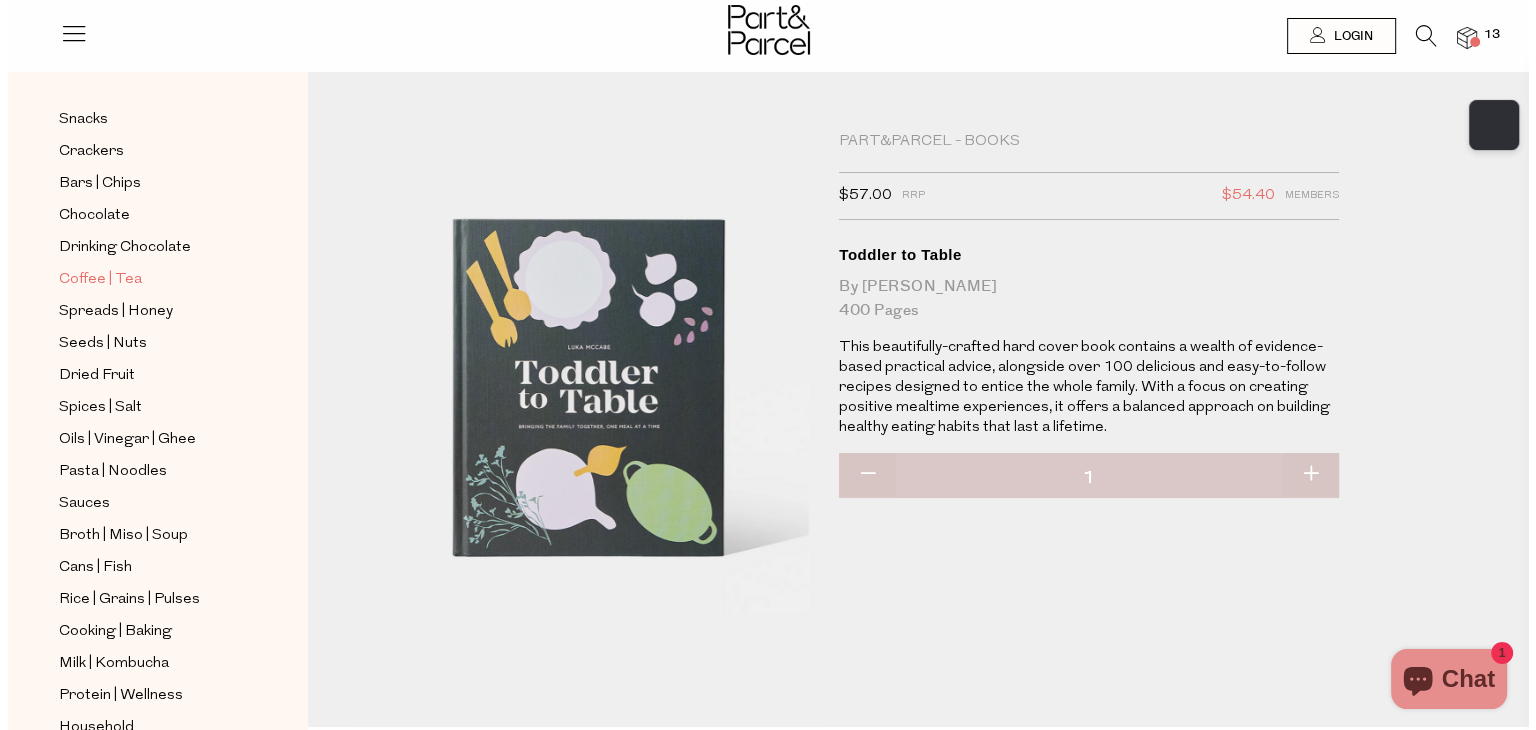 scroll, scrollTop: 284, scrollLeft: 0, axis: vertical 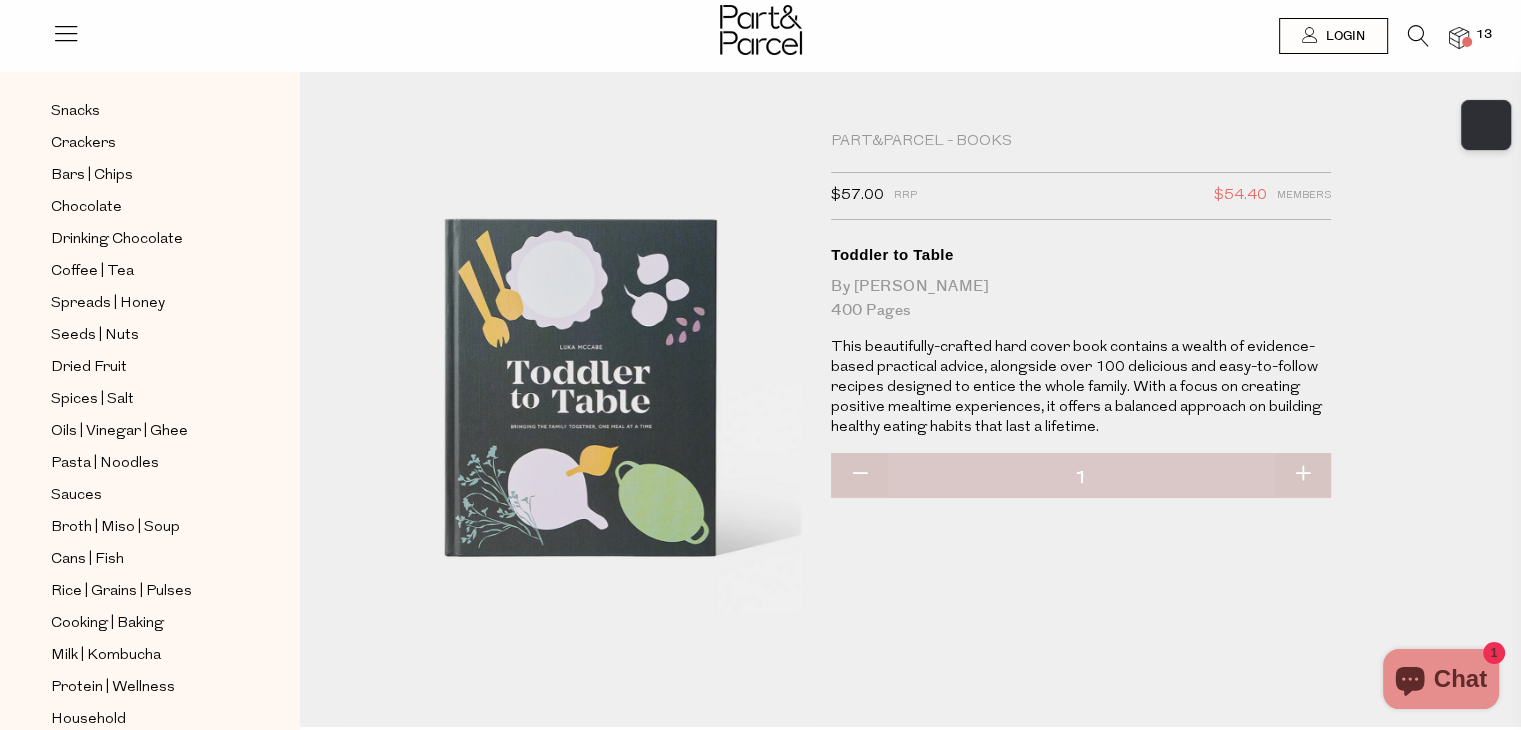 click at bounding box center (1467, 42) 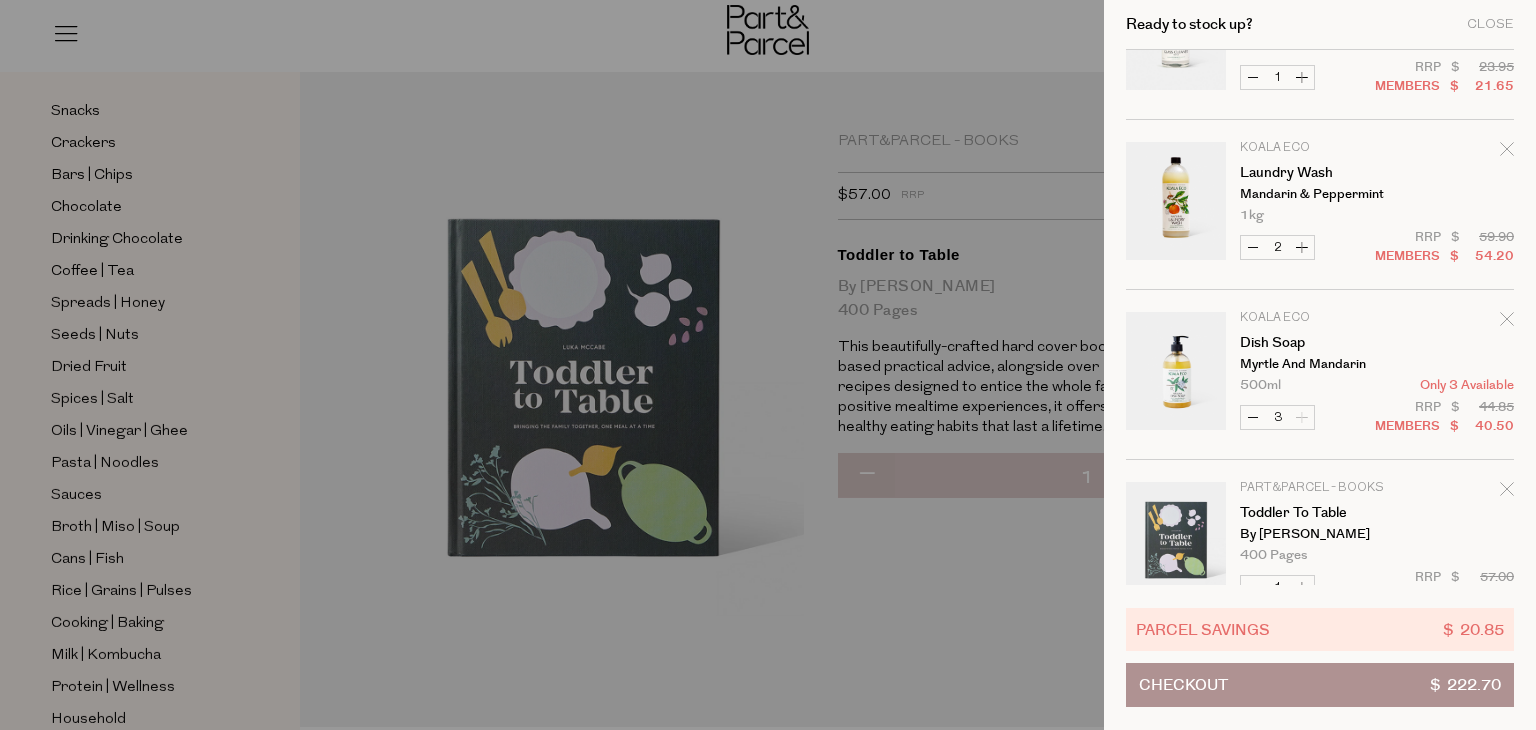 scroll, scrollTop: 1156, scrollLeft: 0, axis: vertical 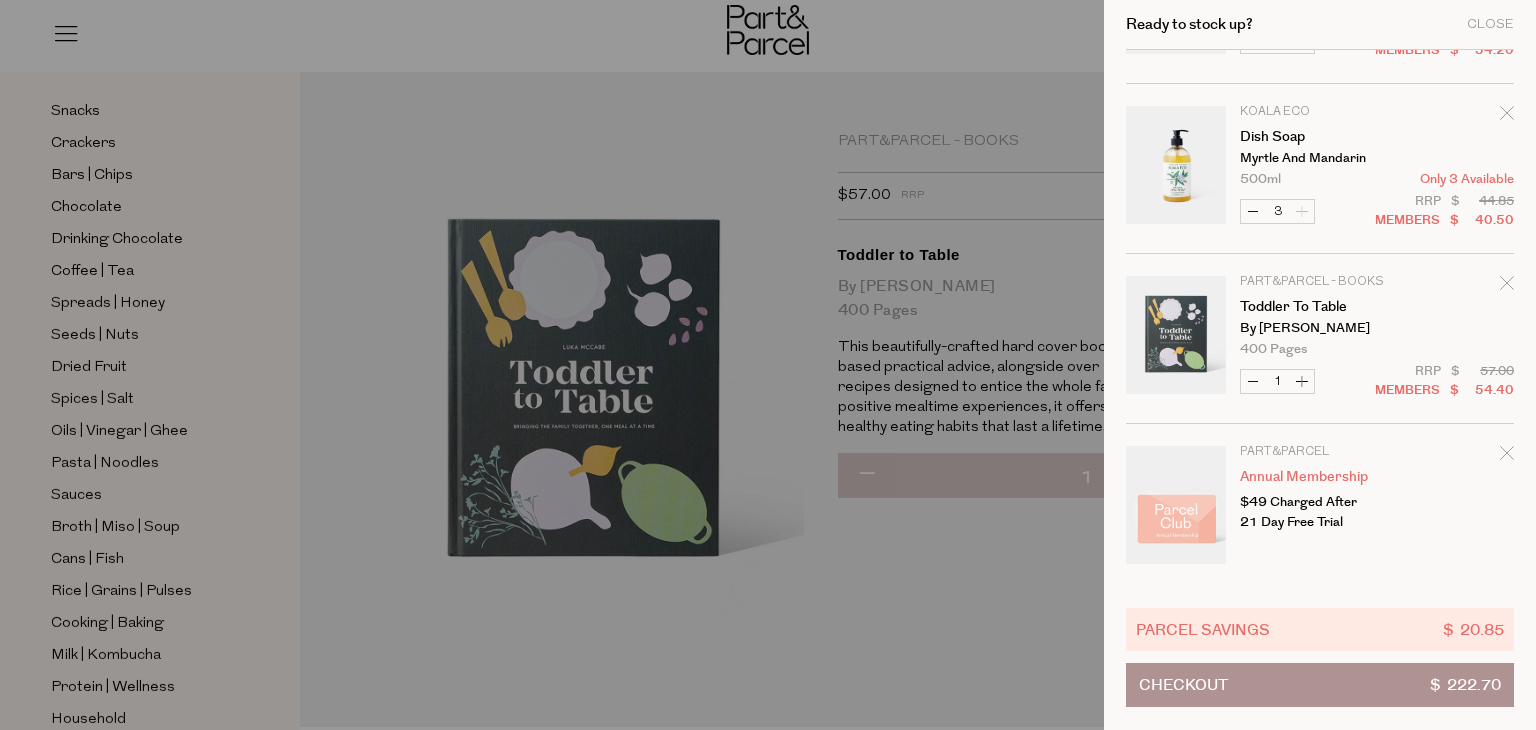 click on "Checkout $ 222.70" at bounding box center (1320, 685) 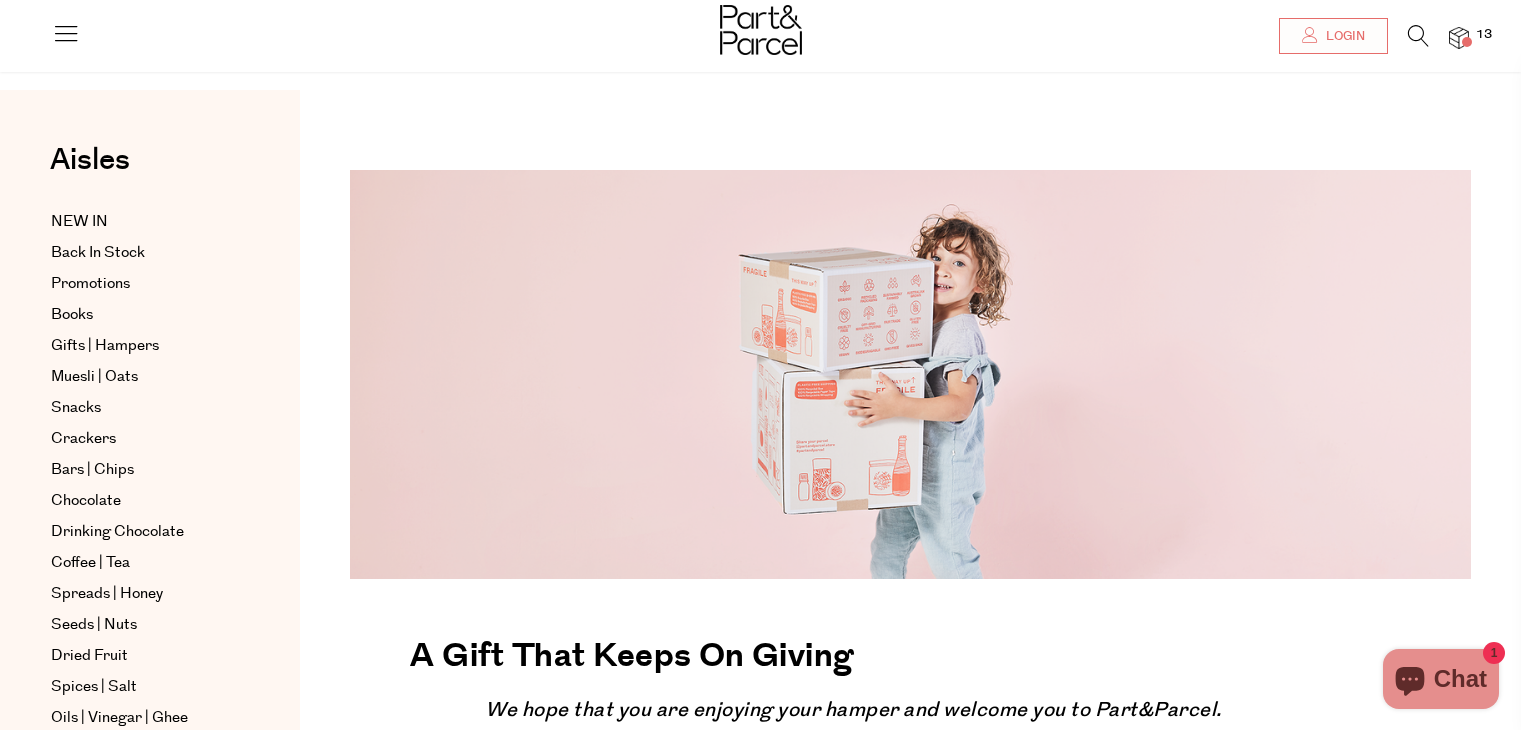 scroll, scrollTop: 368, scrollLeft: 0, axis: vertical 